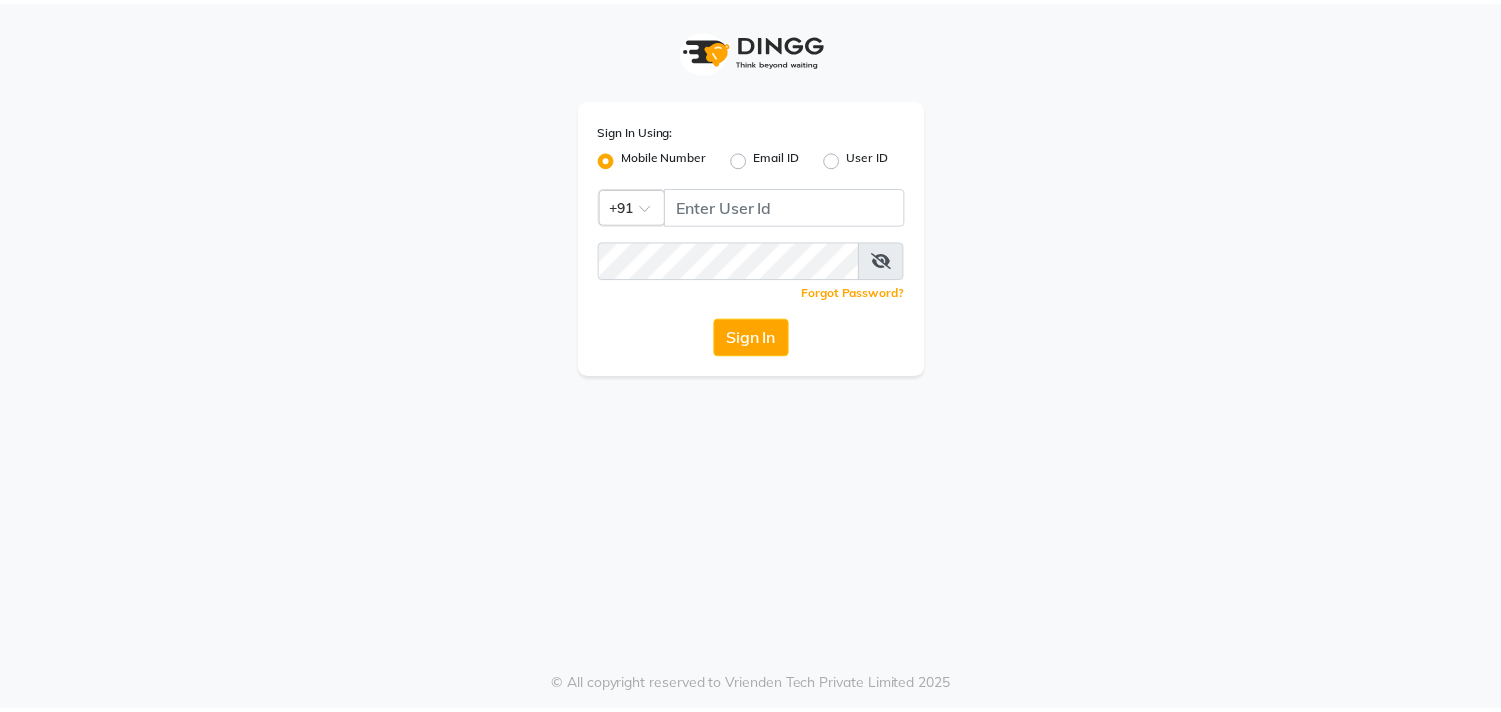 scroll, scrollTop: 0, scrollLeft: 0, axis: both 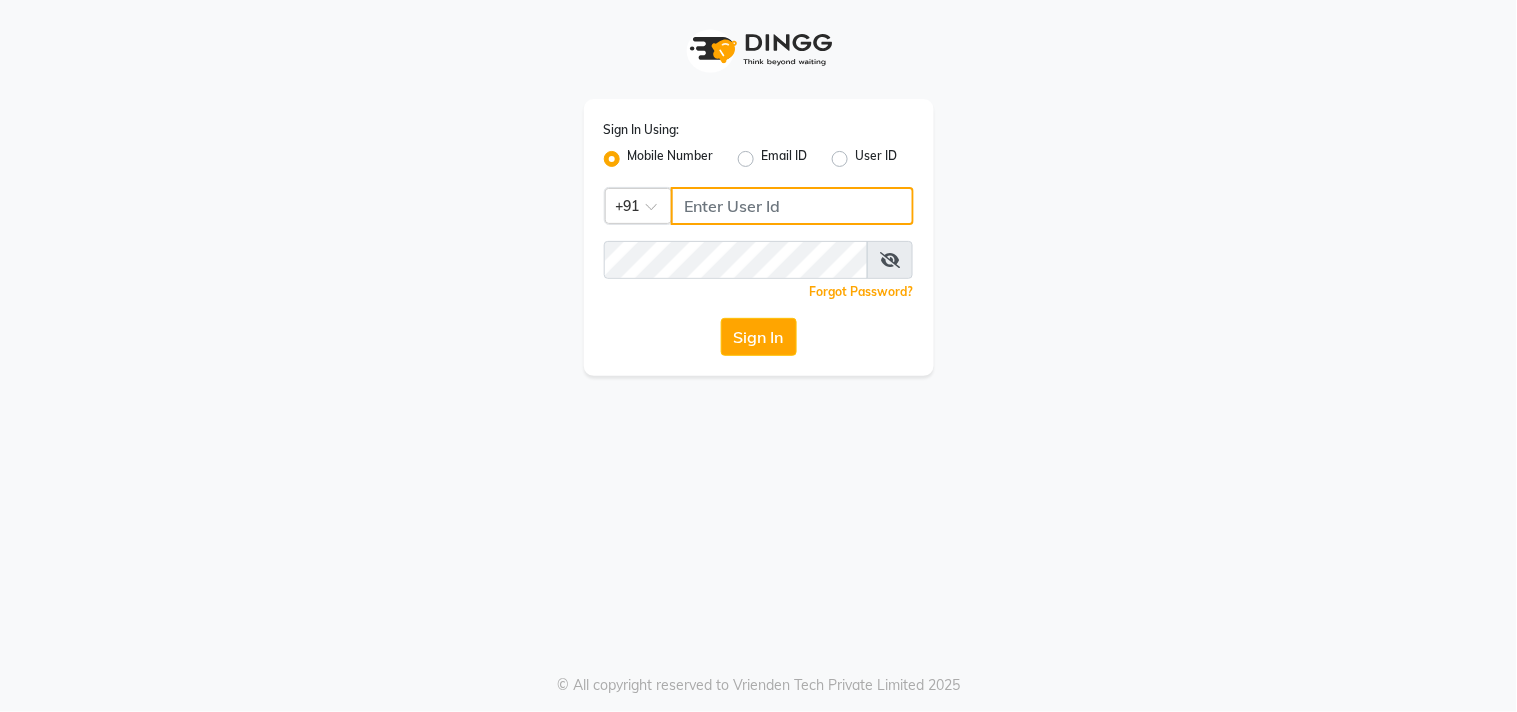 type on "9209992788" 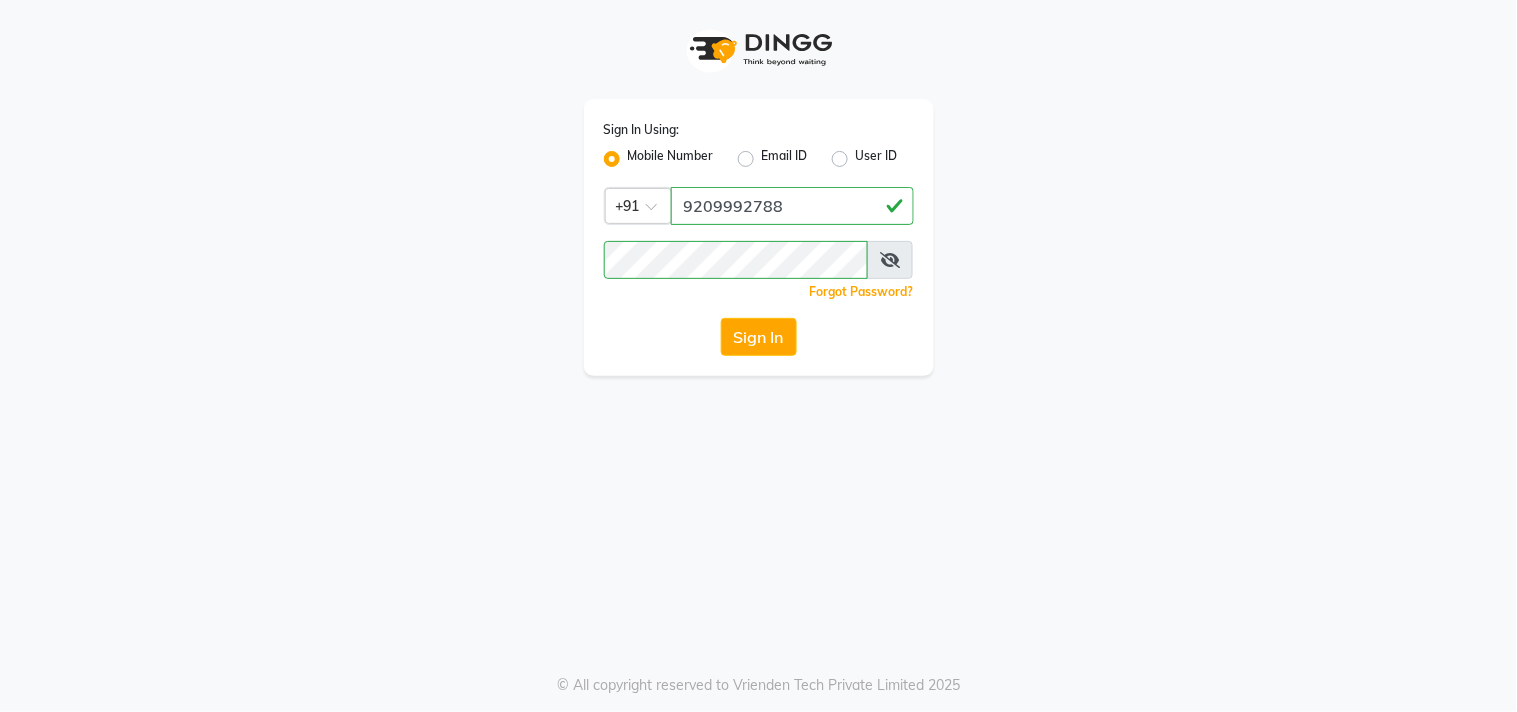 click on "Sign In Using: Mobile Number Email ID User ID Country Code × +91 [PHONE]  Remember me Forgot Password?  Sign In" 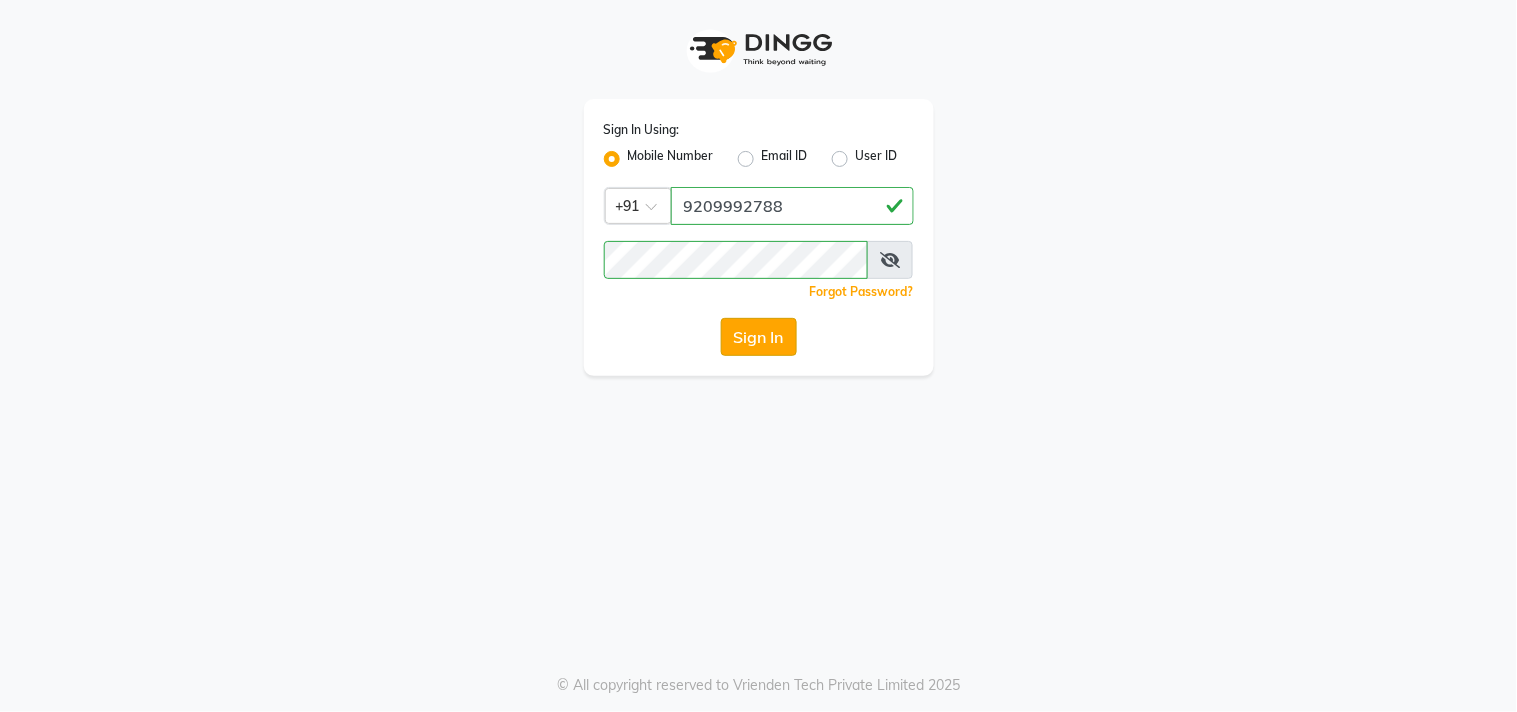 click on "Sign In" 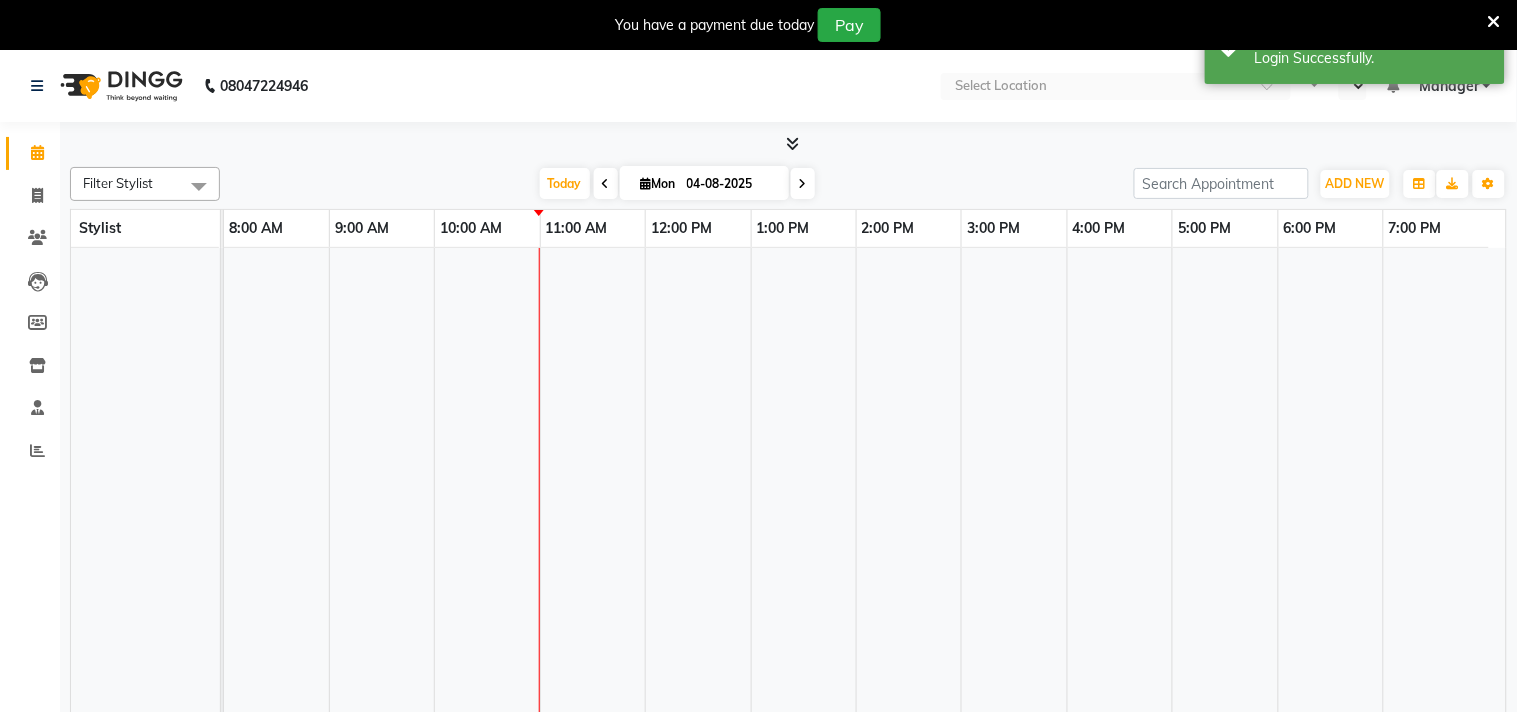 select on "en" 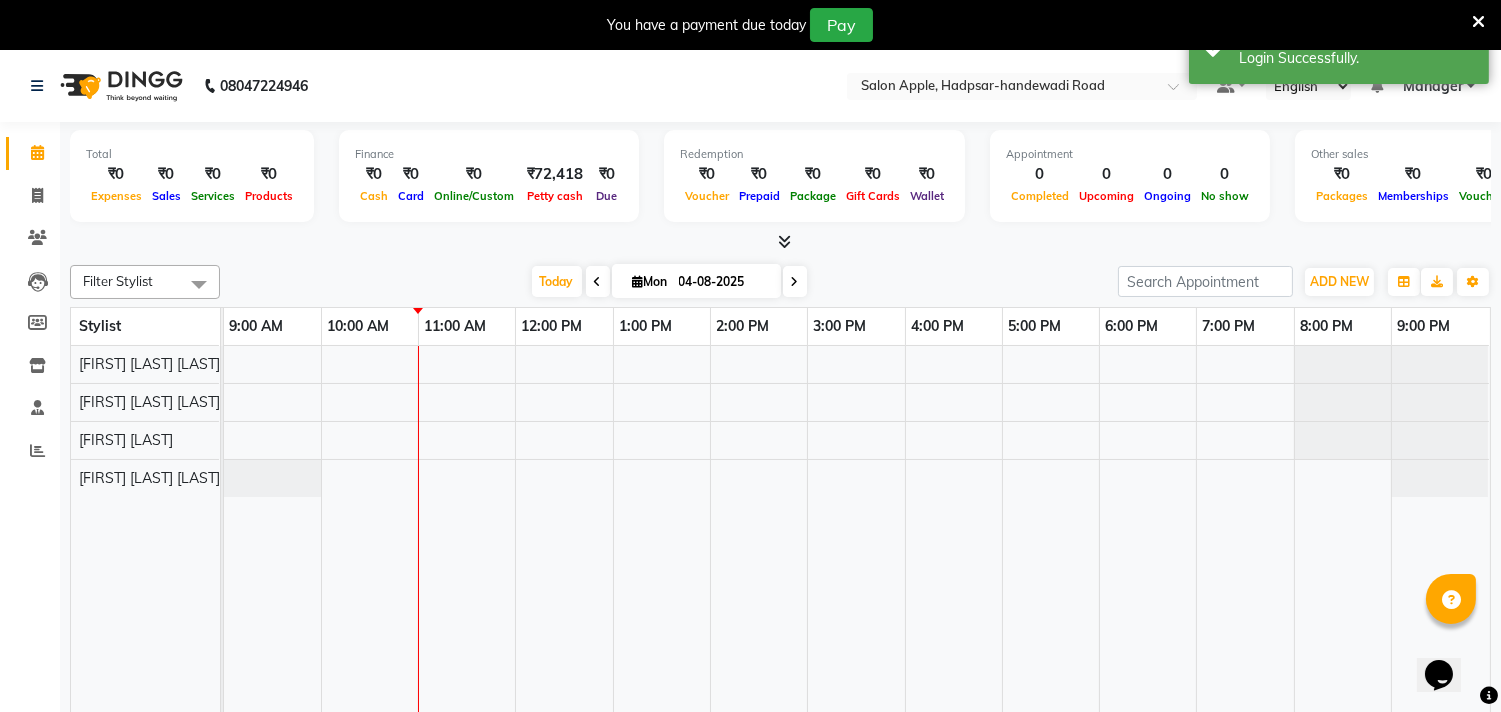 scroll, scrollTop: 0, scrollLeft: 0, axis: both 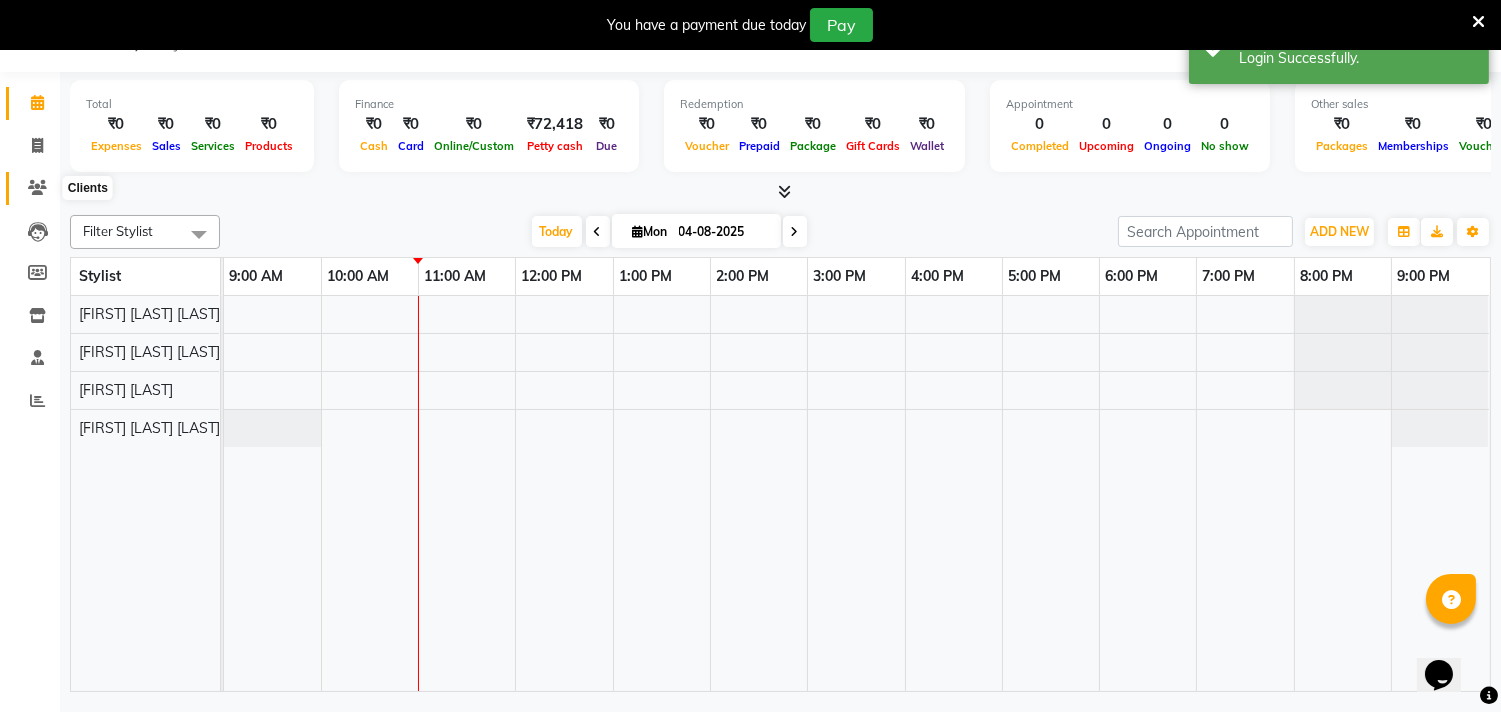 click 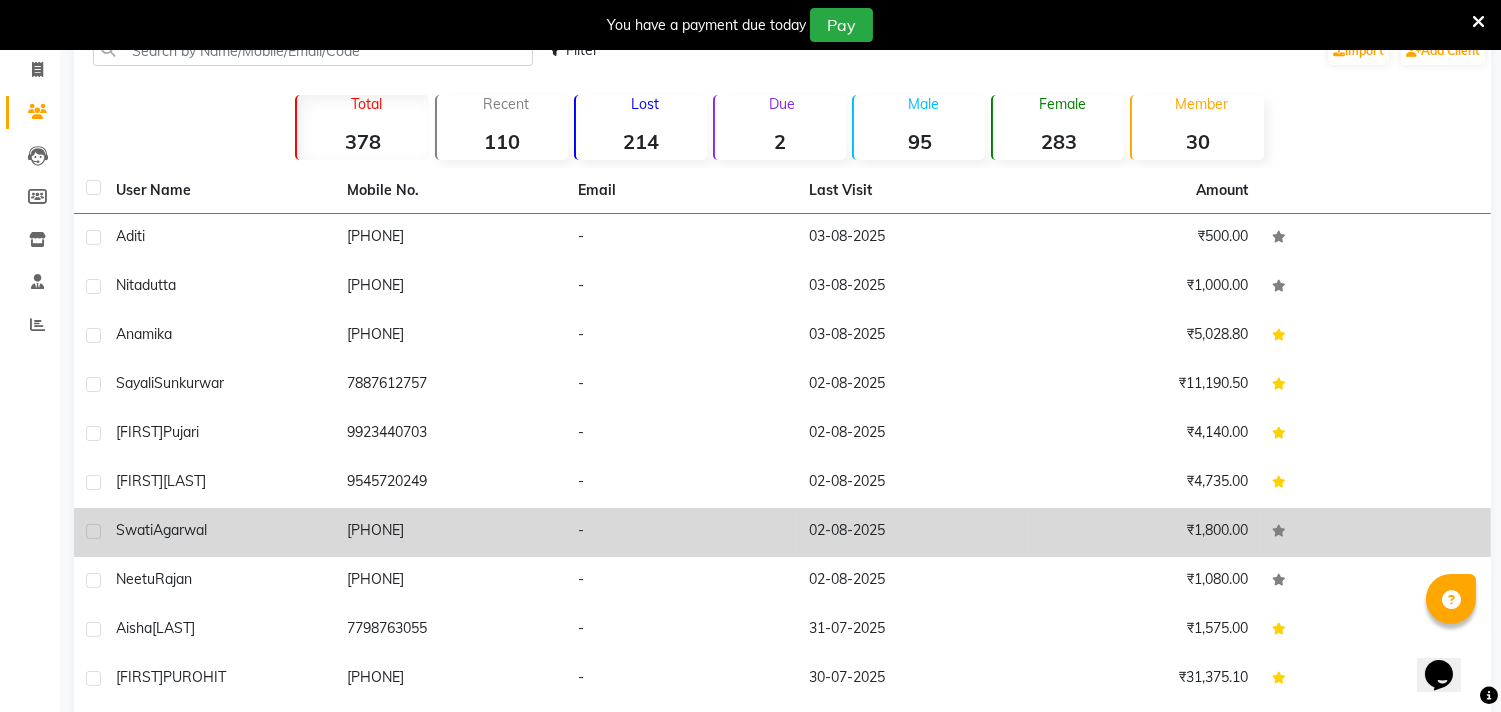 scroll, scrollTop: 203, scrollLeft: 0, axis: vertical 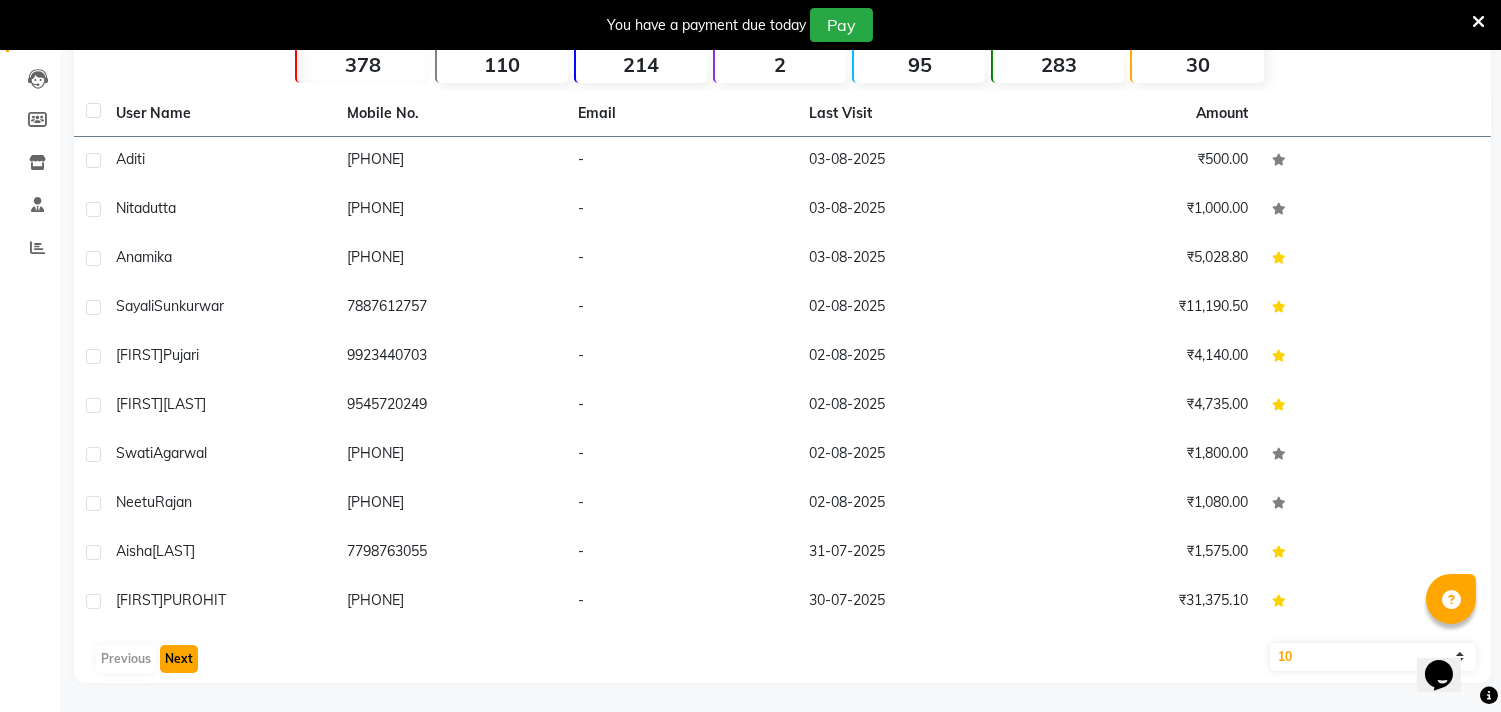click on "Next" 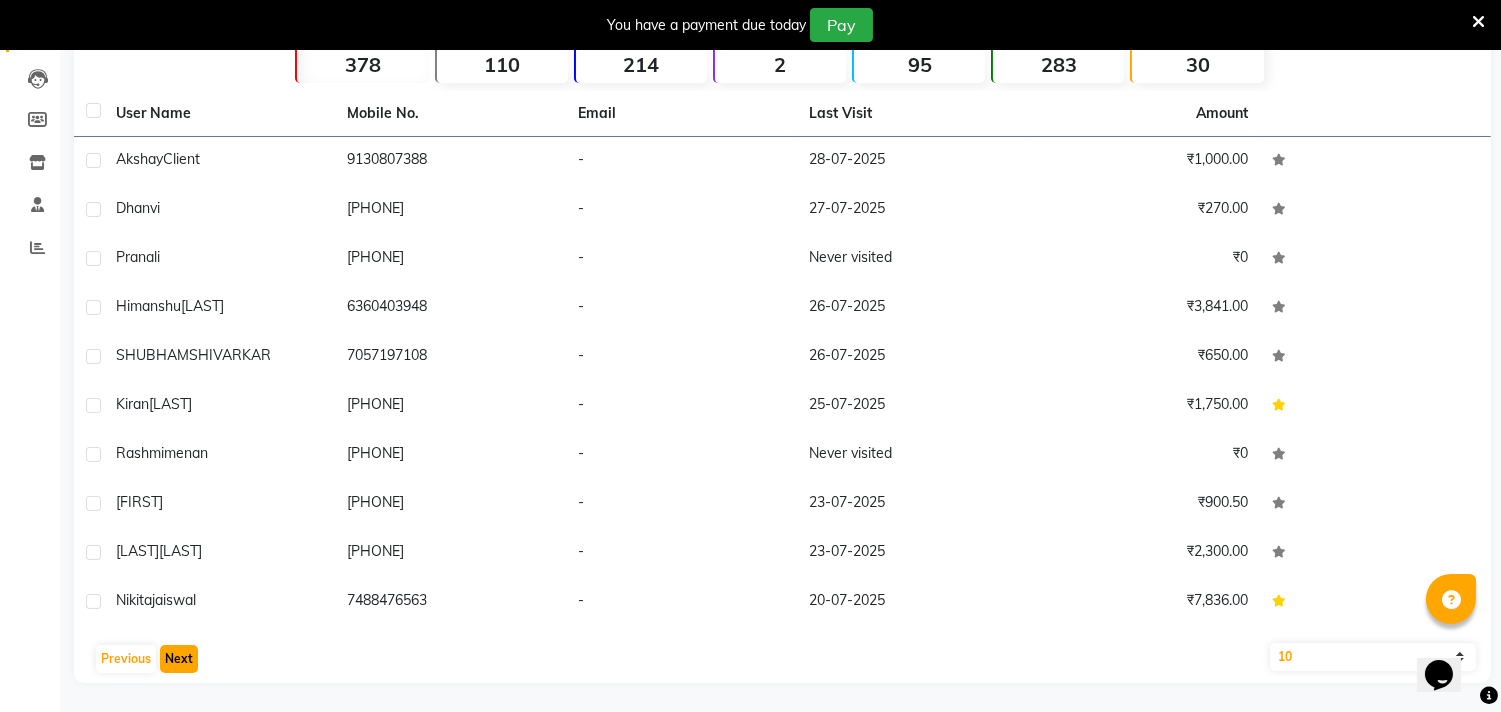 click on "Next" 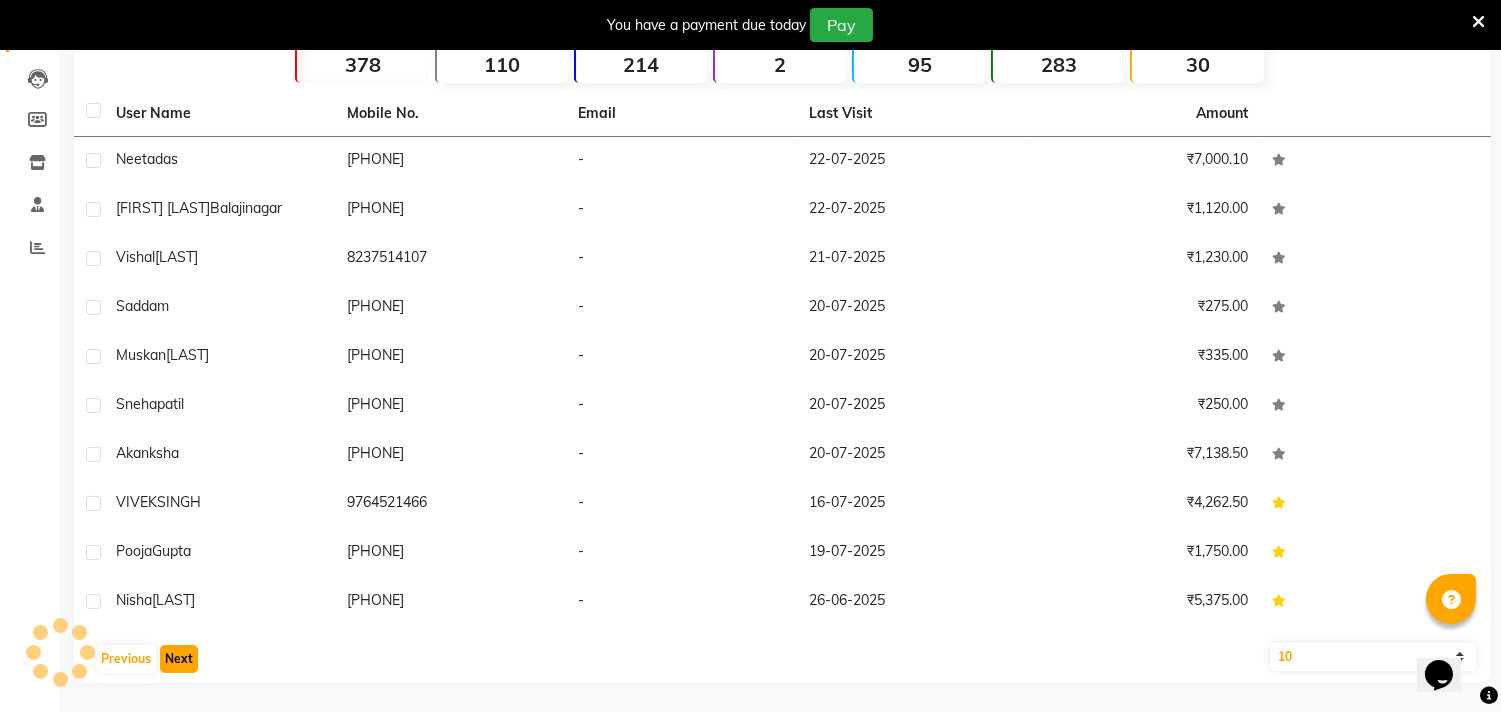 click on "Next" 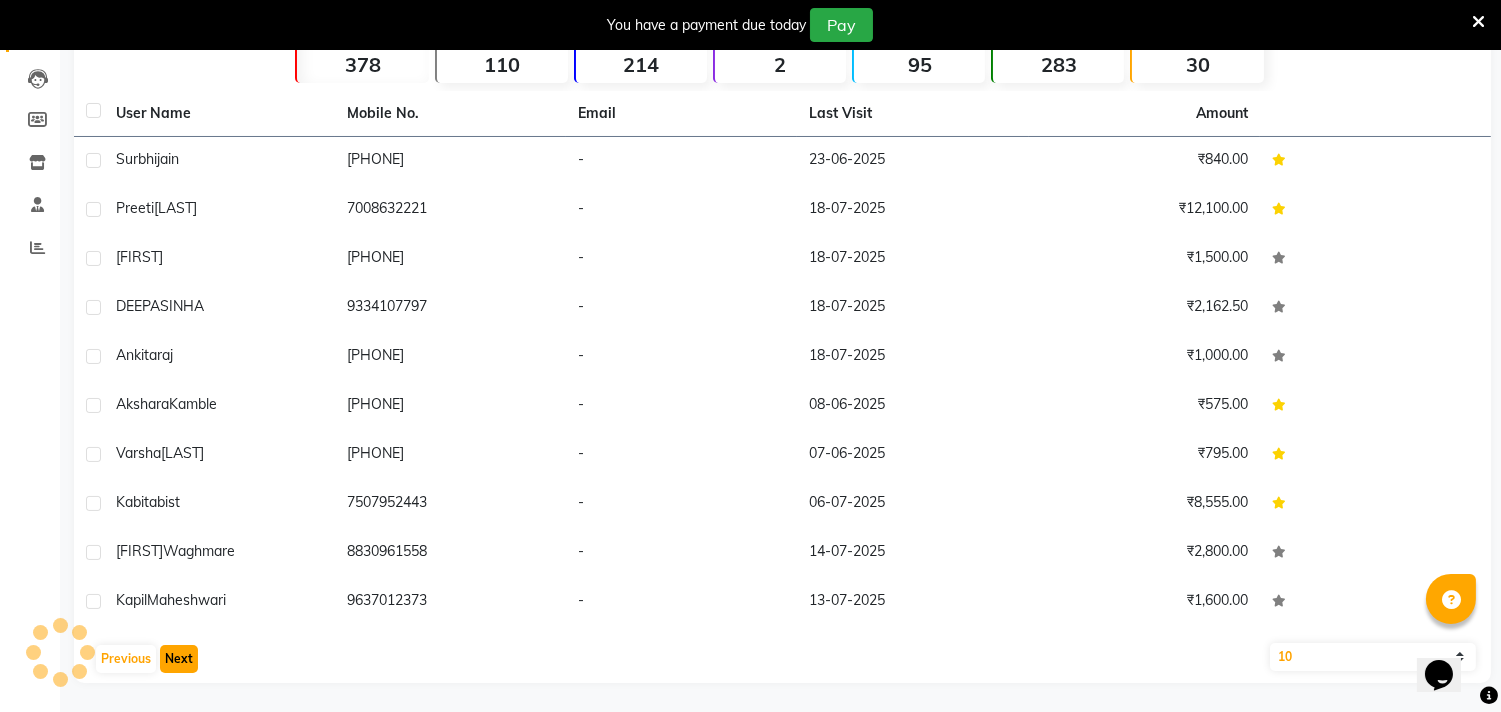 click on "Next" 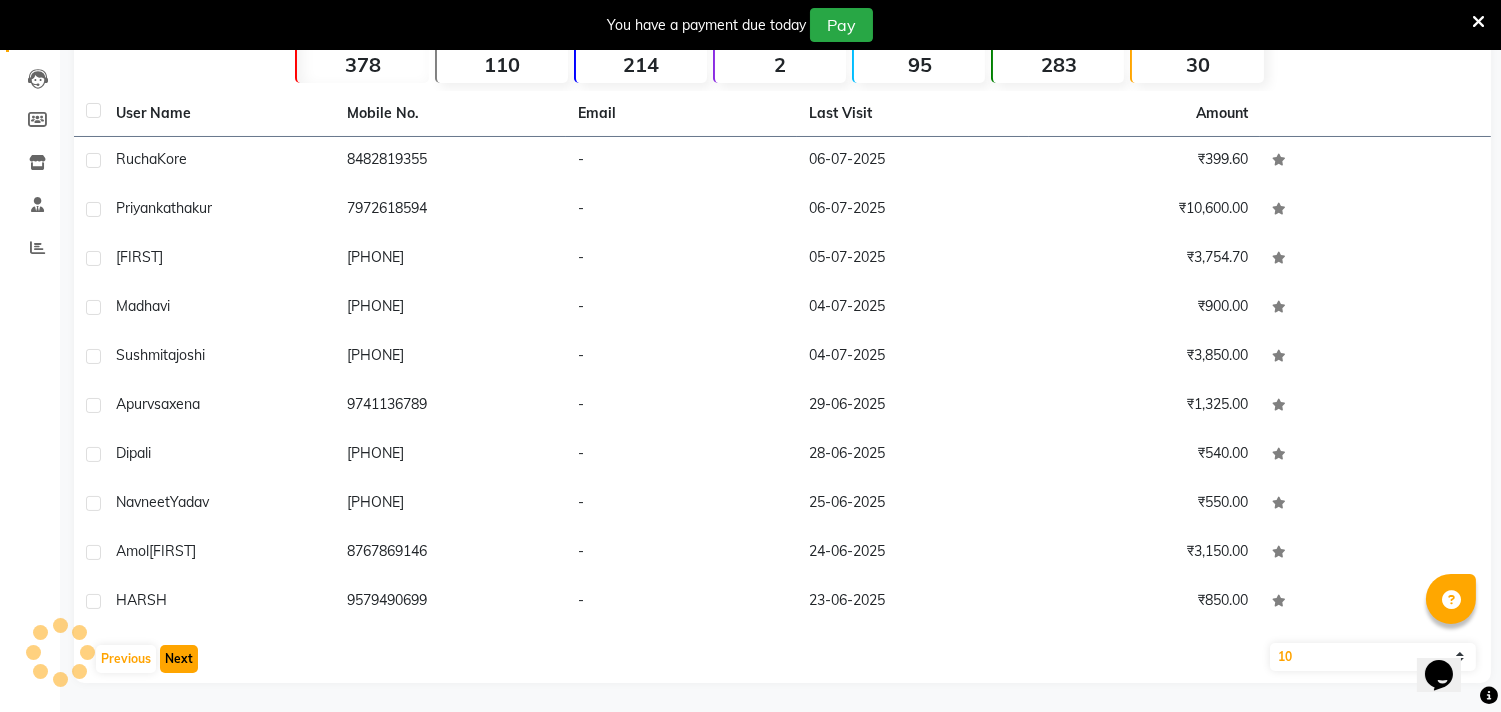 click on "Next" 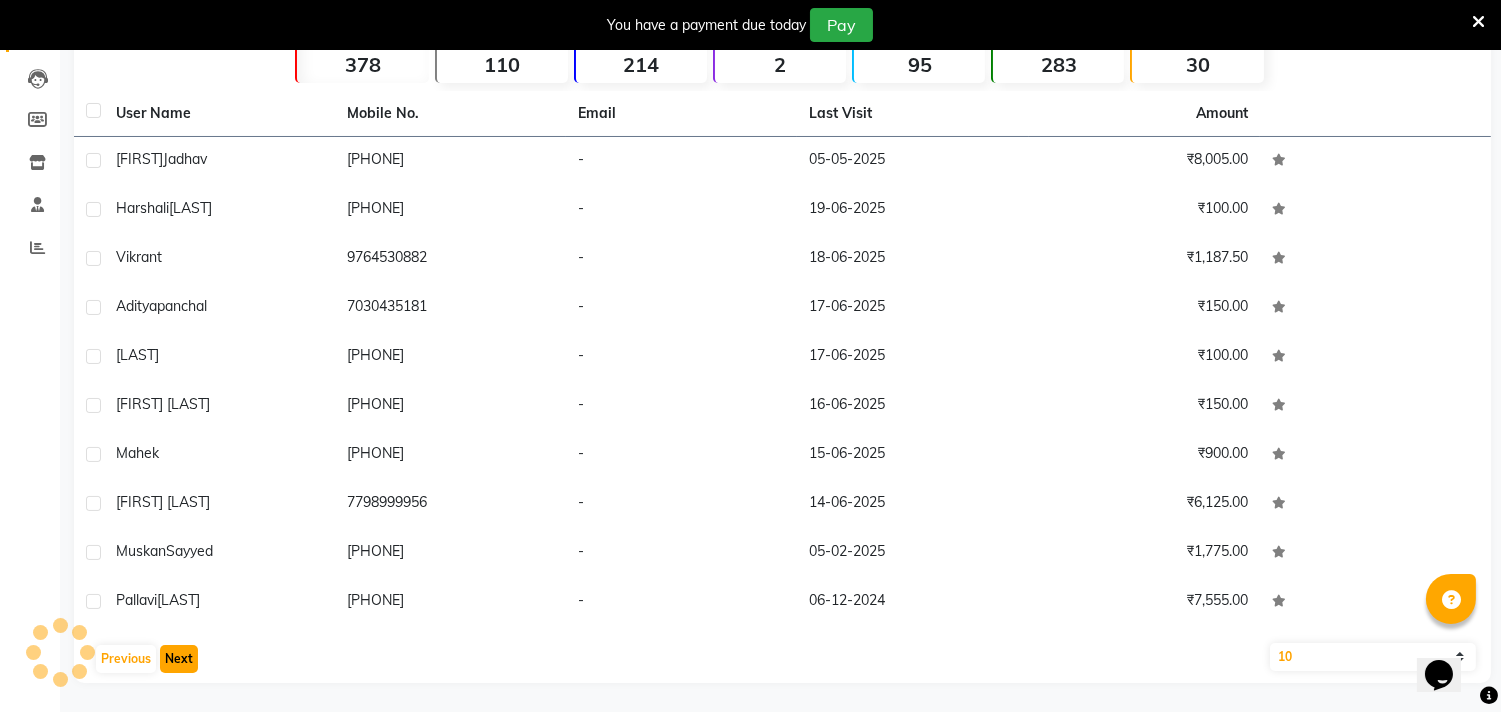 click on "Next" 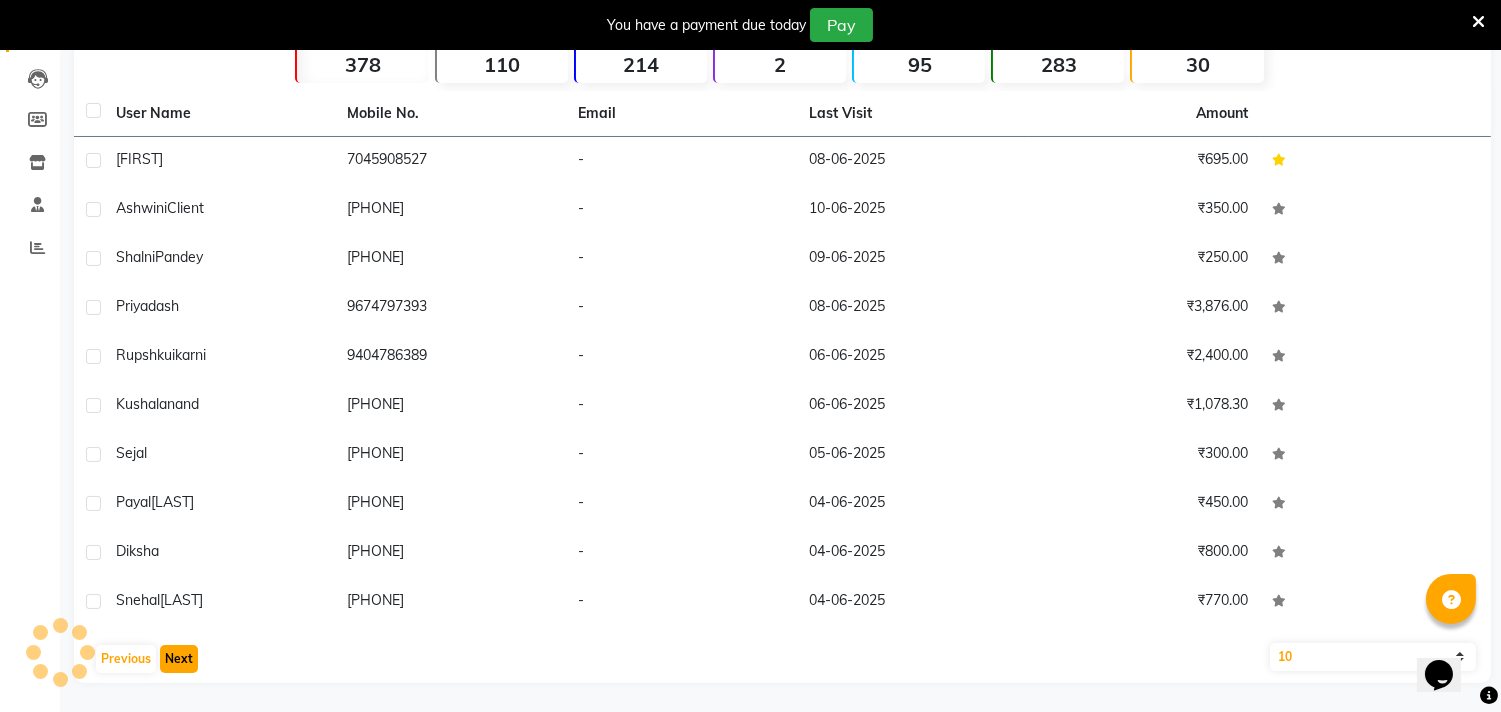 click on "Next" 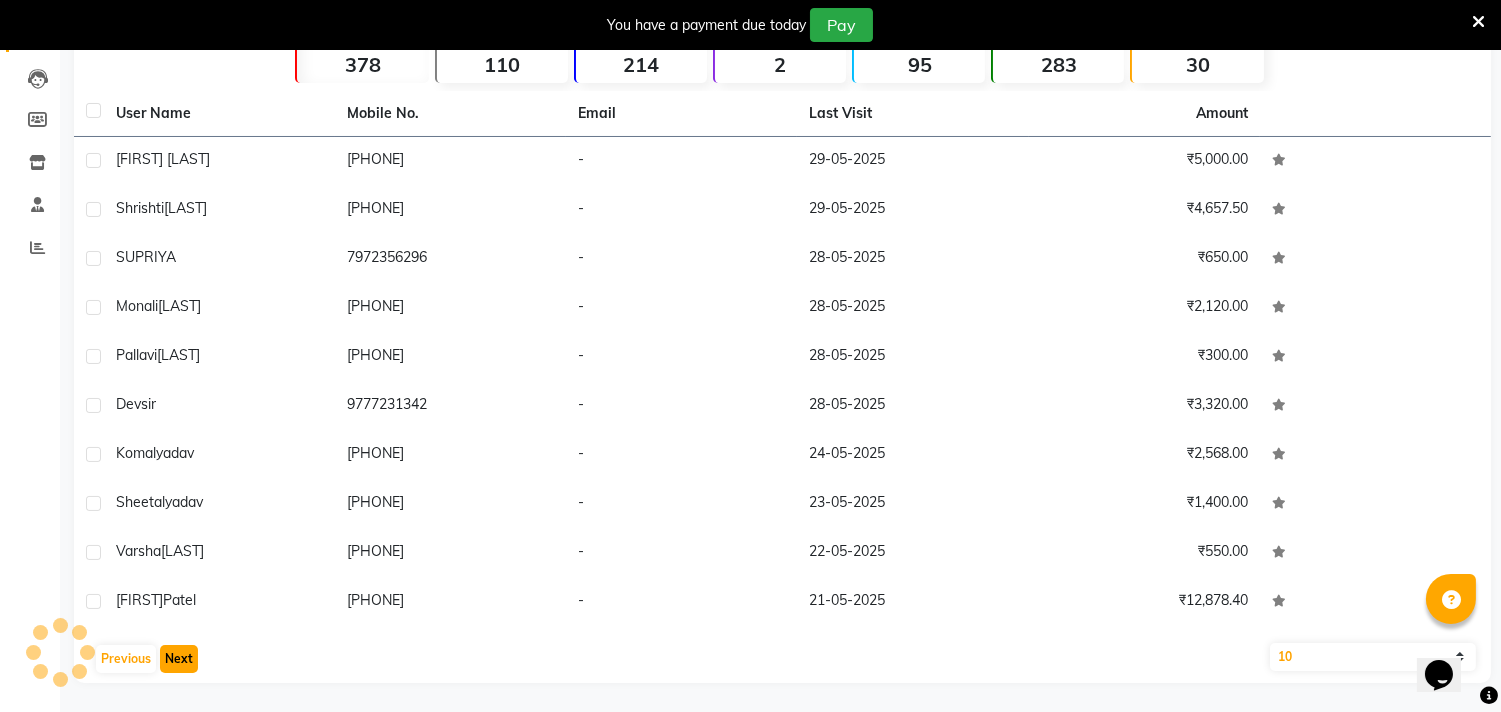 click on "Next" 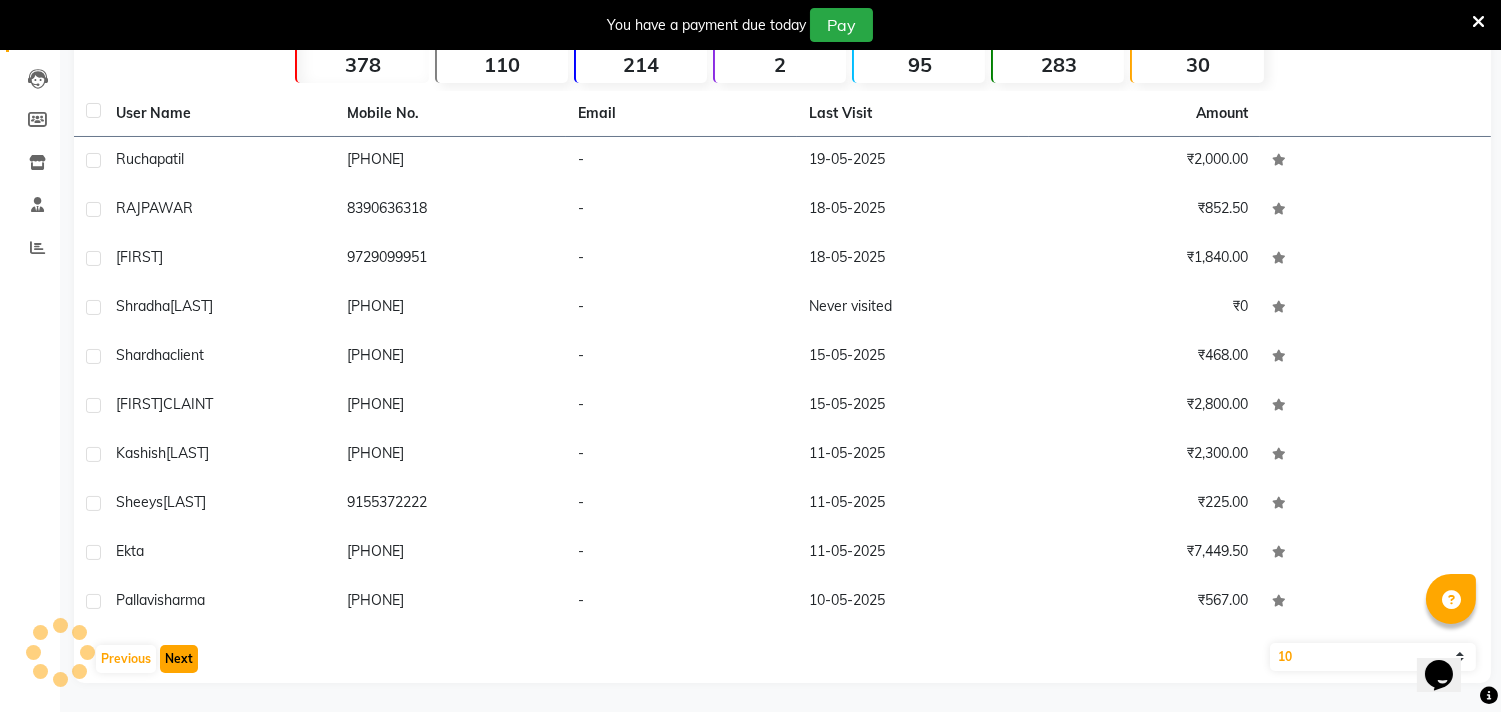 click on "Next" 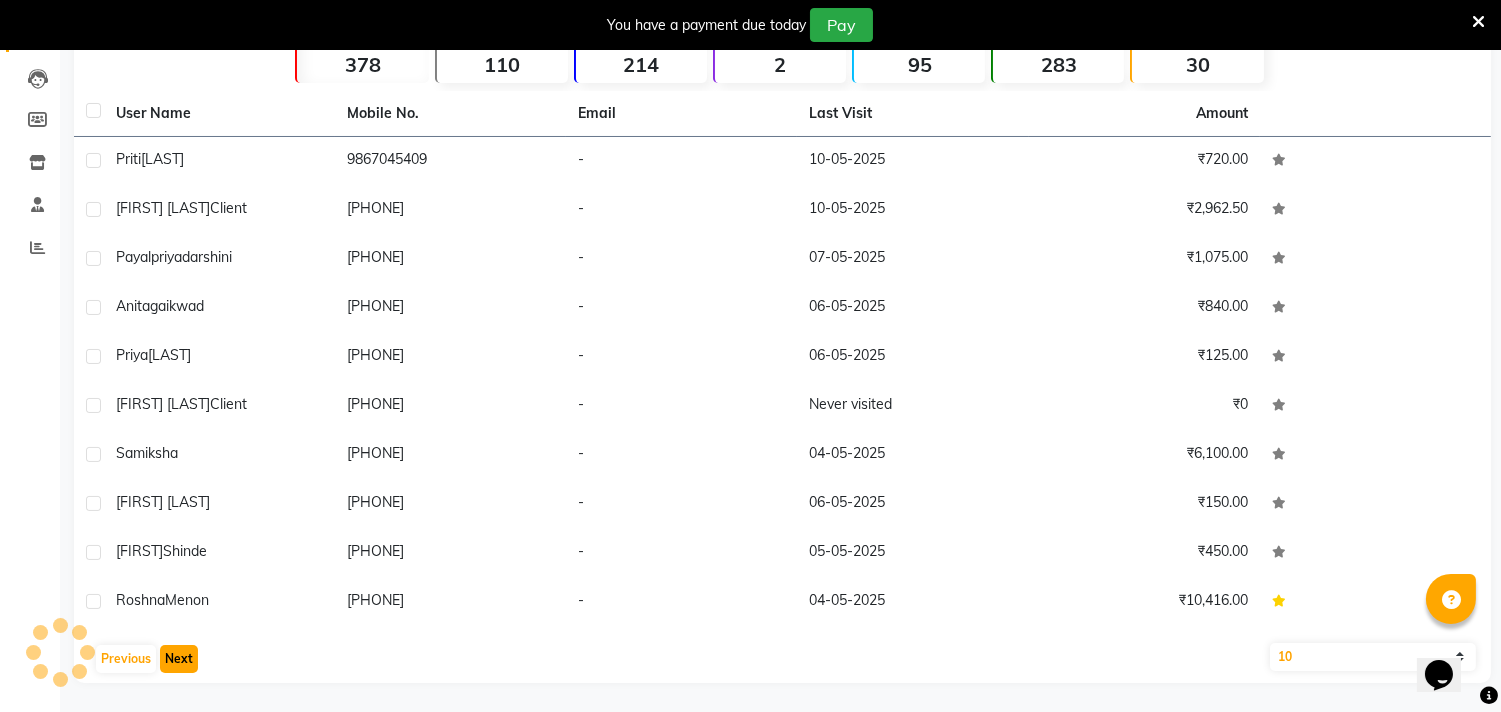 click on "Next" 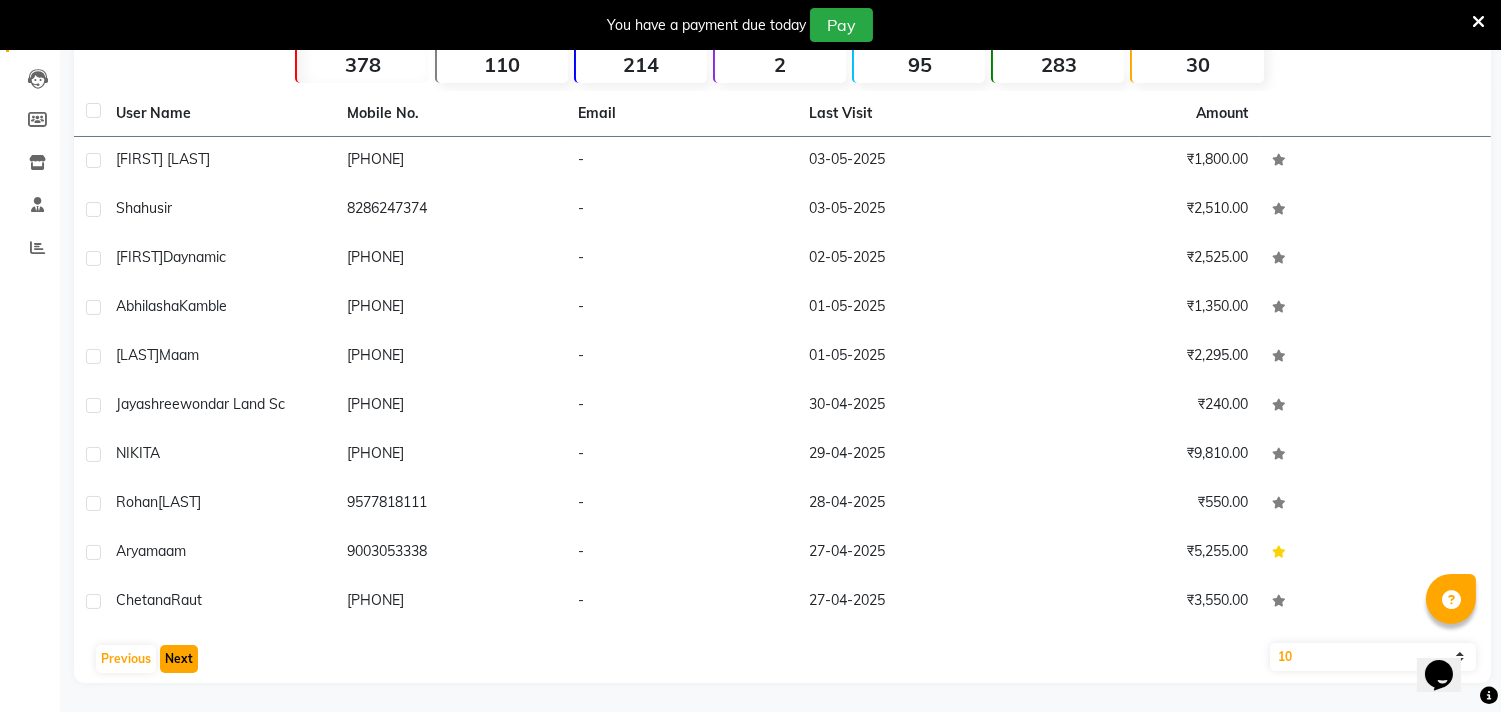 click on "Next" 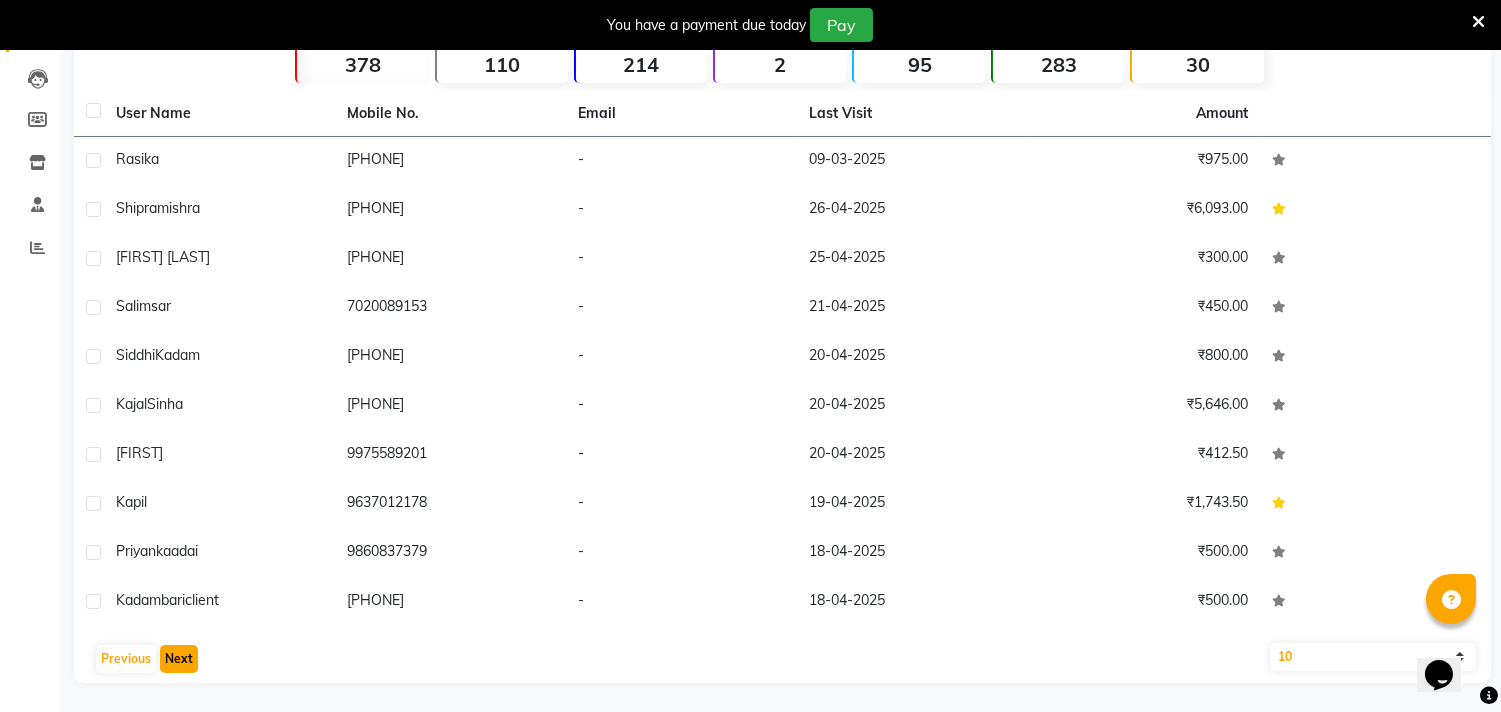 click on "Next" 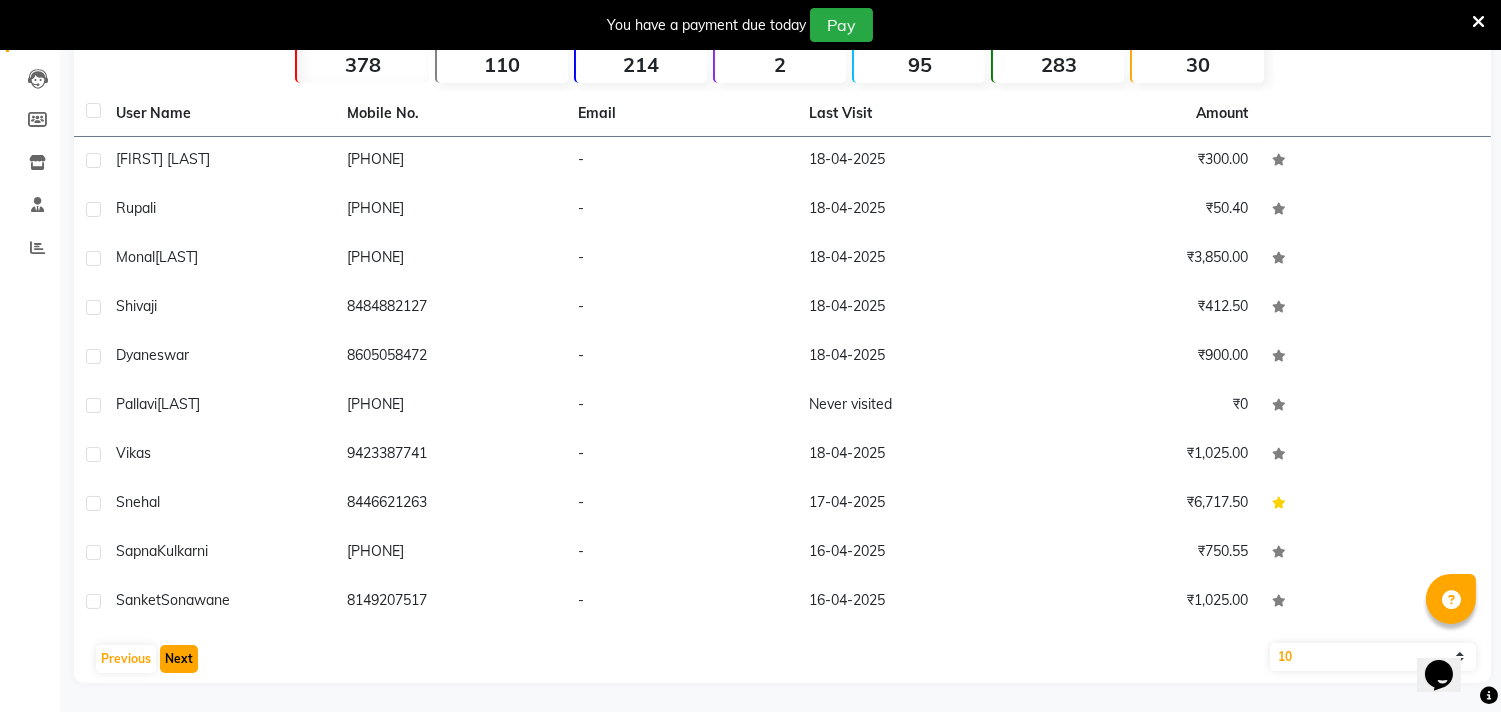 click on "Next" 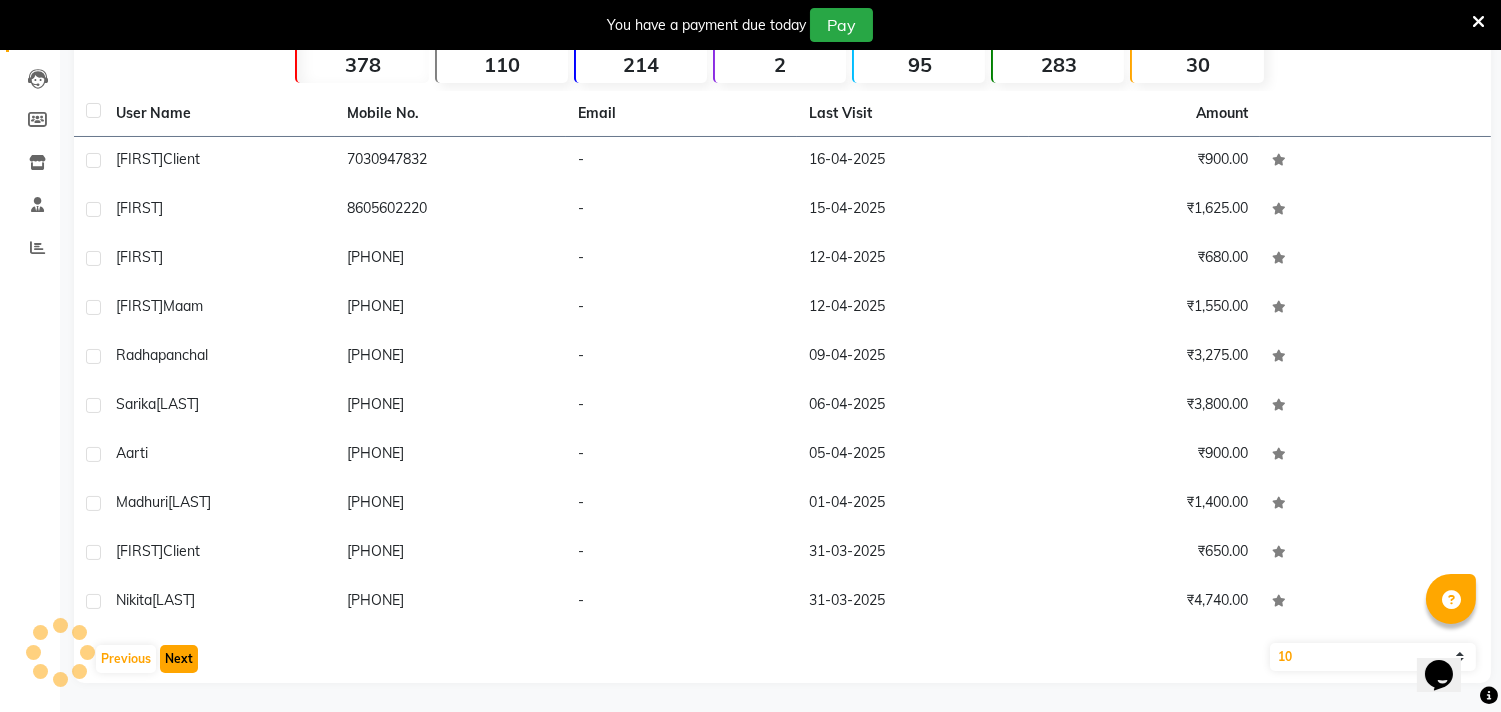 click on "Next" 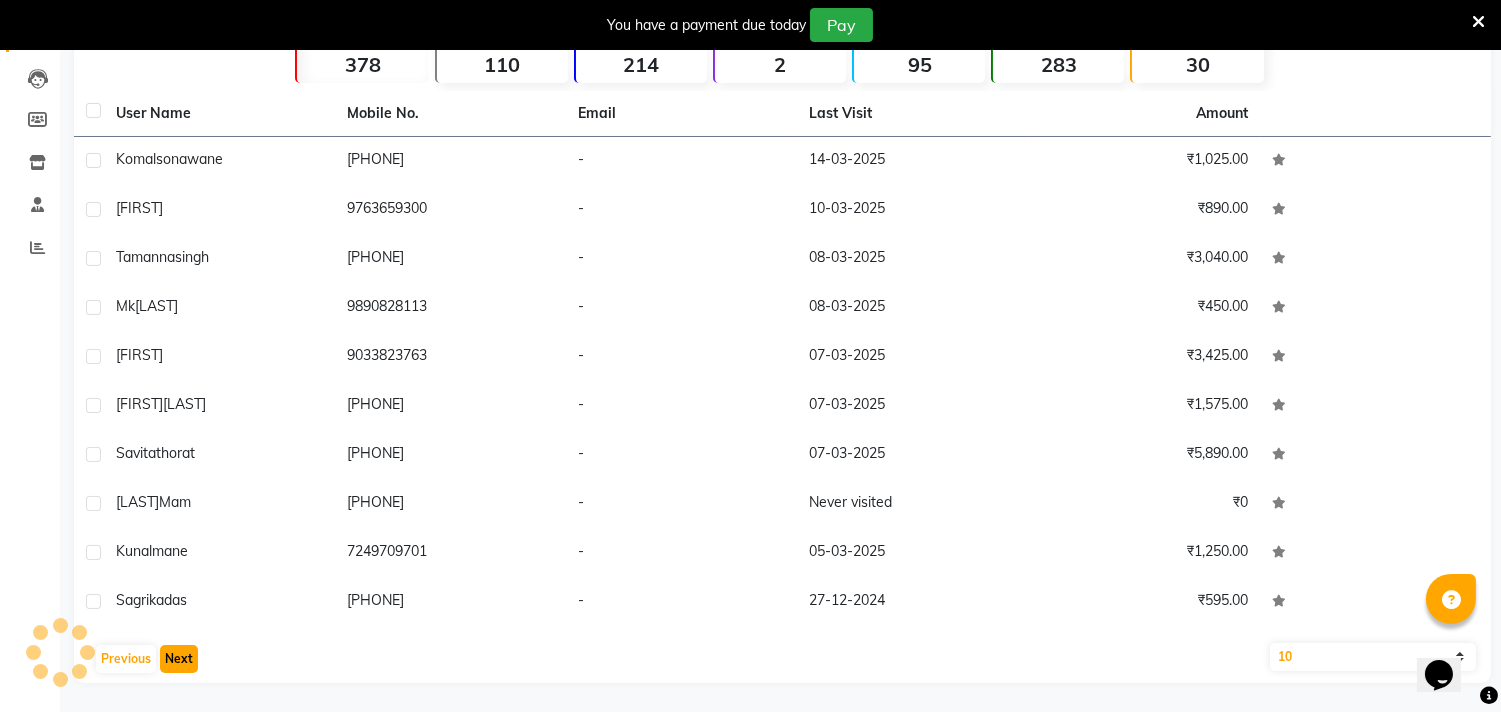 click on "Next" 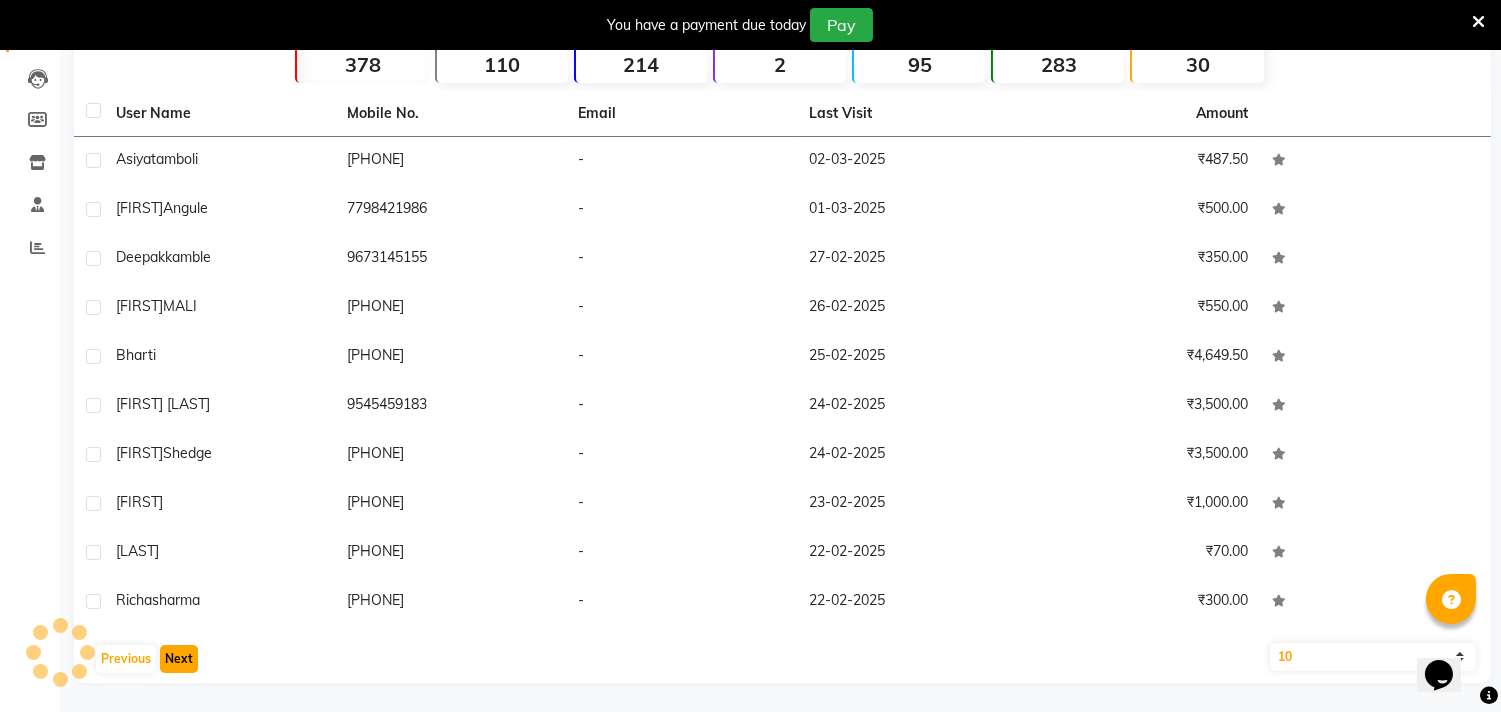 click on "Next" 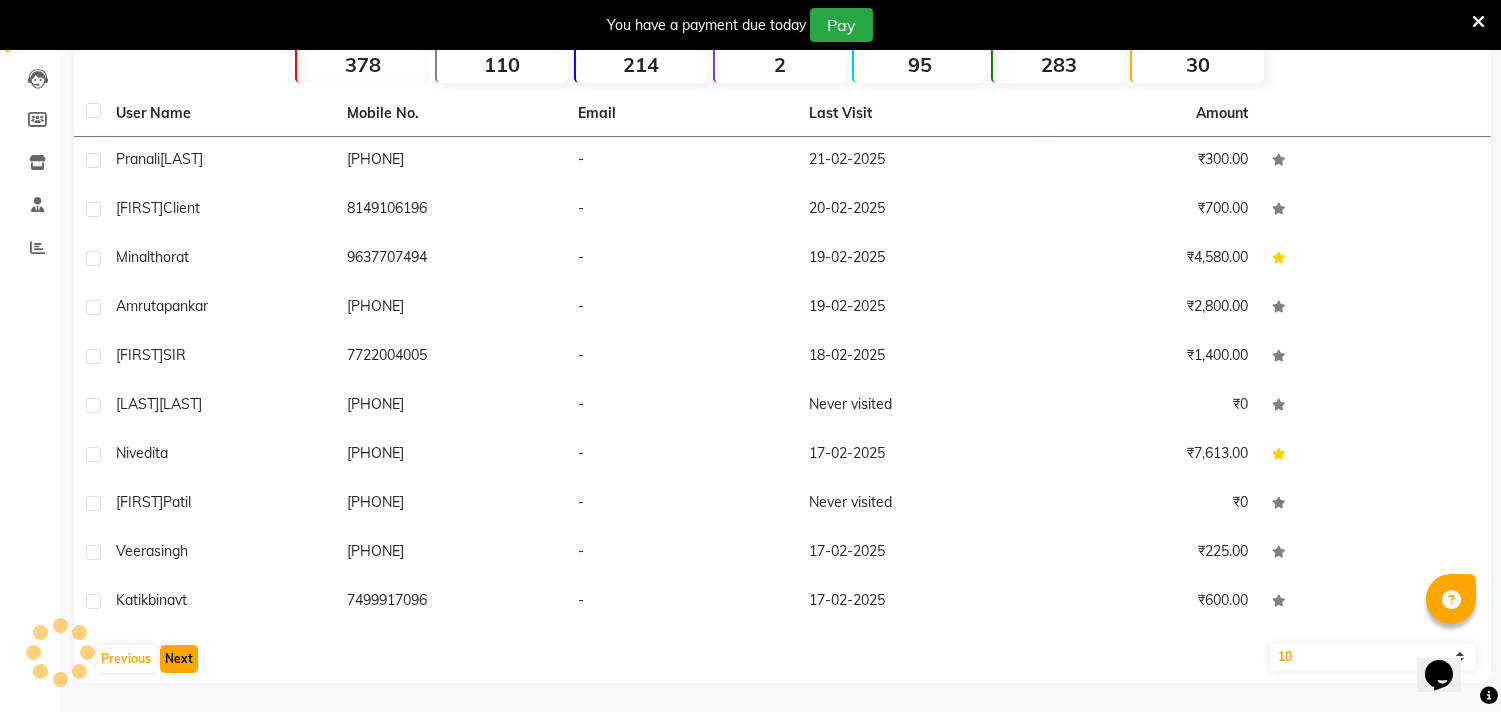 click on "Next" 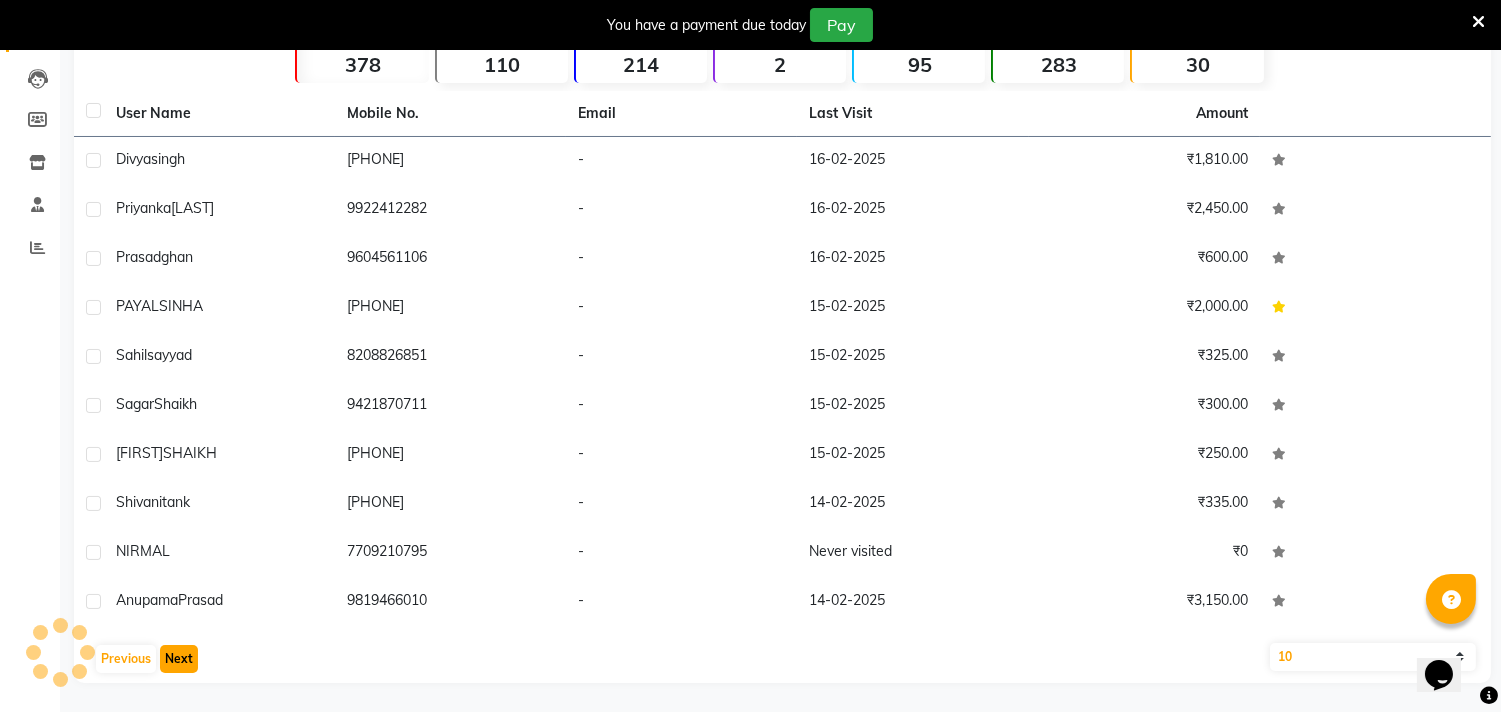 click on "Next" 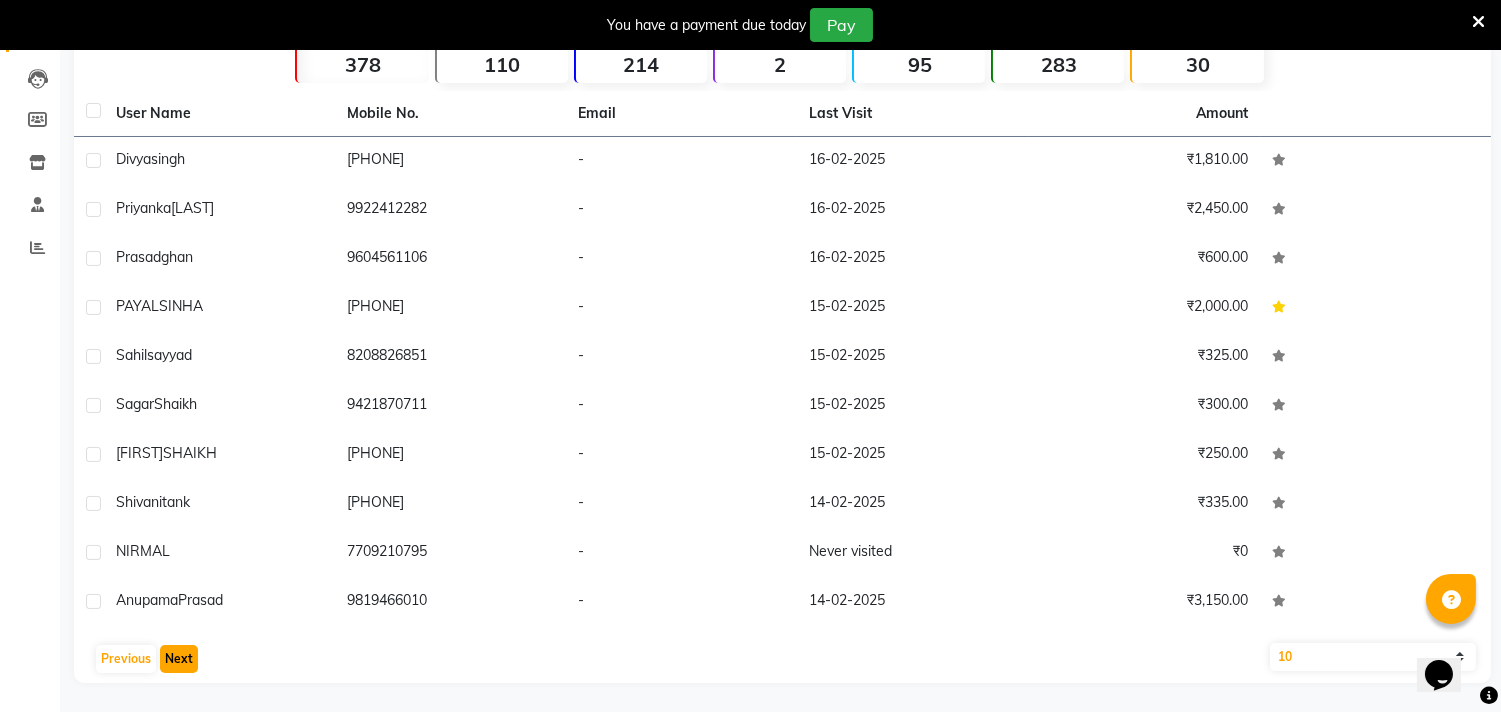 click on "Next" 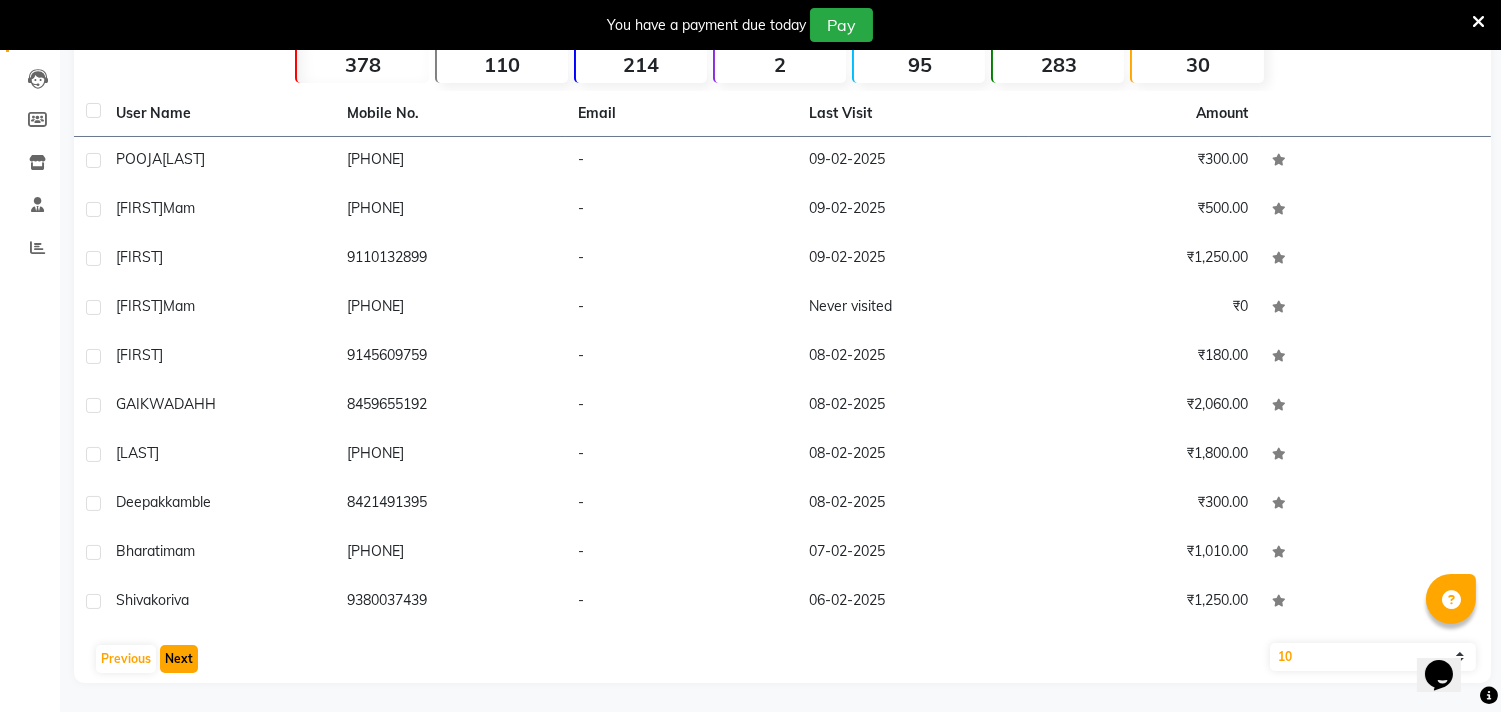 click on "Next" 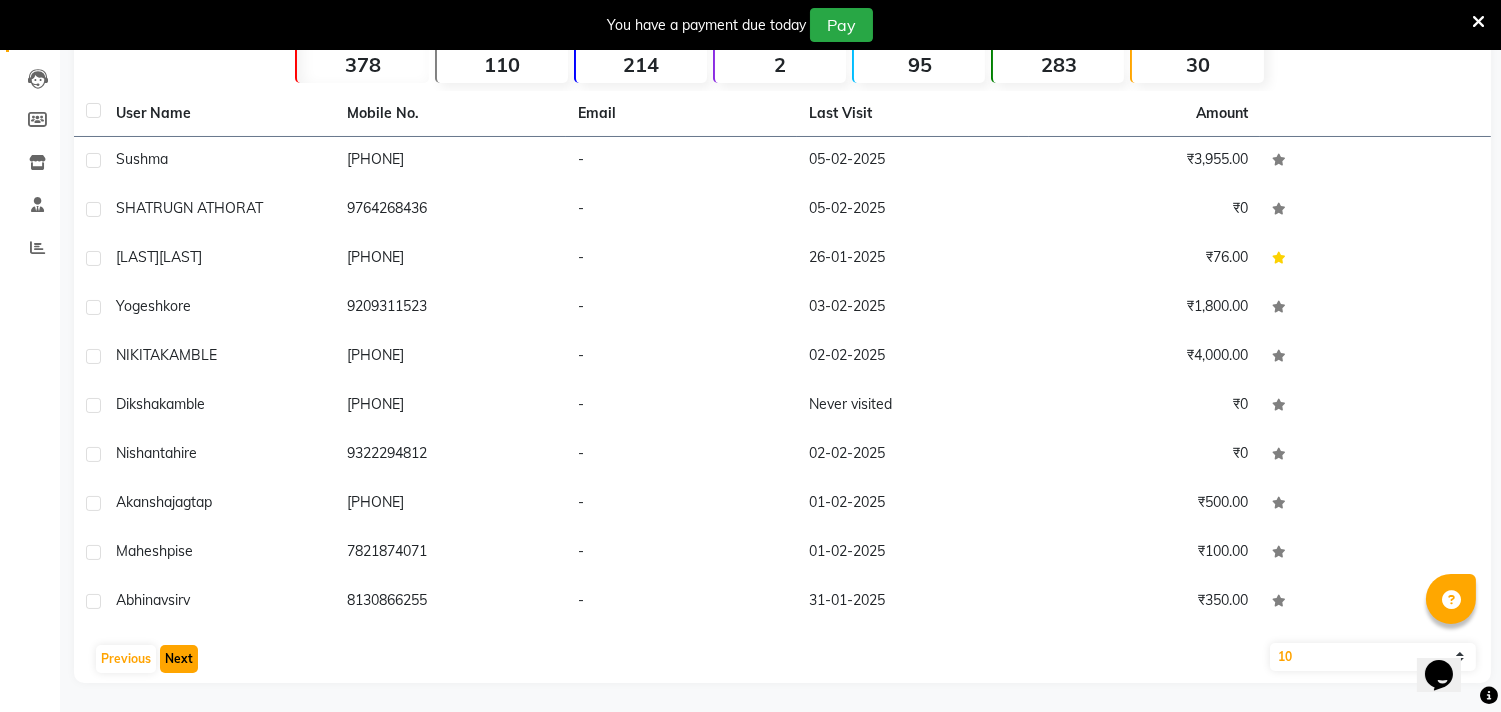 click on "Next" 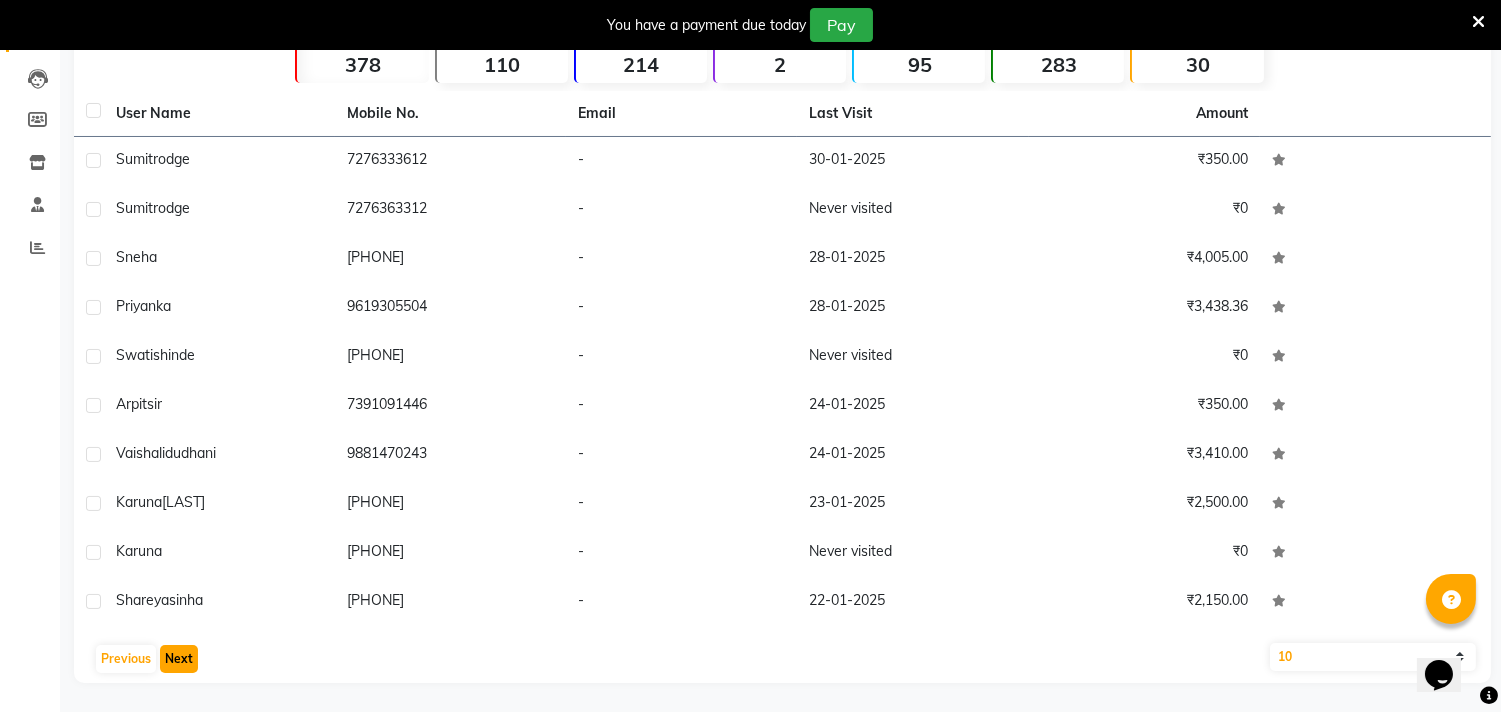 click on "Next" 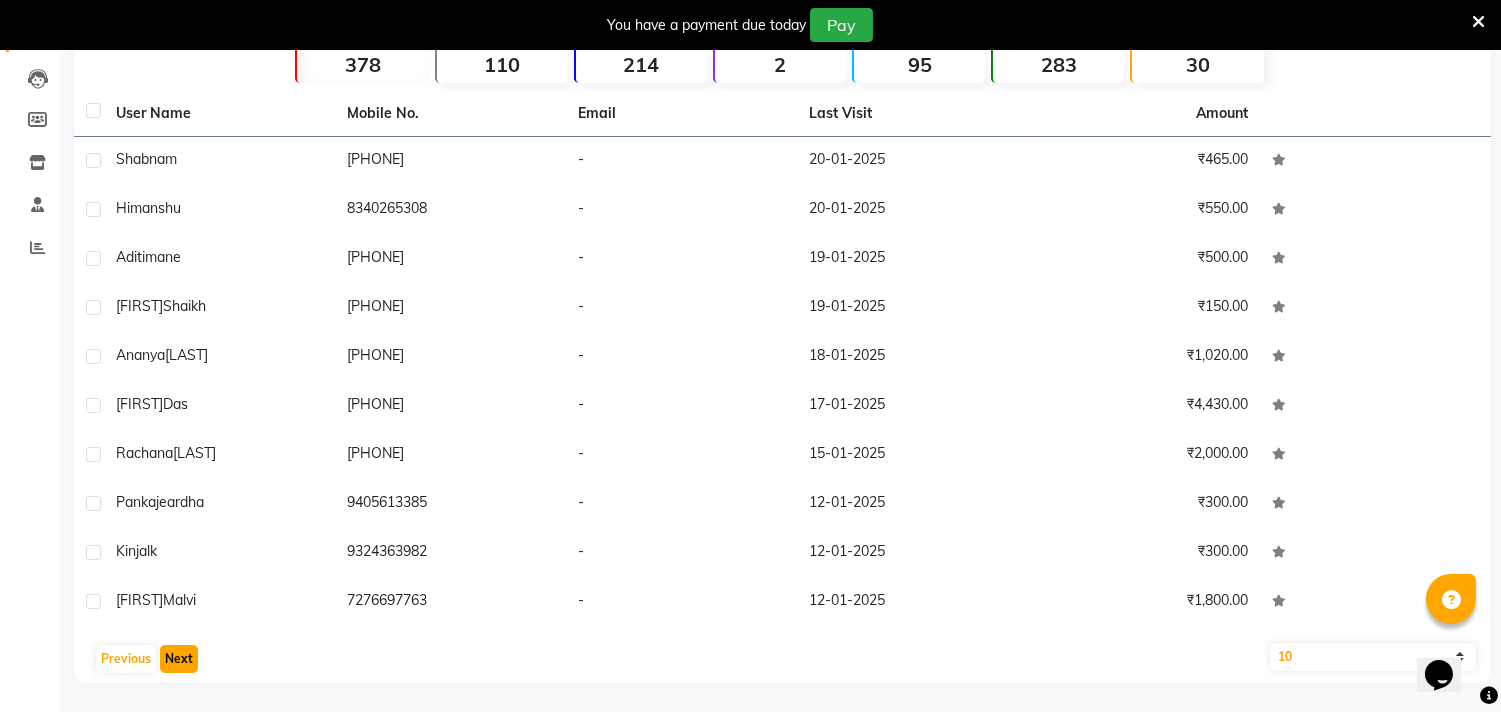click on "Next" 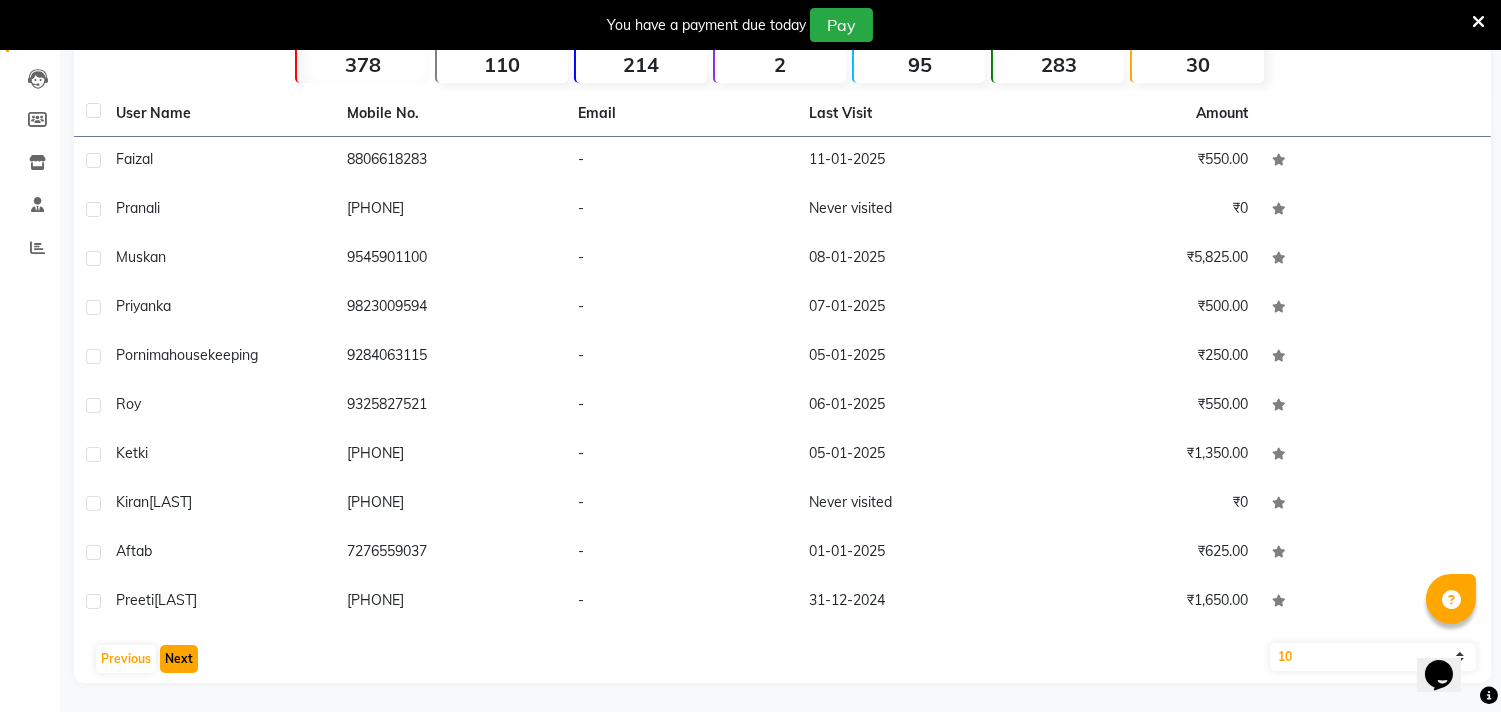 click on "Next" 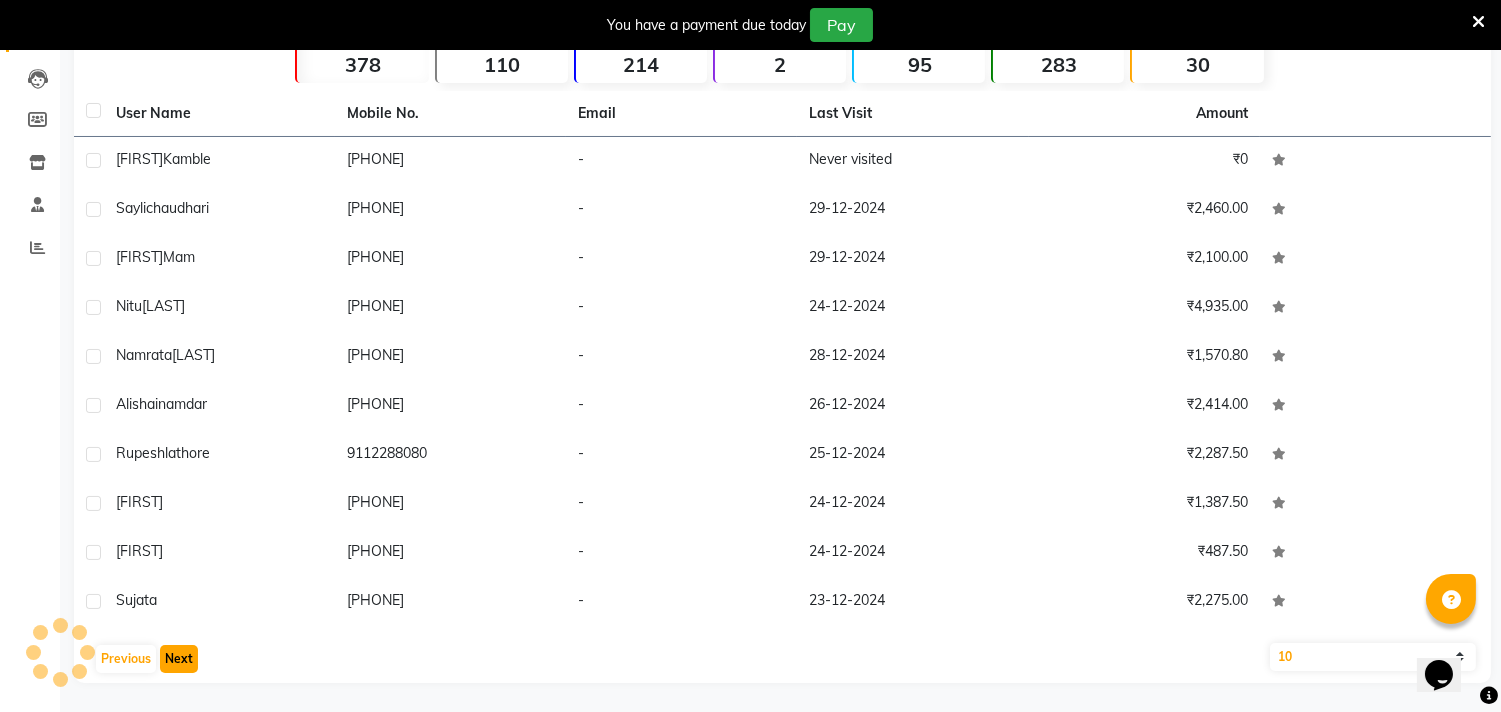 click on "Next" 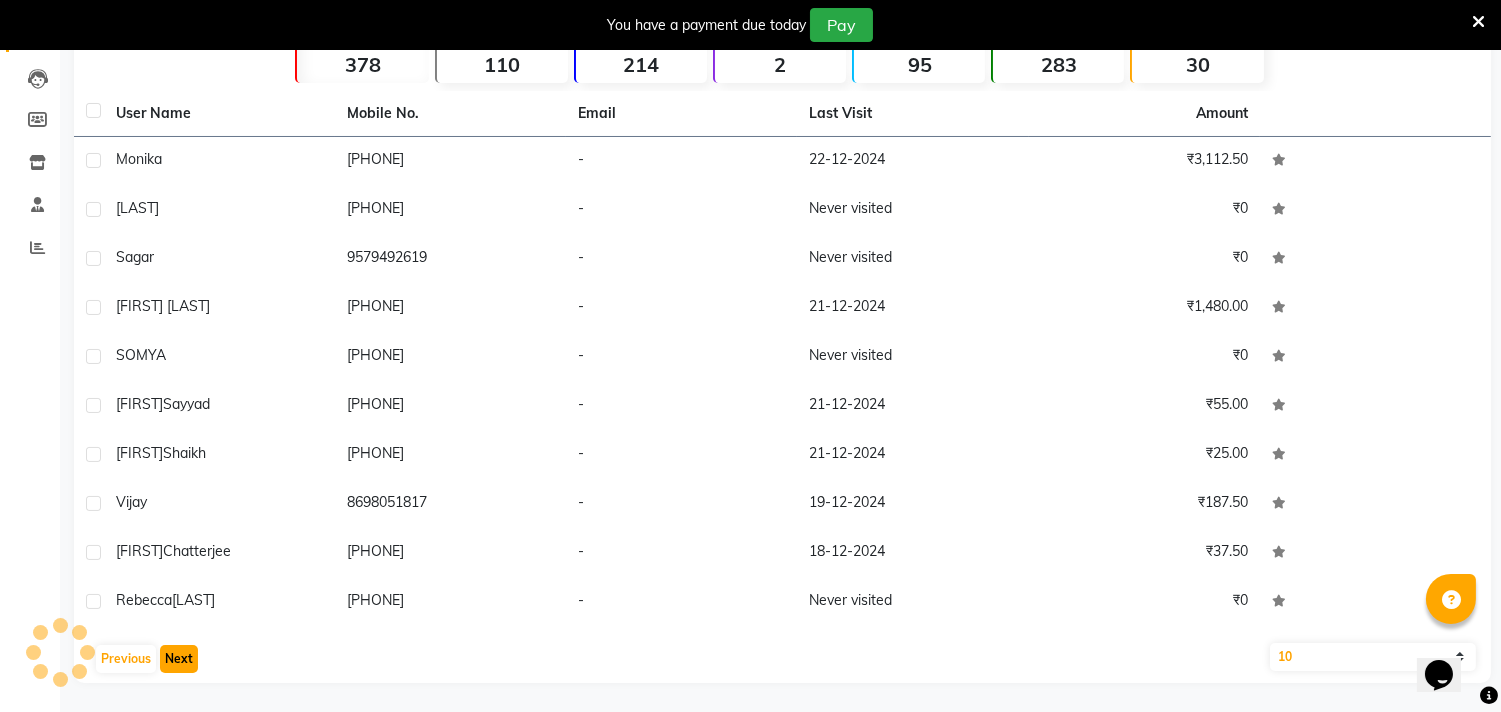 click on "Next" 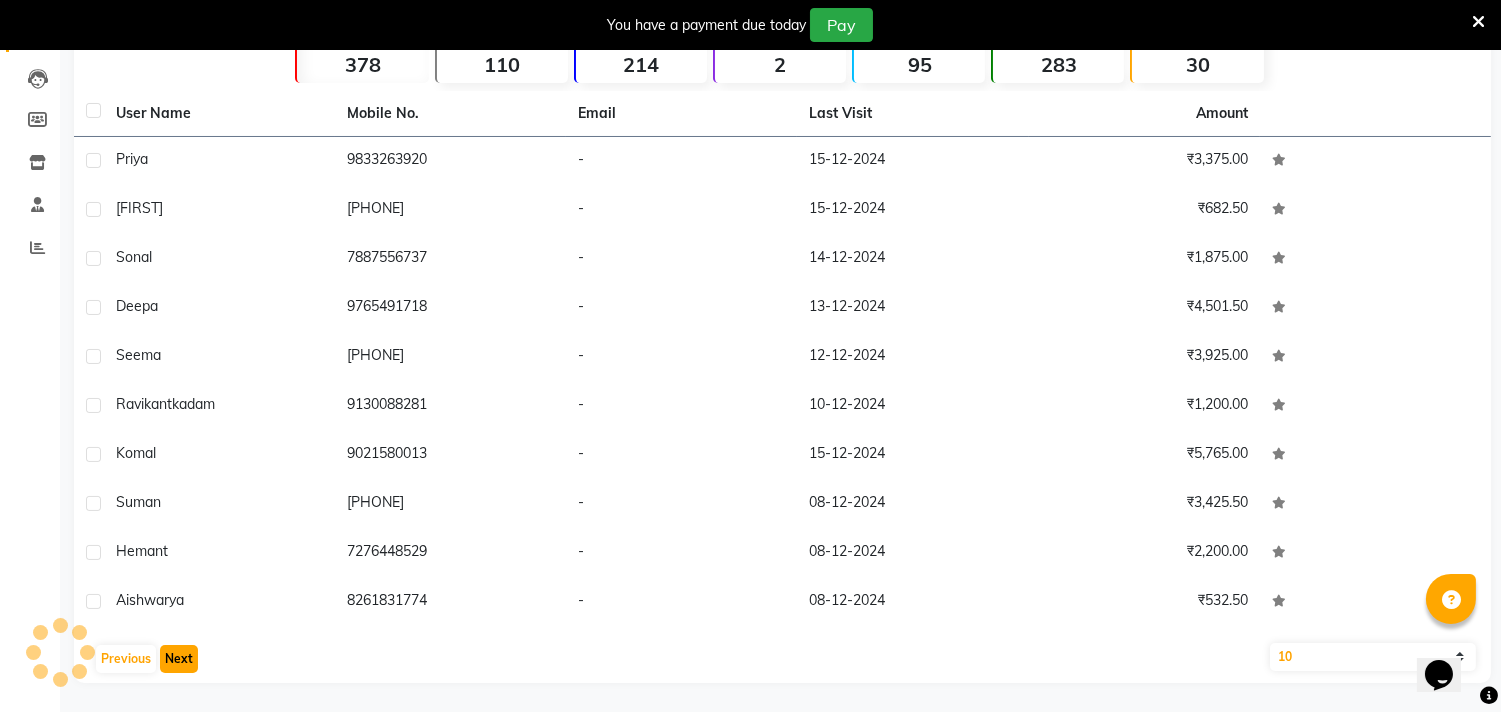click on "Next" 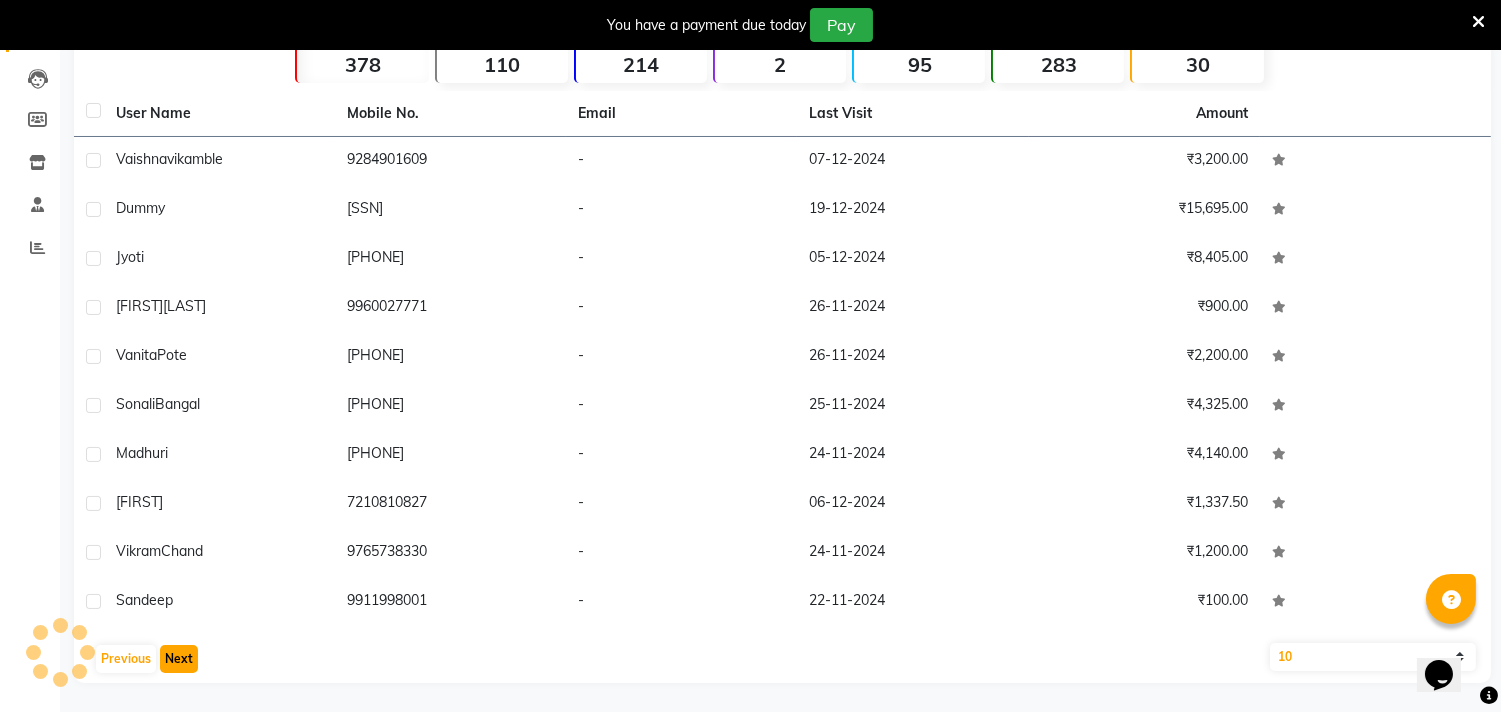 click on "Next" 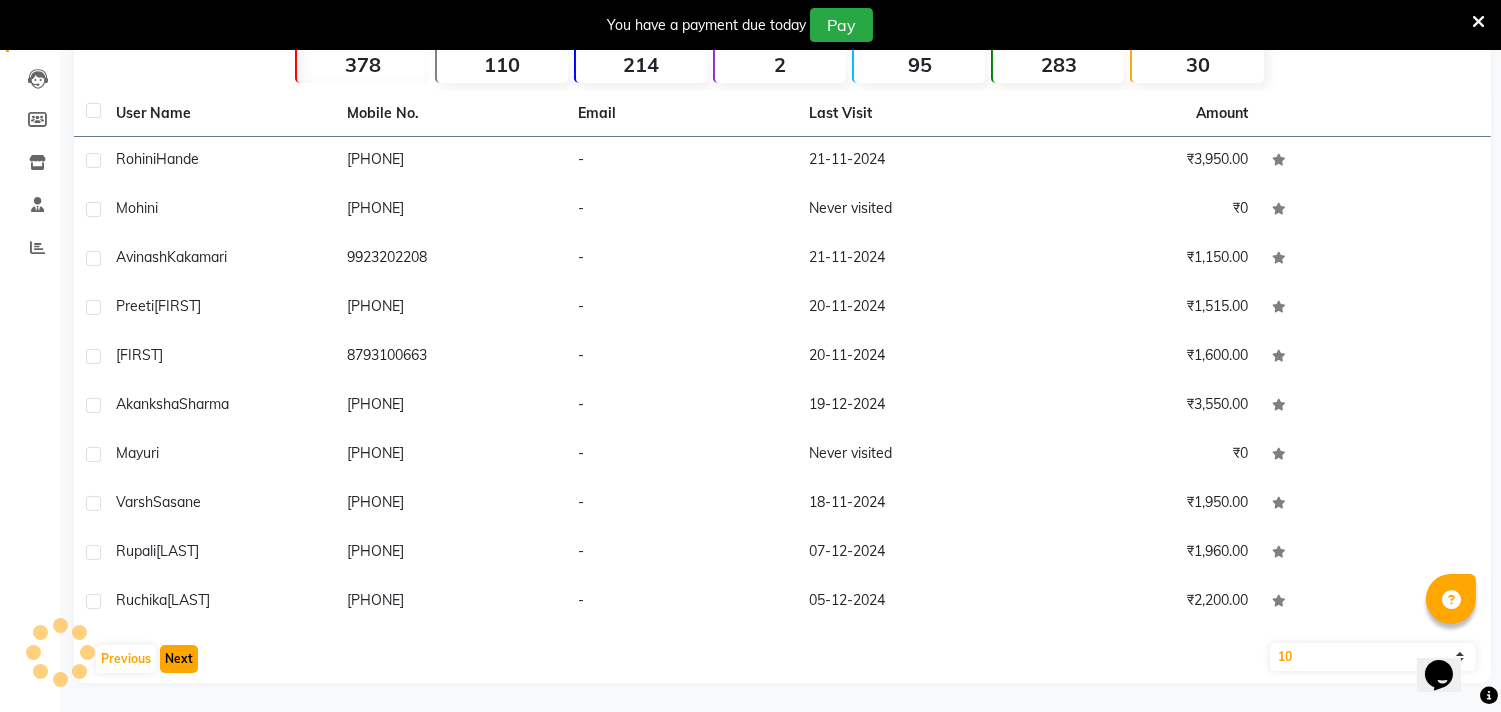 click on "Next" 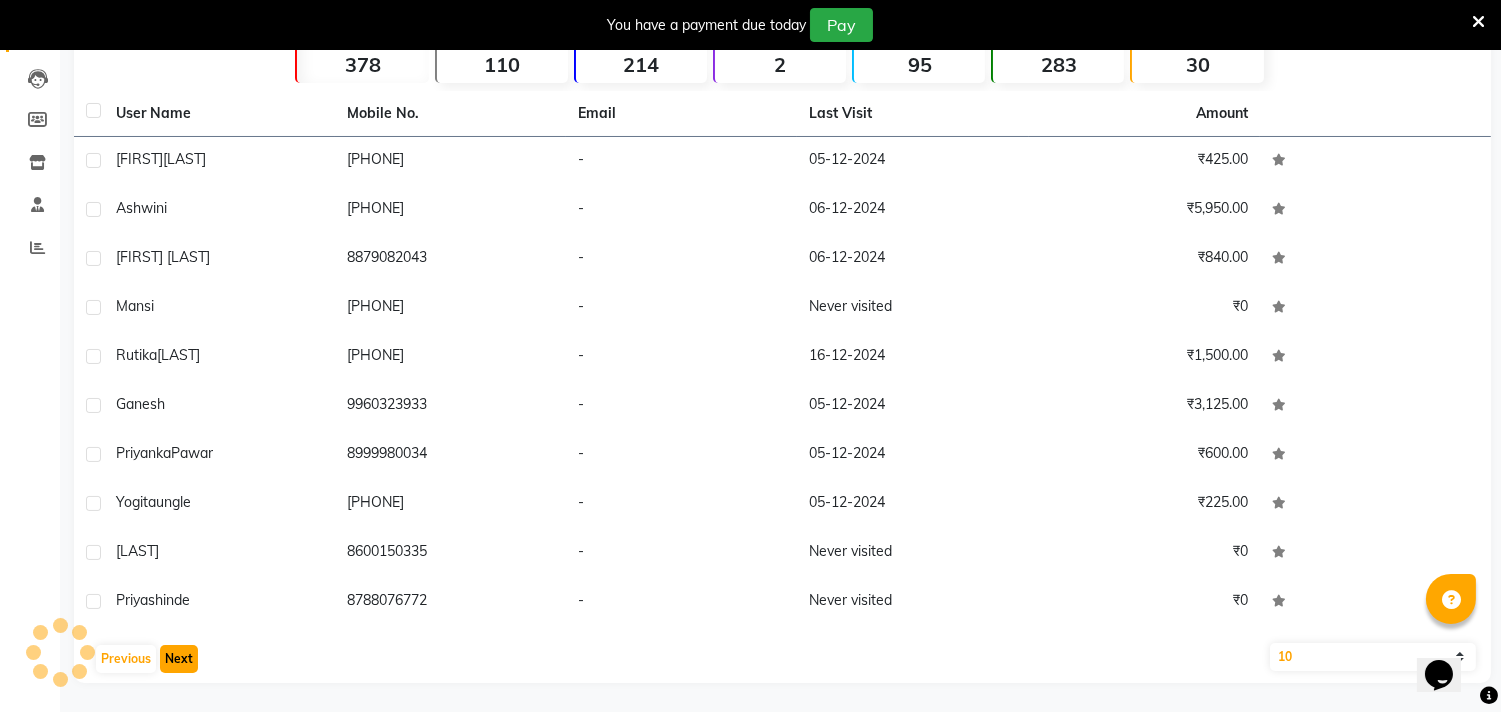 click on "Next" 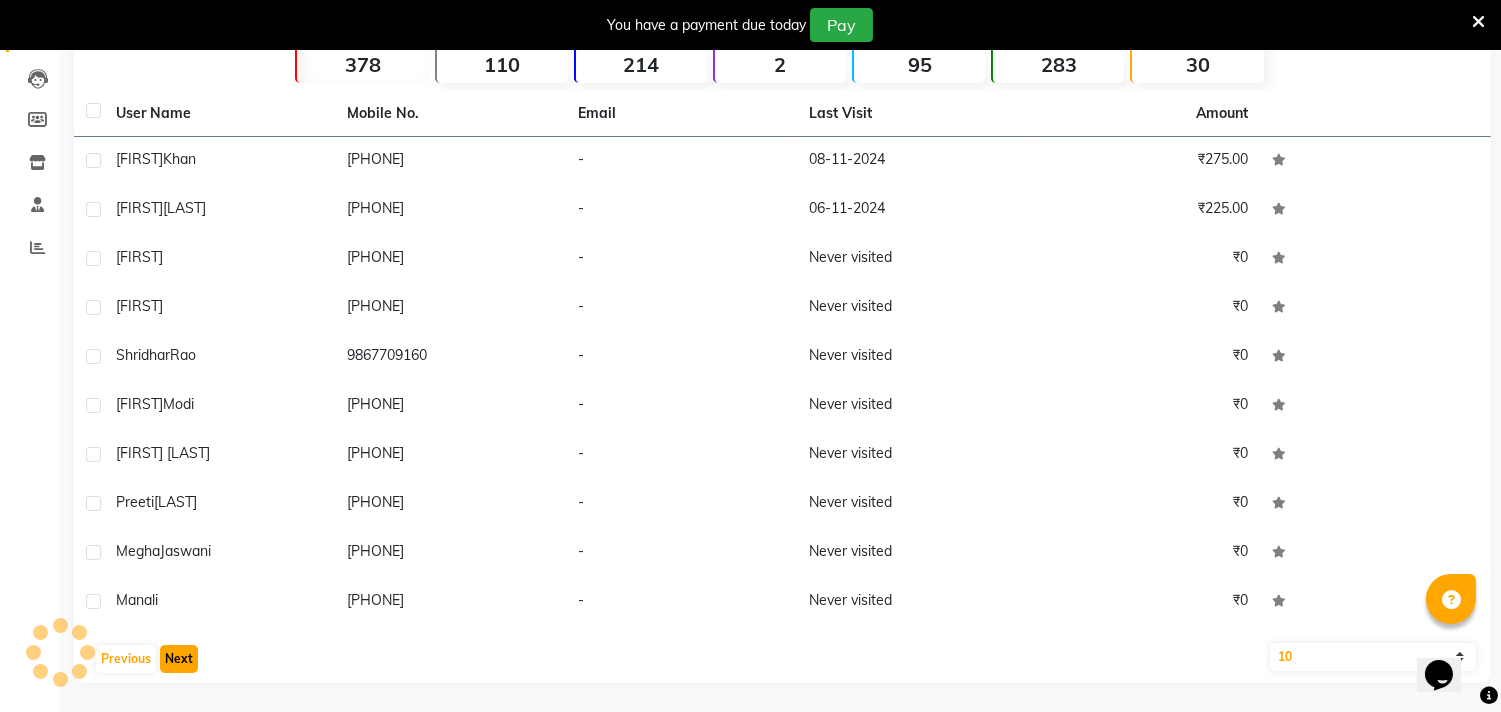 click on "Next" 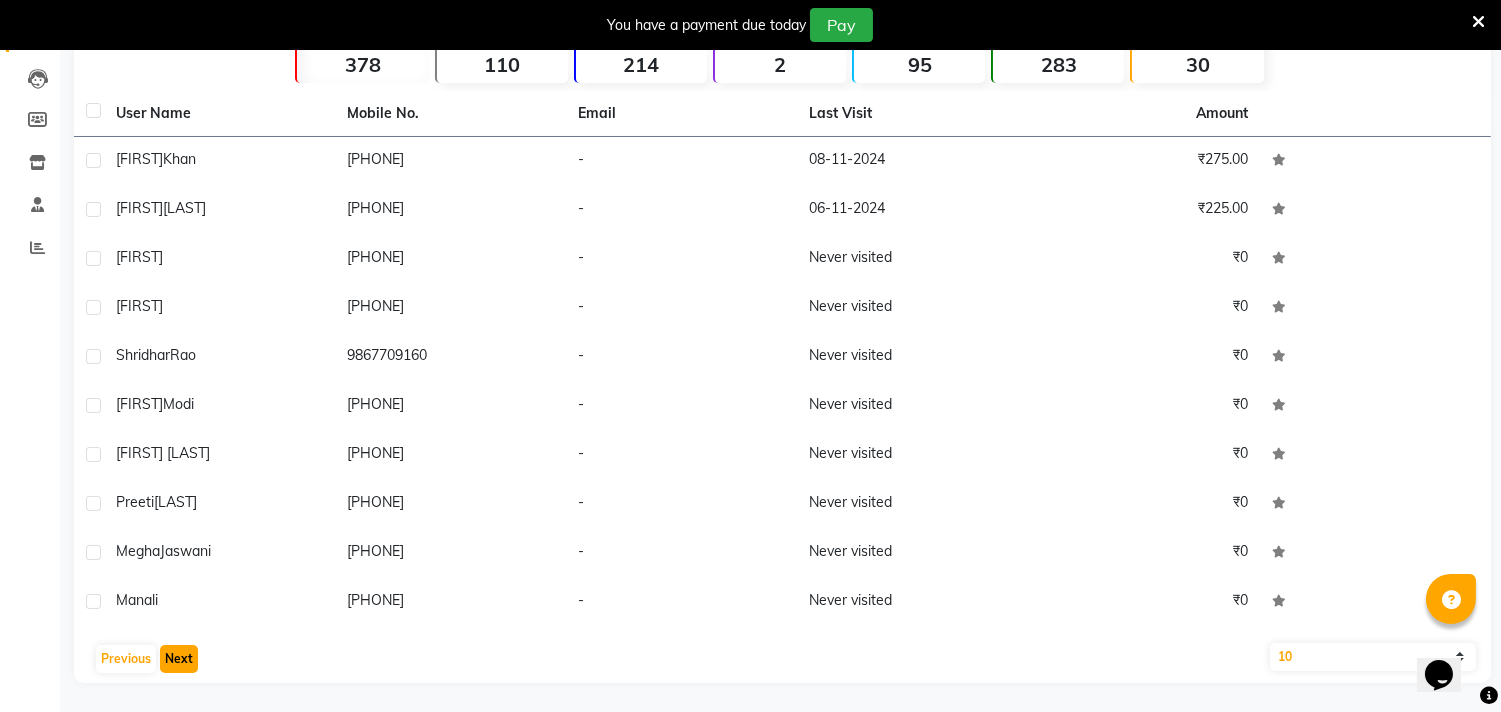 click on "Next" 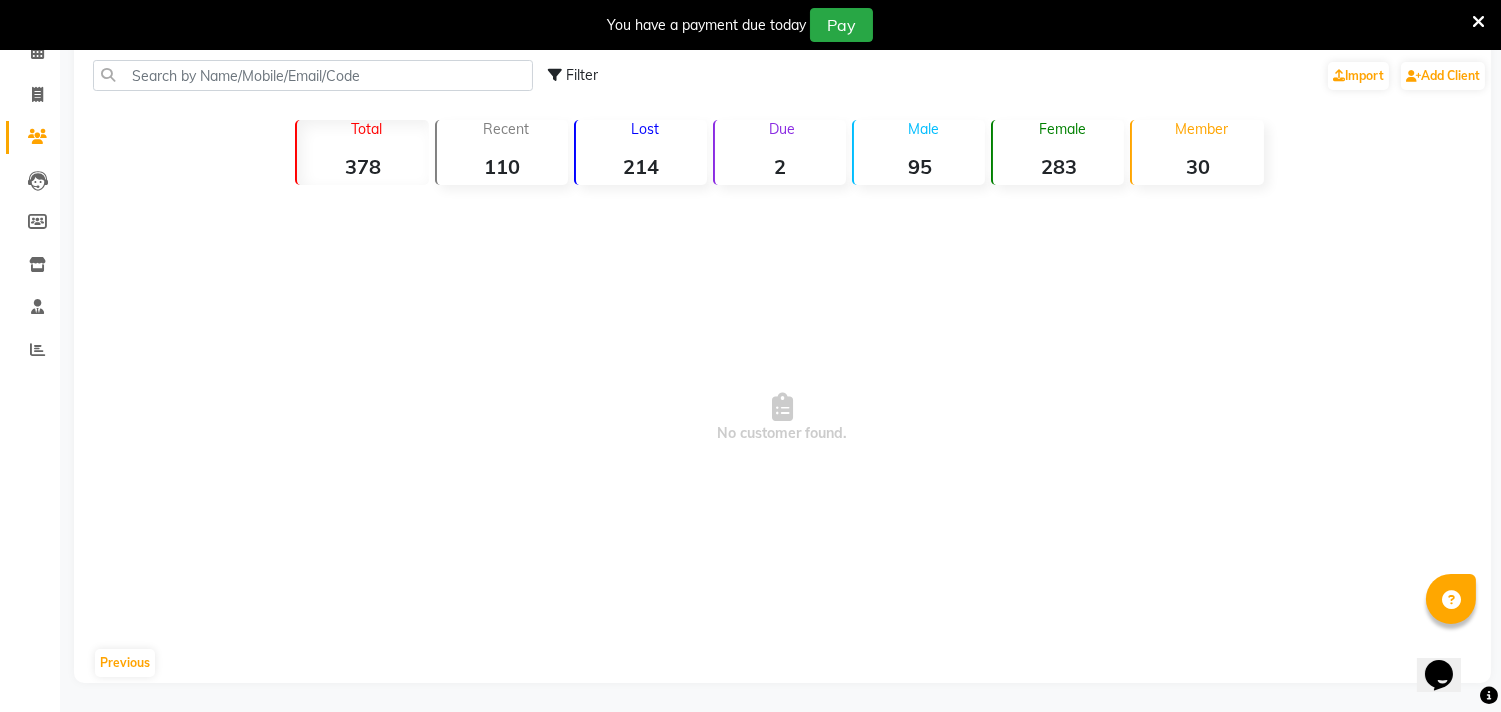 scroll, scrollTop: 105, scrollLeft: 0, axis: vertical 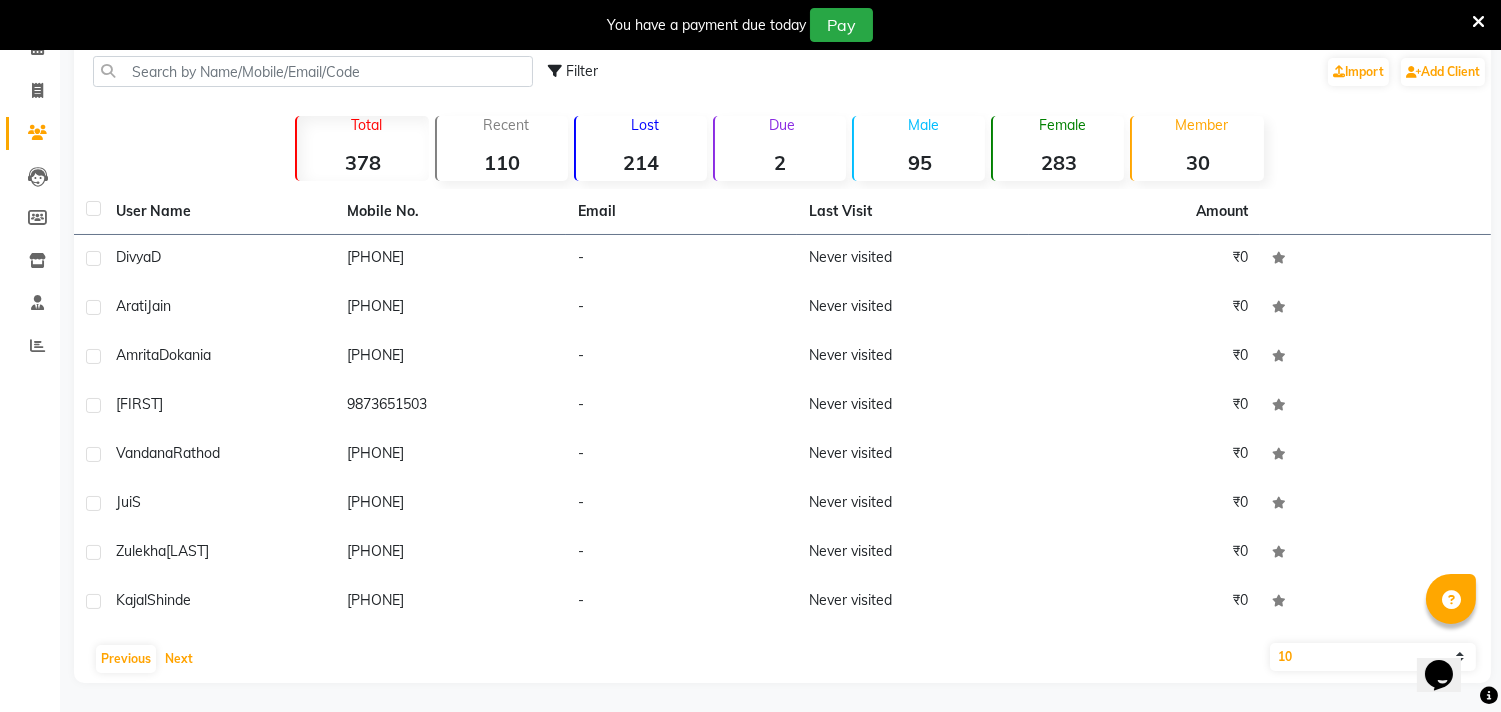 click on "Next" 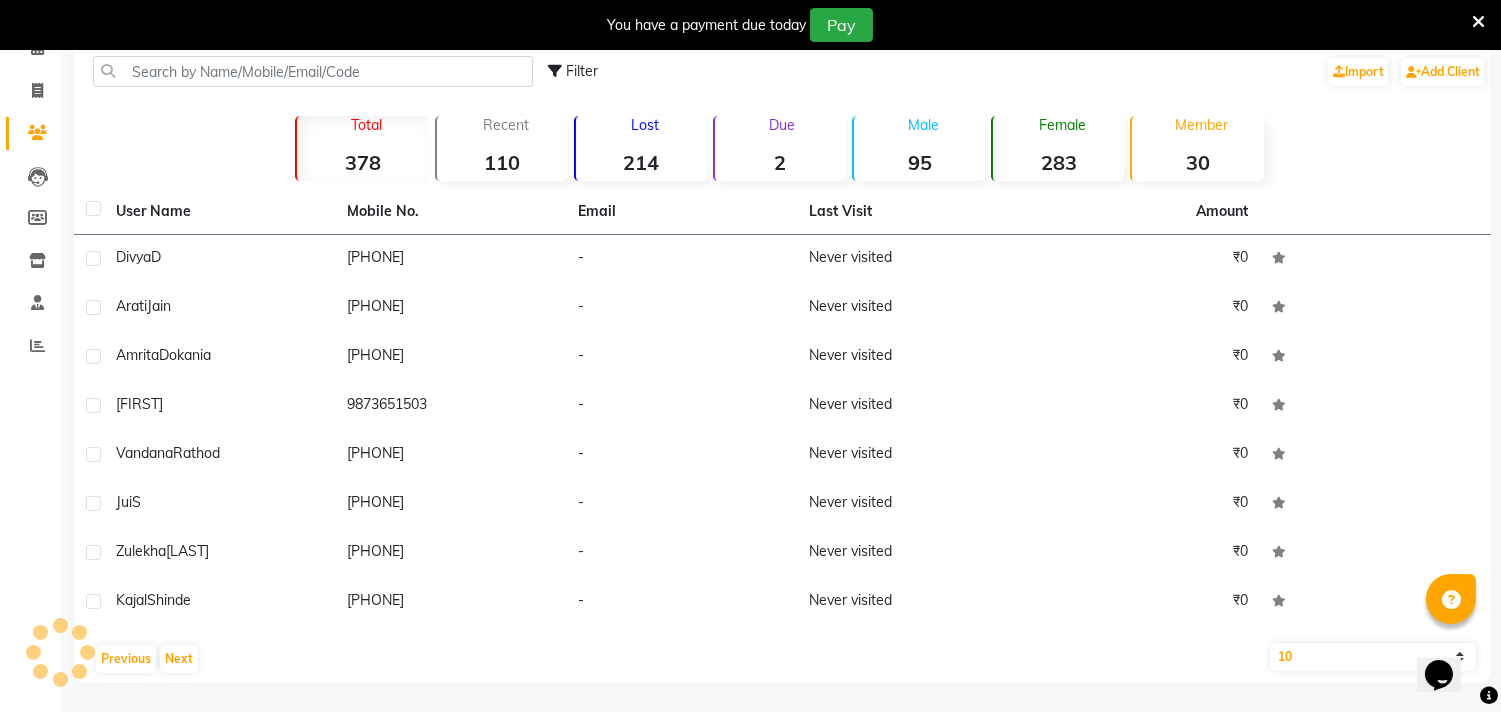 scroll, scrollTop: 101, scrollLeft: 0, axis: vertical 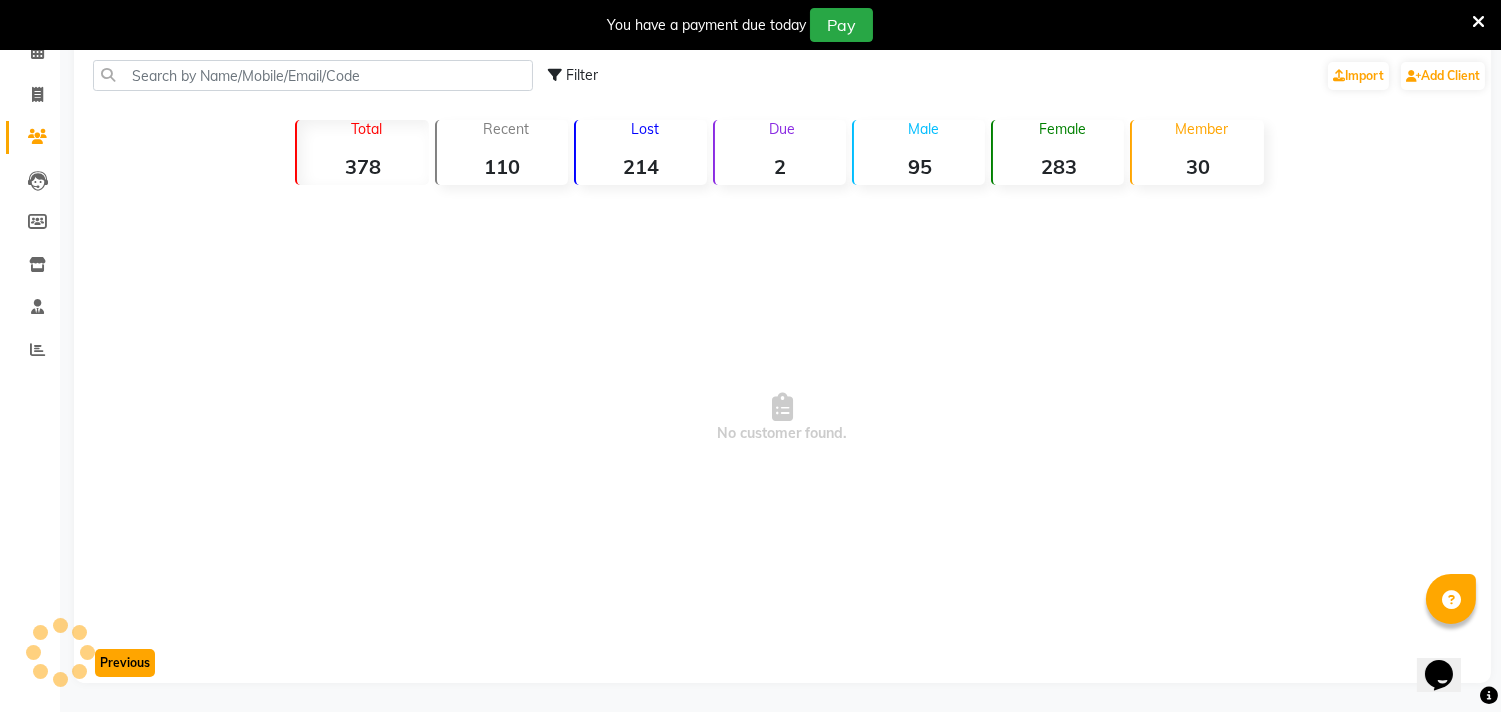 click on "Previous" 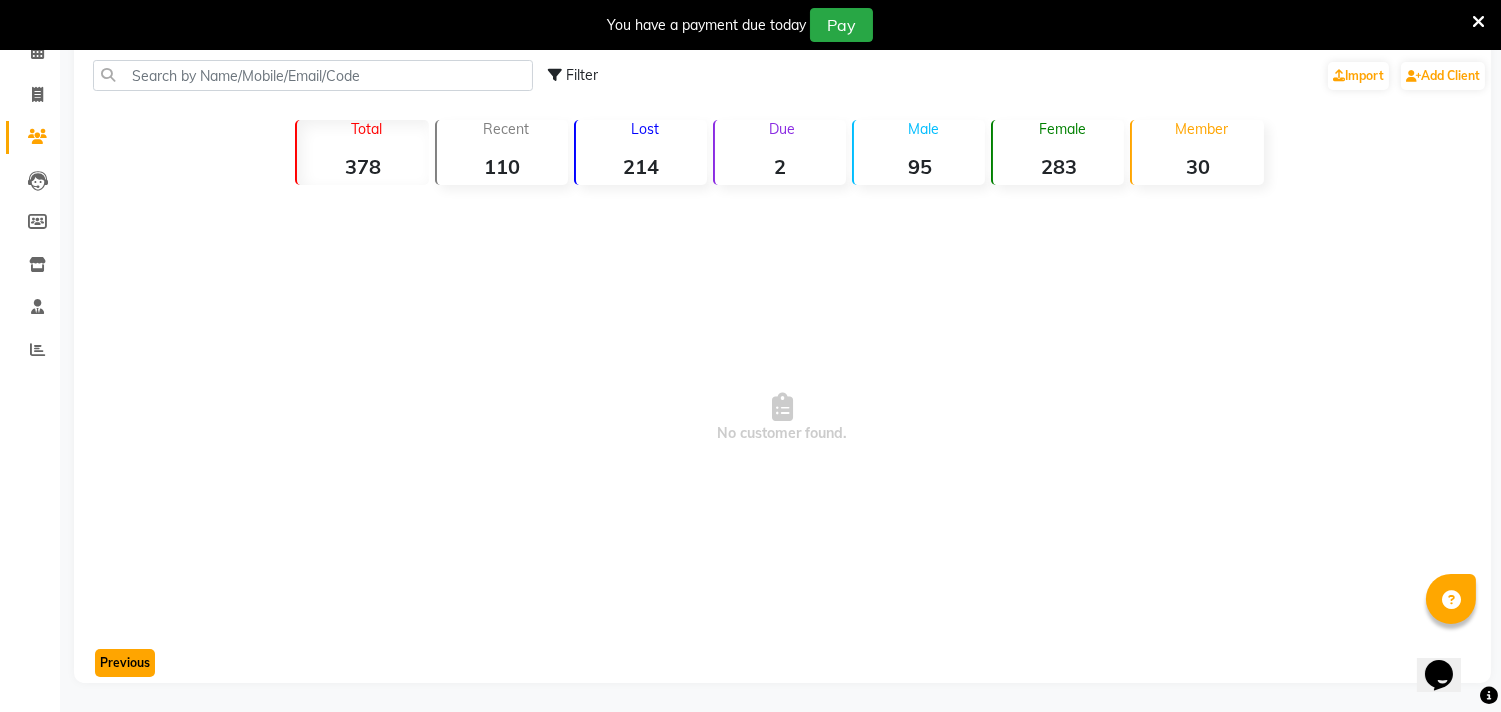 click on "Previous" 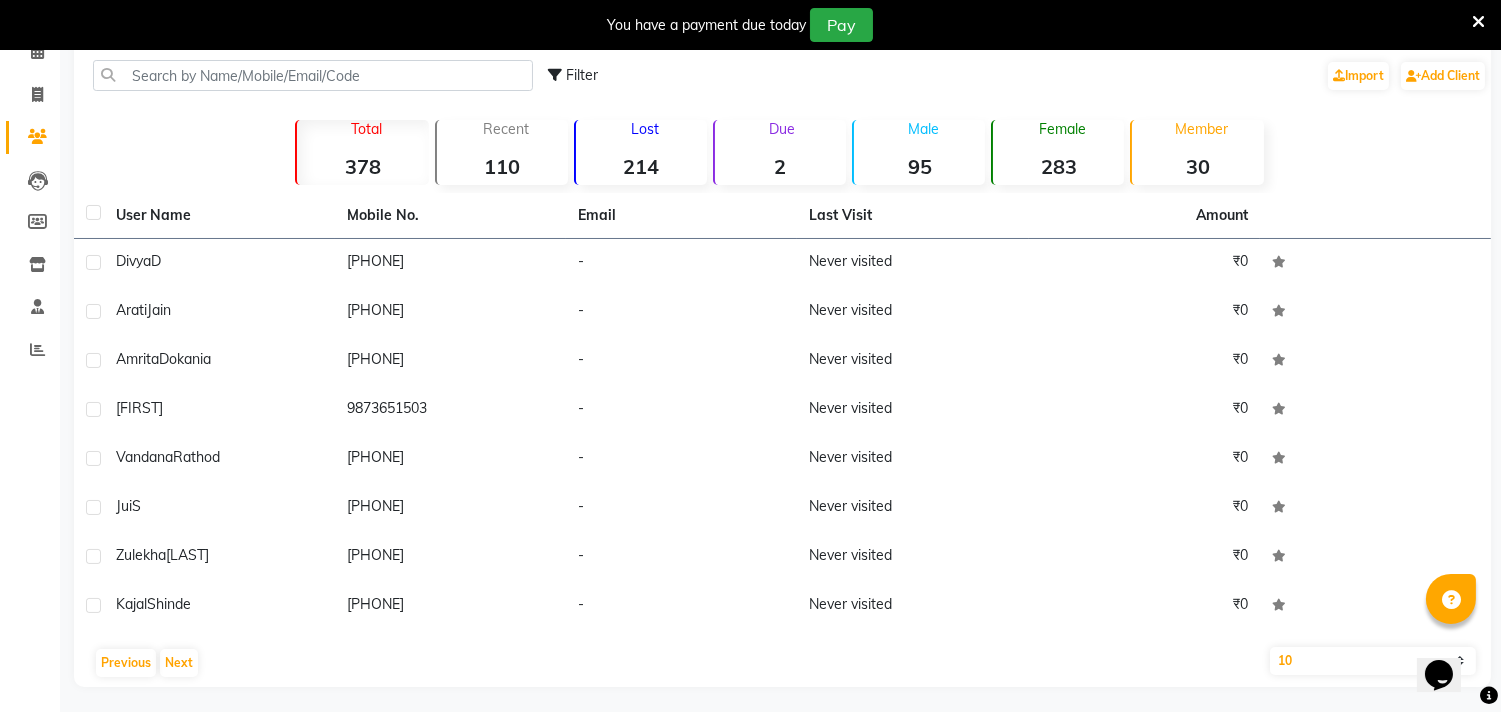 click on "Previous" 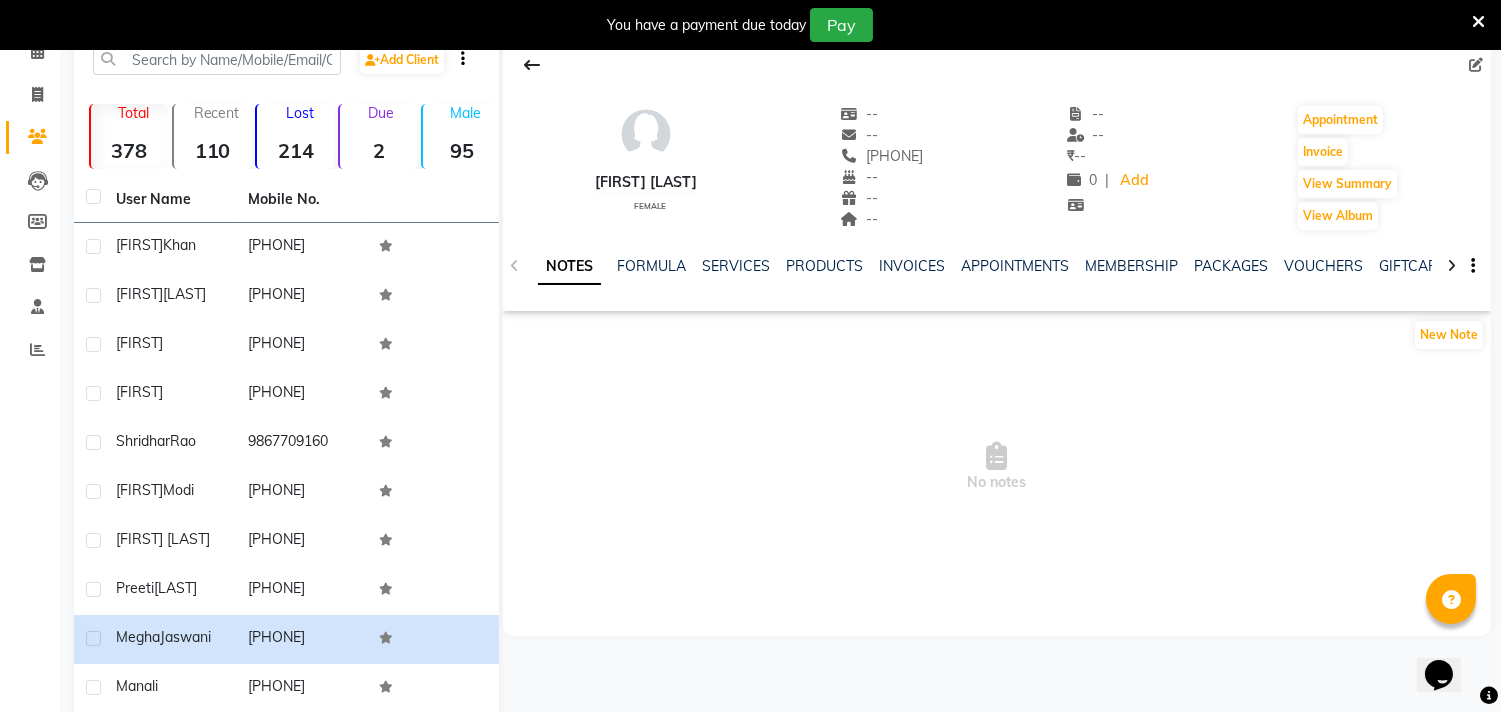 drag, startPoint x: 802, startPoint y: 616, endPoint x: 563, endPoint y: 581, distance: 241.54916 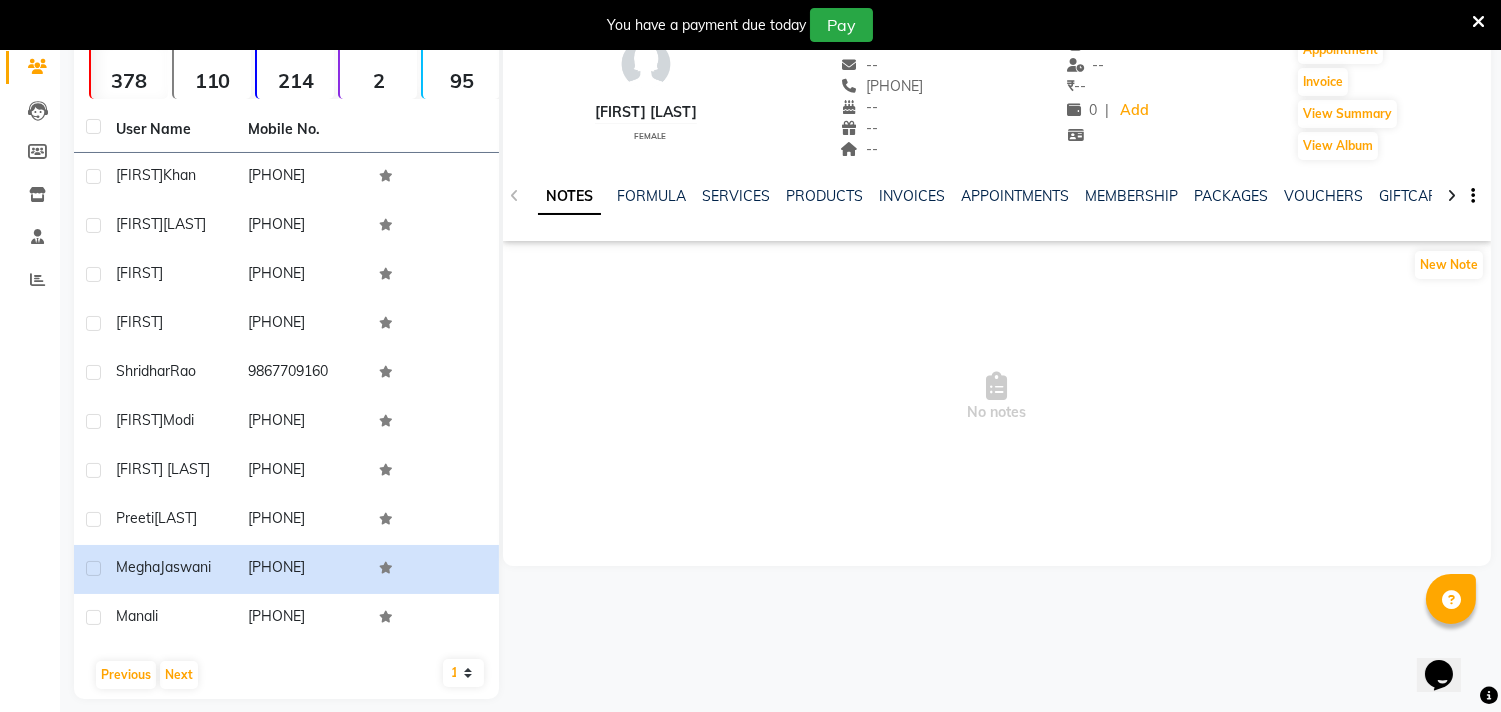 scroll, scrollTop: 187, scrollLeft: 0, axis: vertical 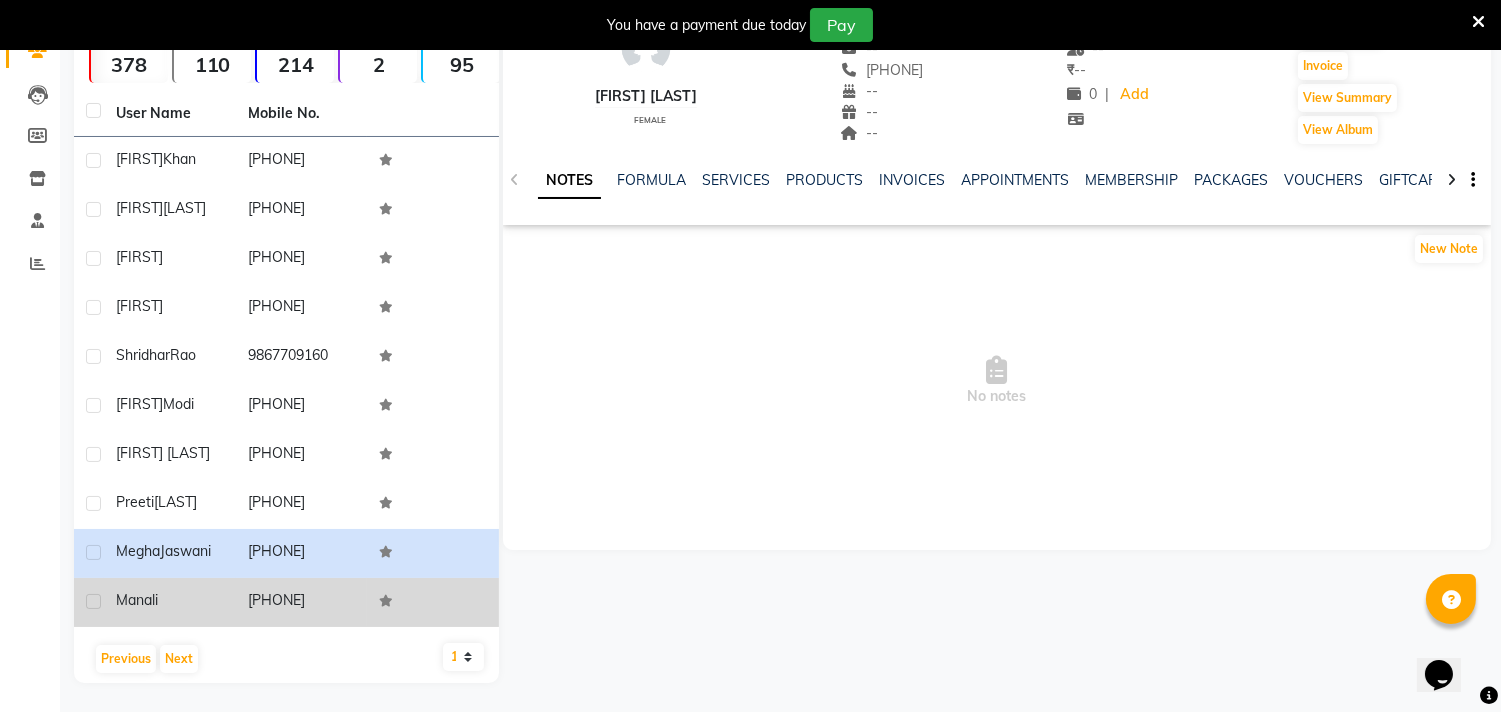 click on "Manali" 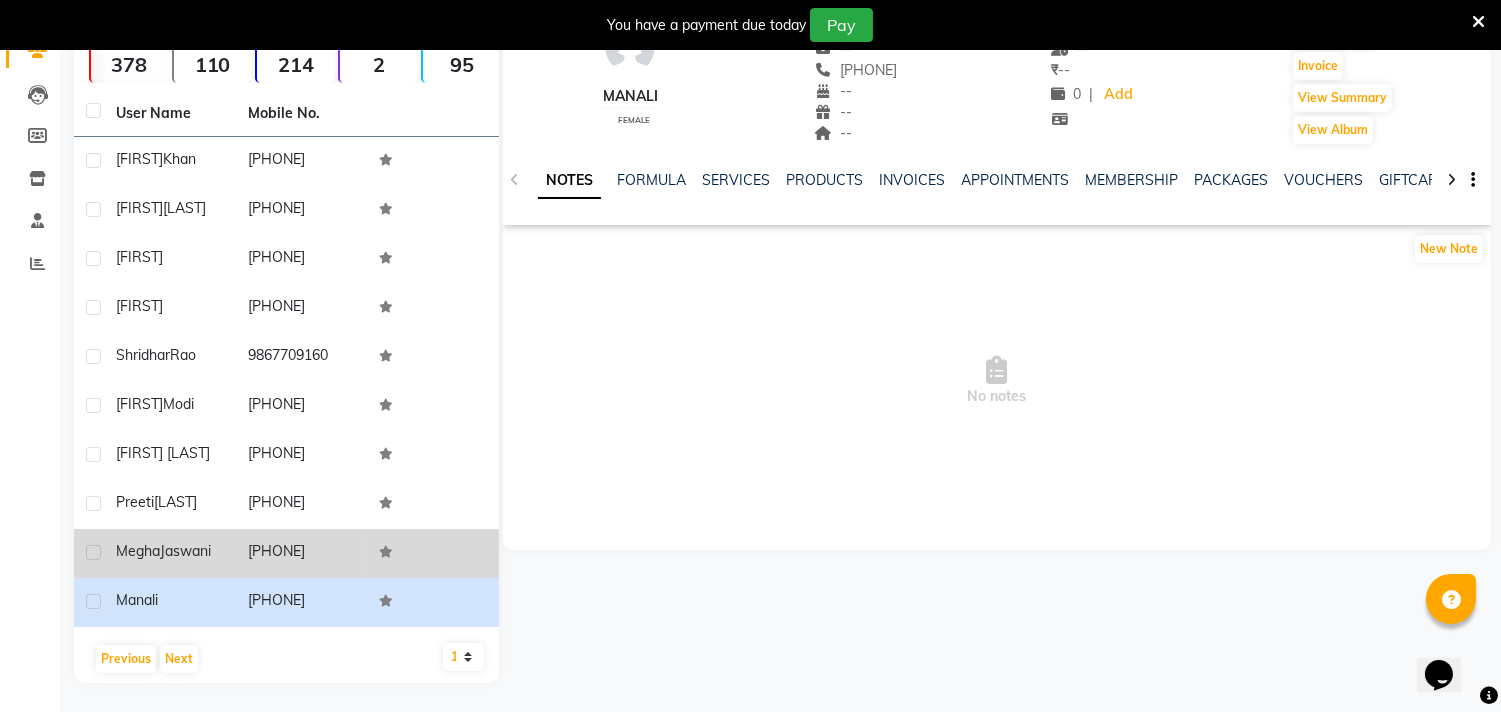 click on "Jaswani" 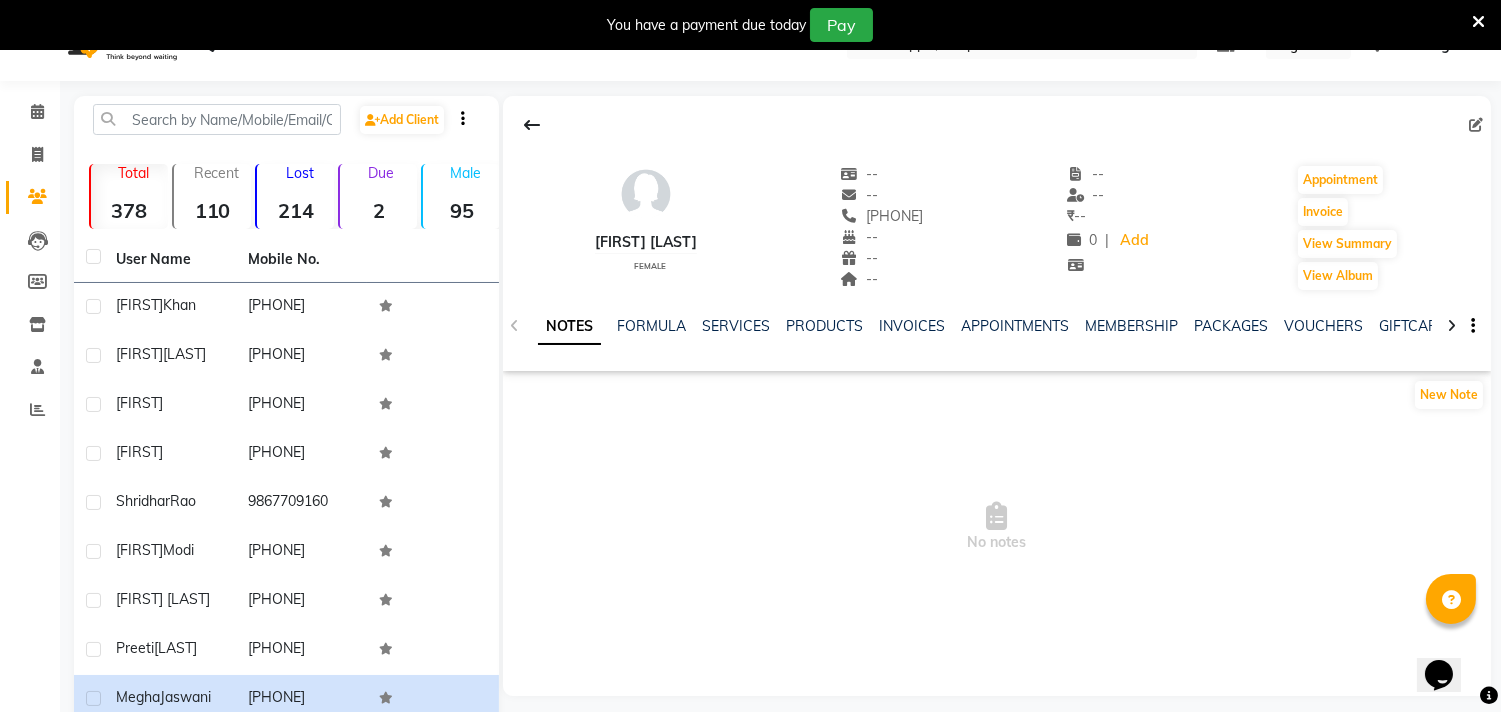scroll, scrollTop: 0, scrollLeft: 0, axis: both 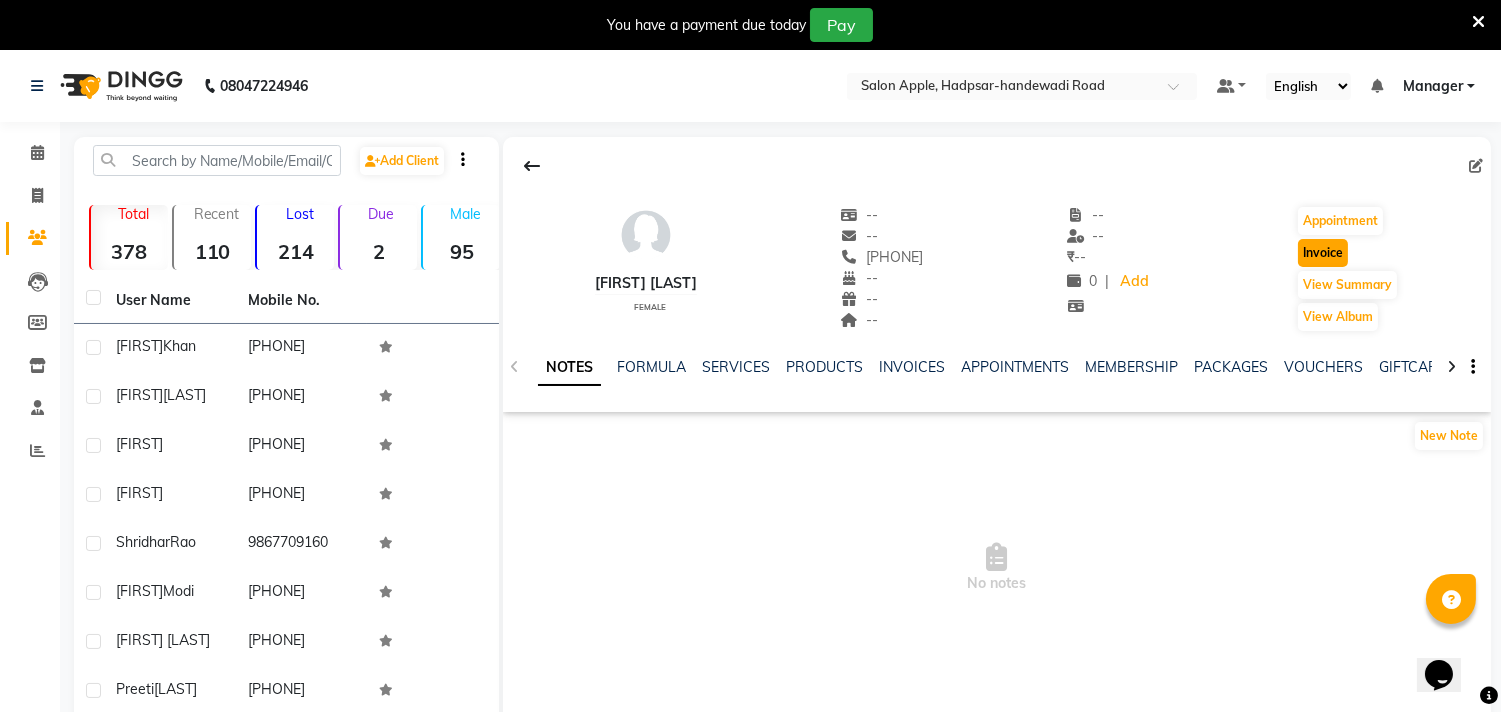 click on "Invoice" 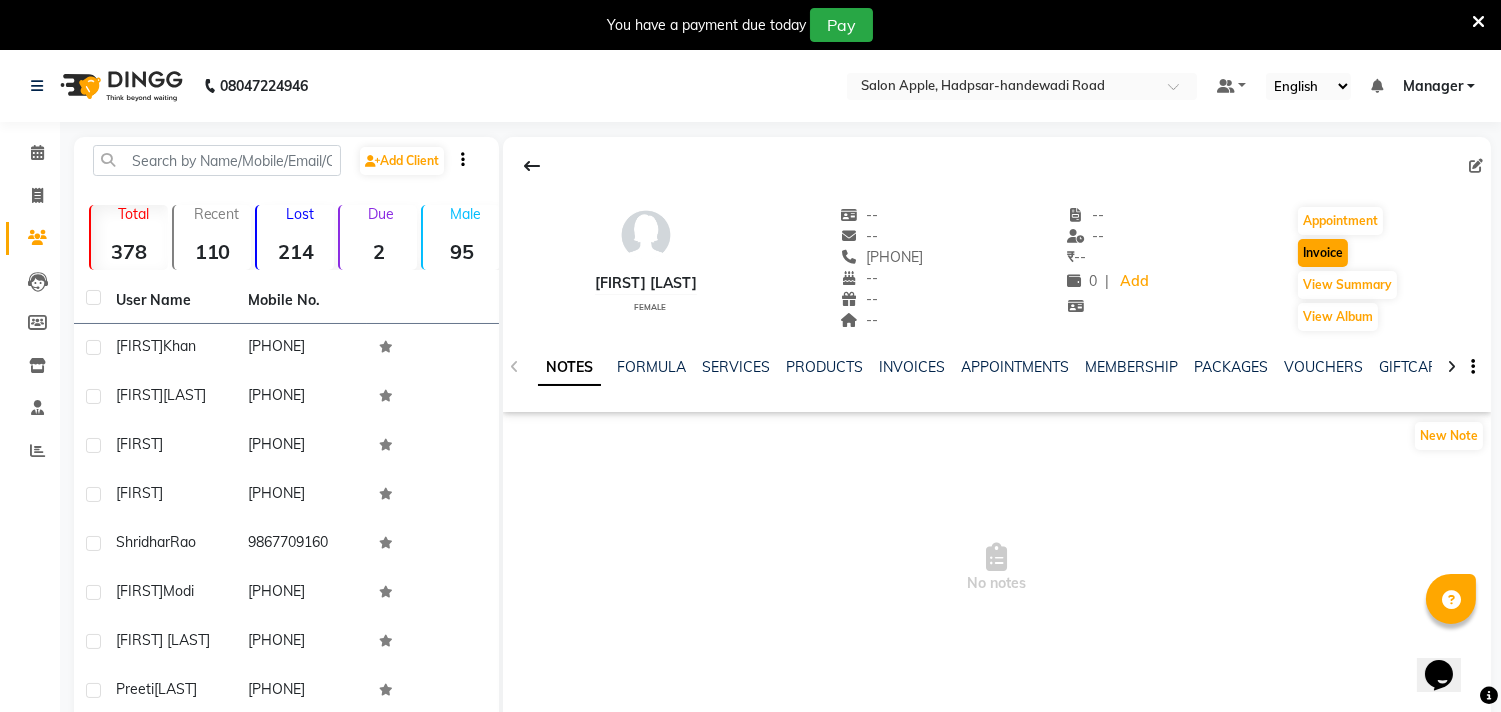 select on "service" 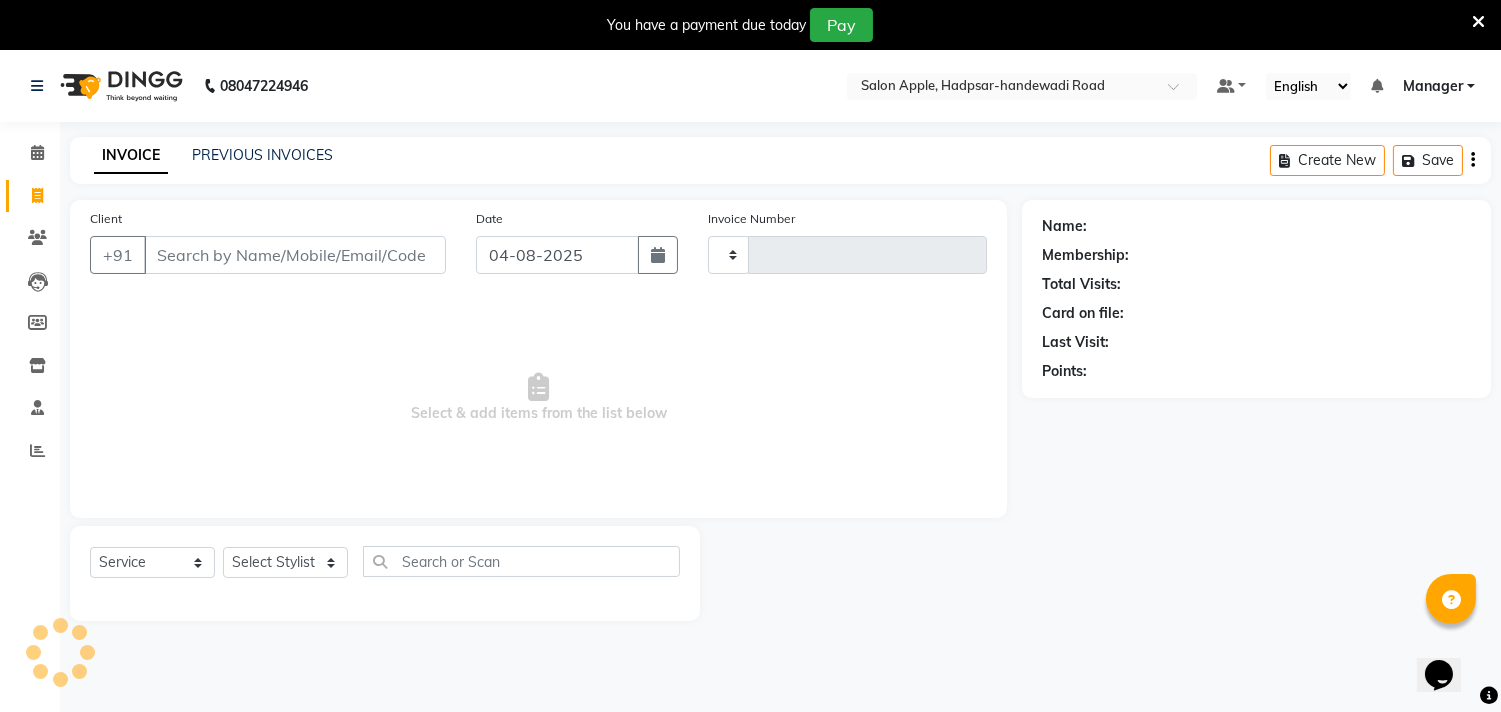 type on "0236" 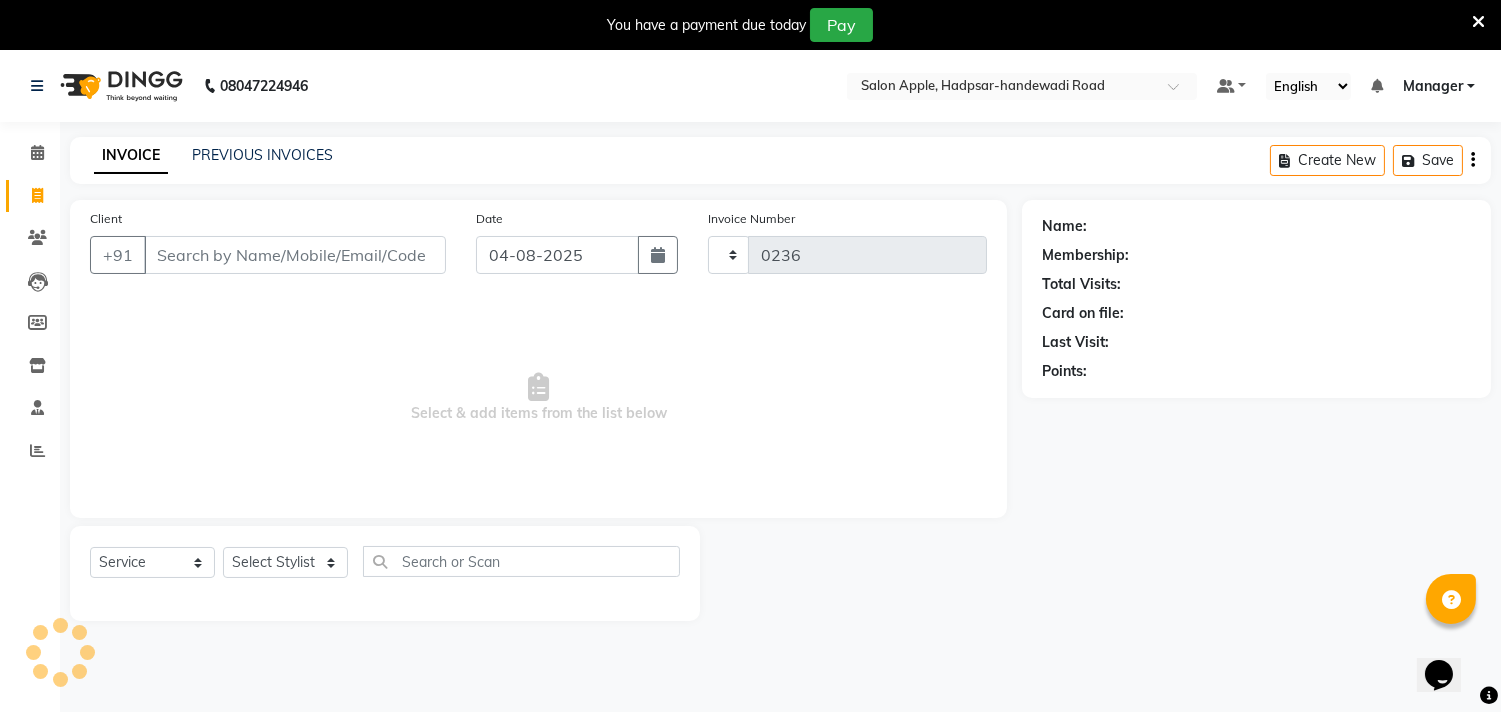 scroll, scrollTop: 50, scrollLeft: 0, axis: vertical 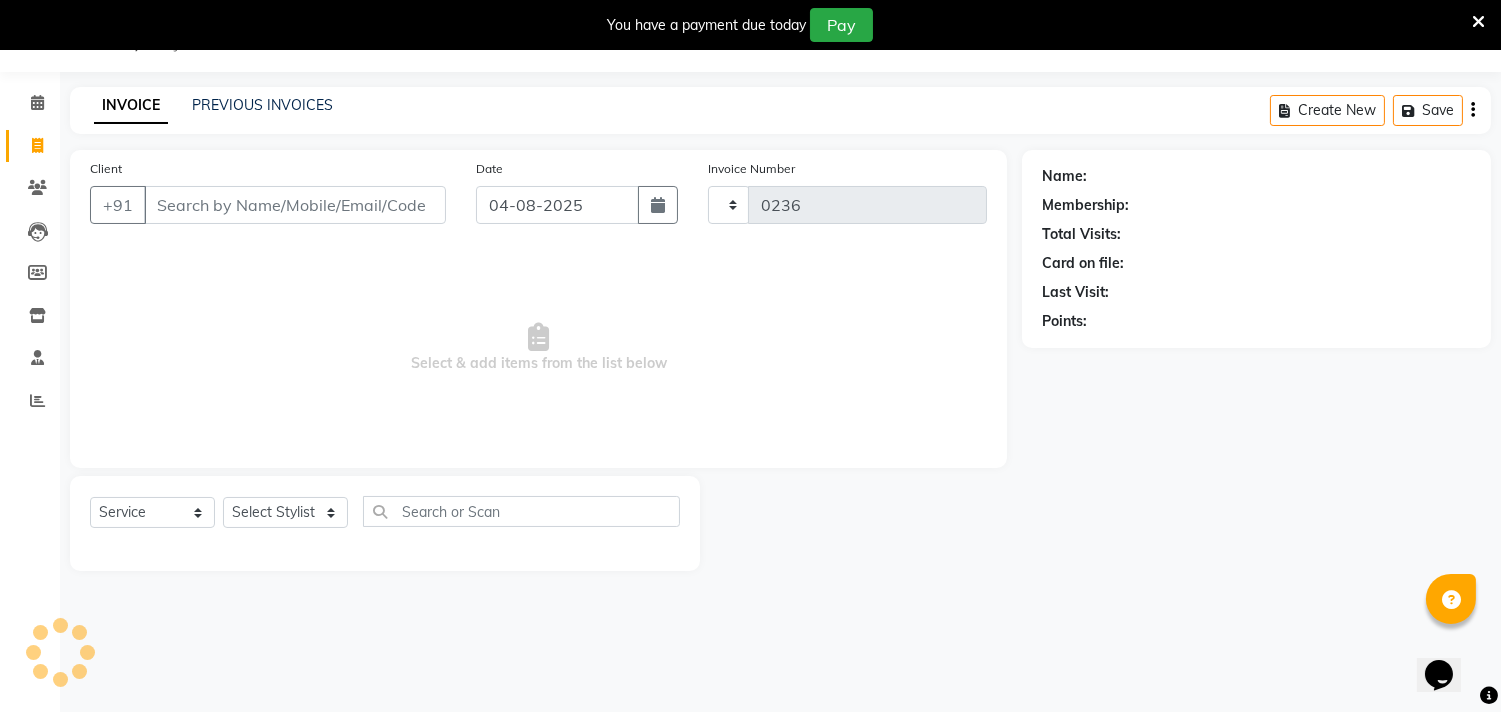 select on "7195" 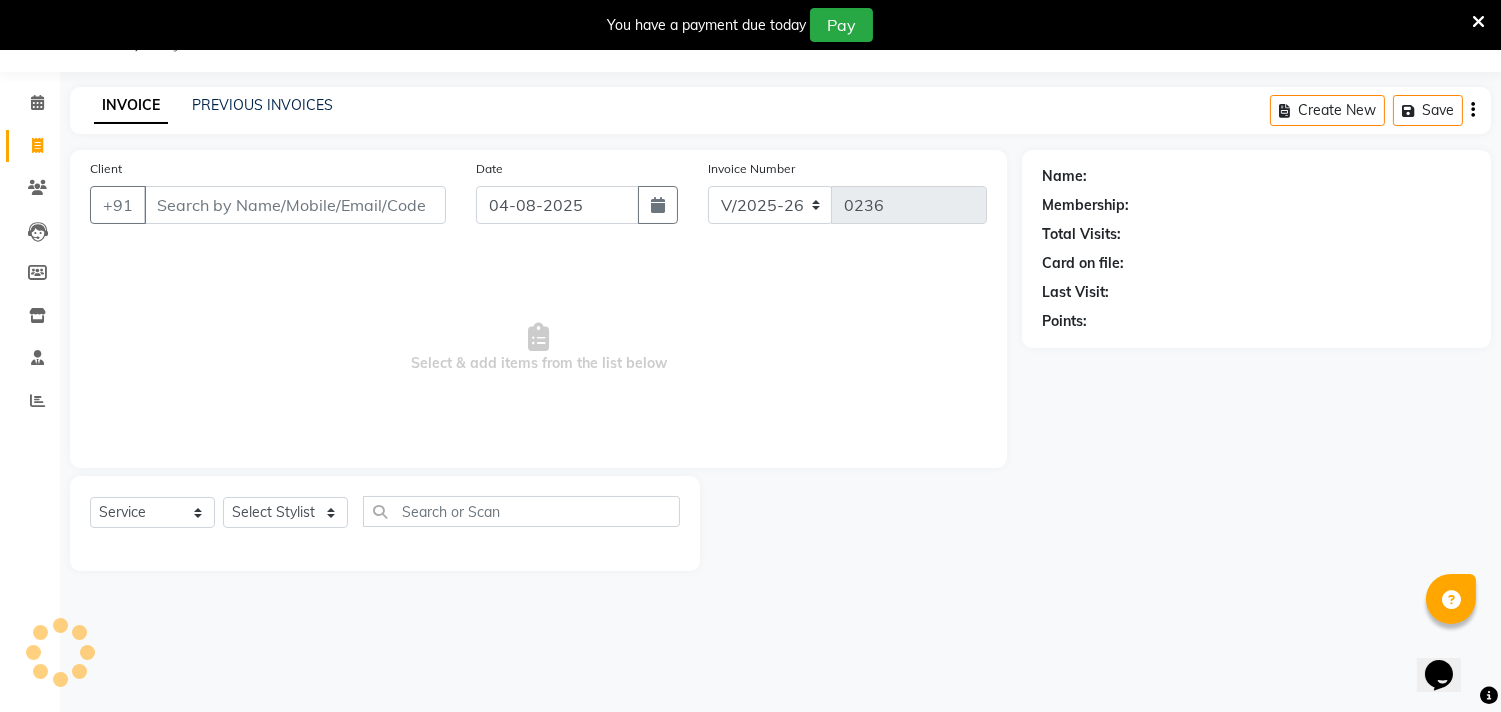 type on "[PHONE]" 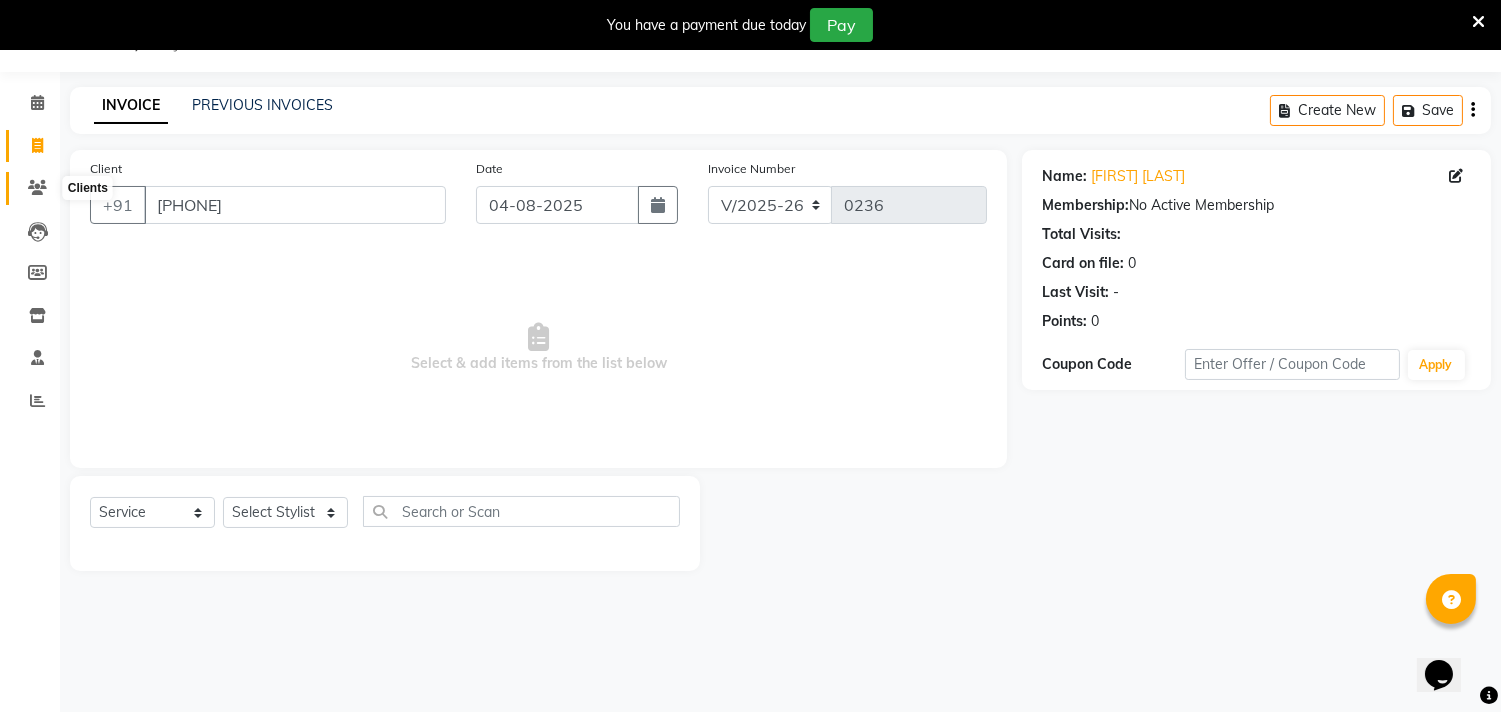 click 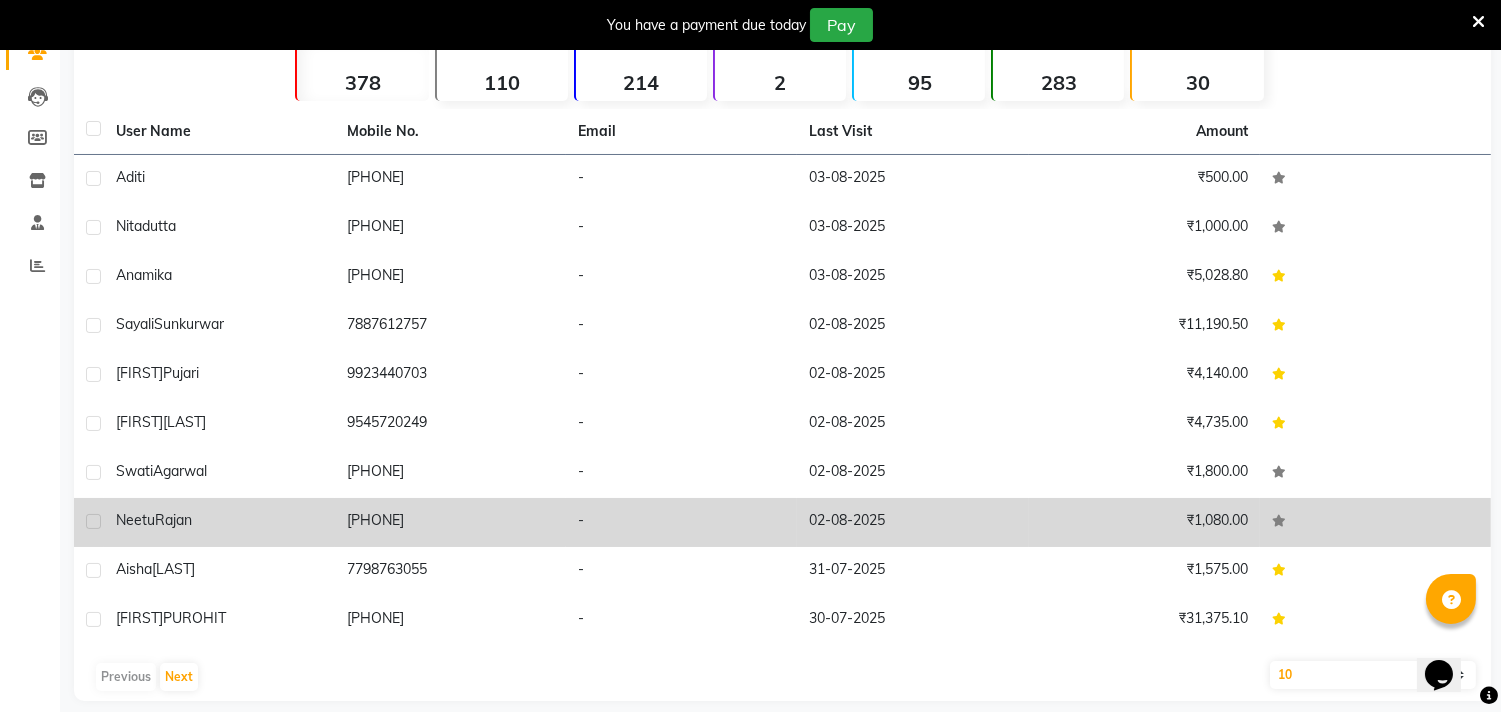 scroll, scrollTop: 203, scrollLeft: 0, axis: vertical 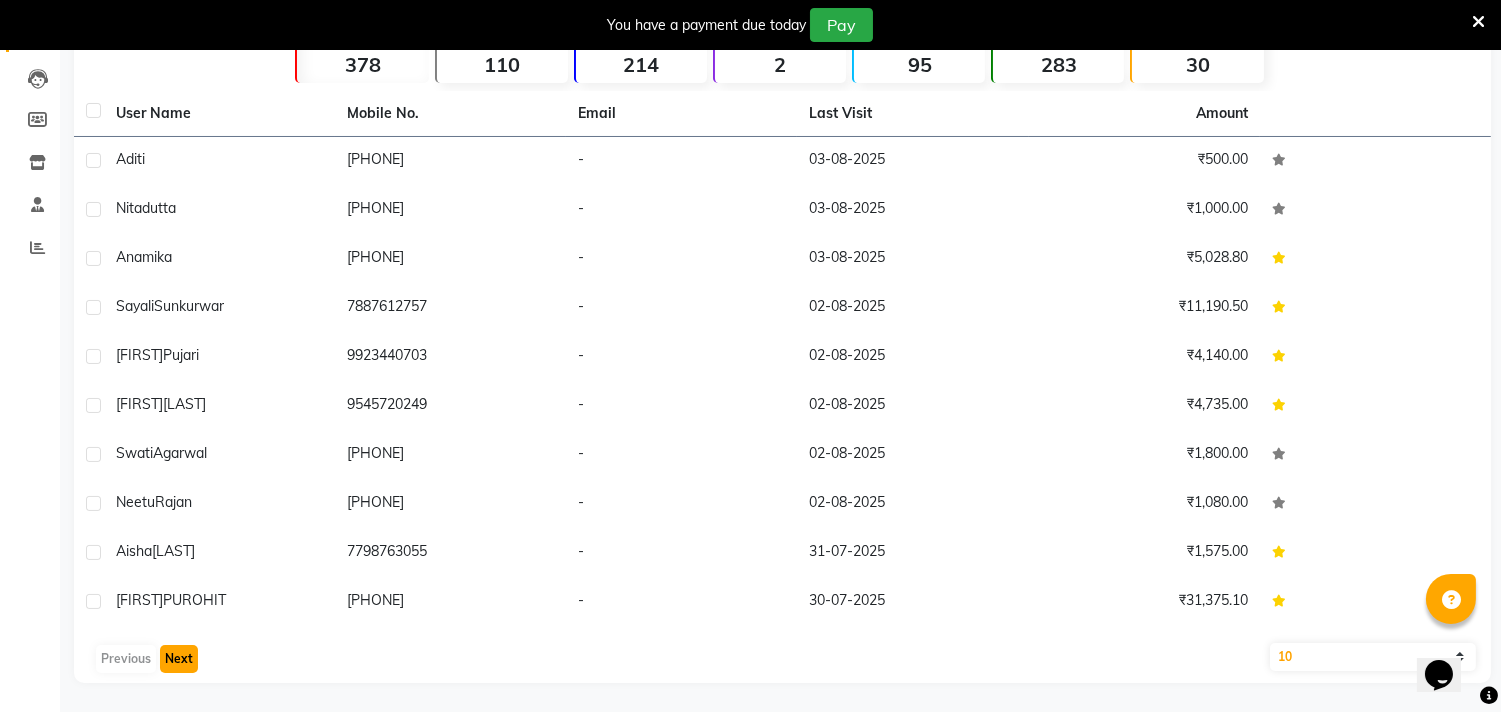 click on "Next" 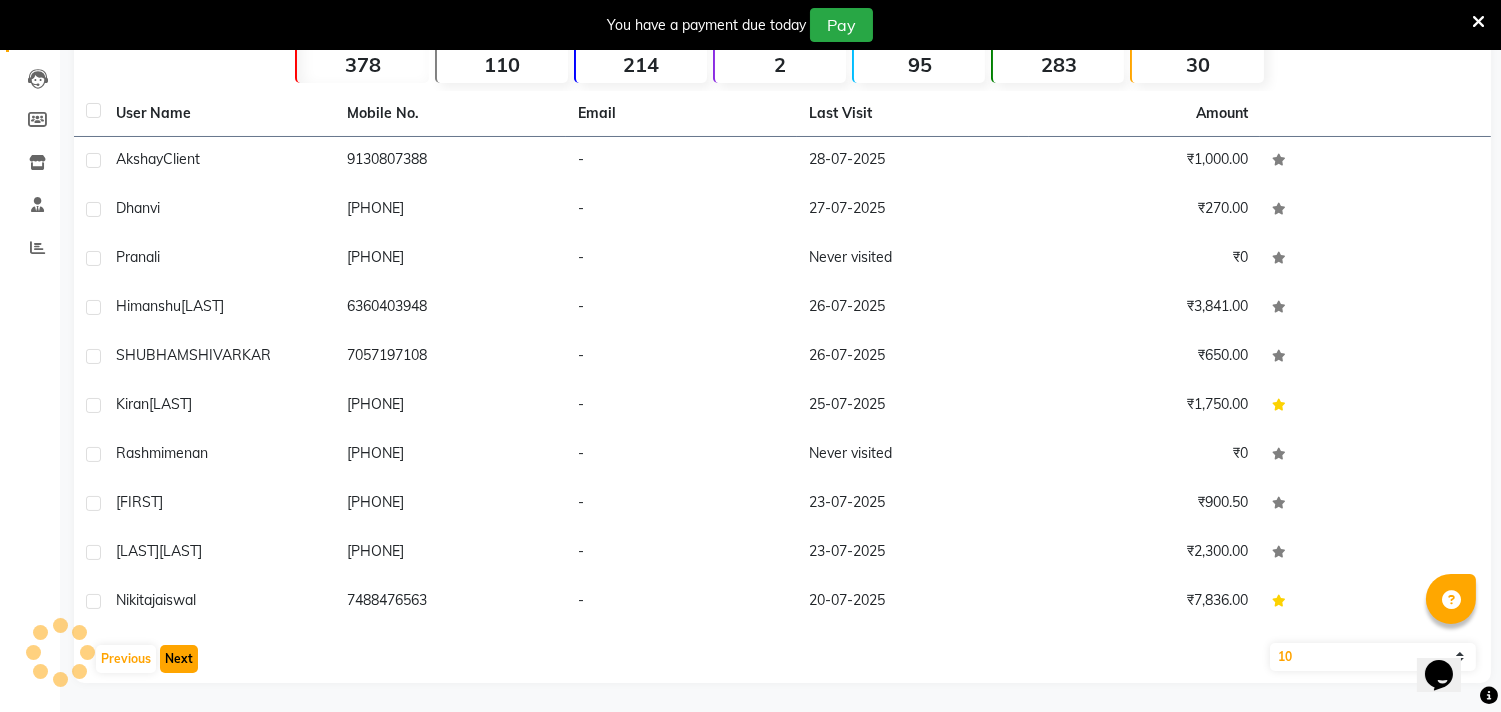 click on "Next" 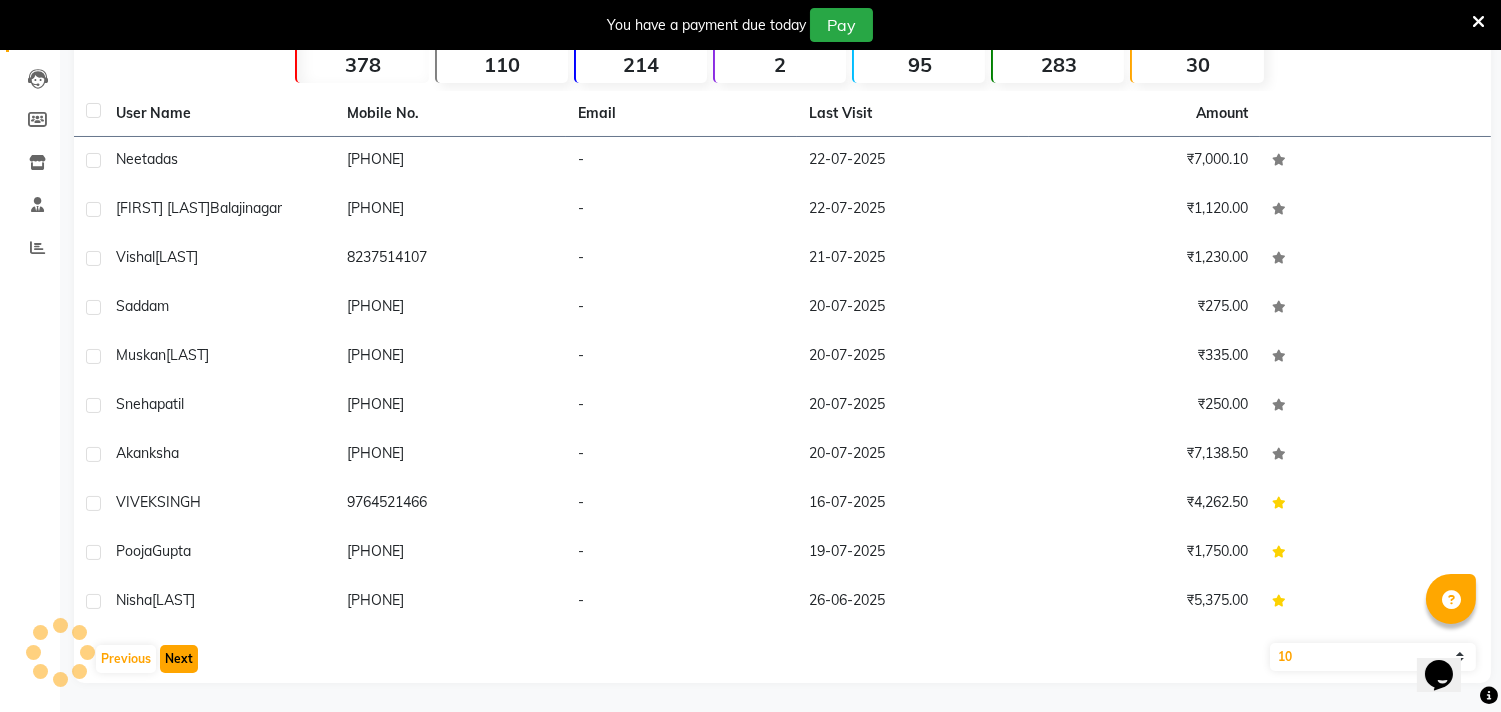 click on "Next" 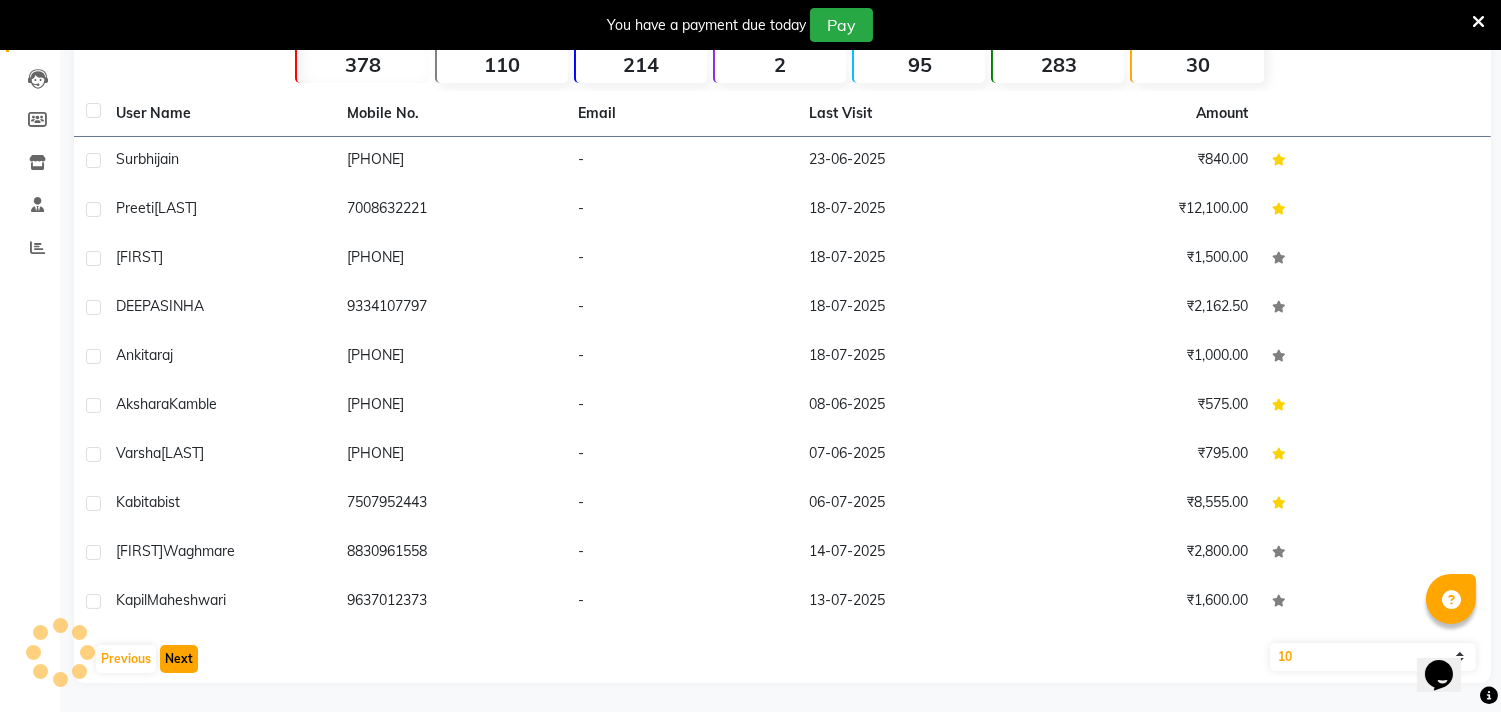 click on "Next" 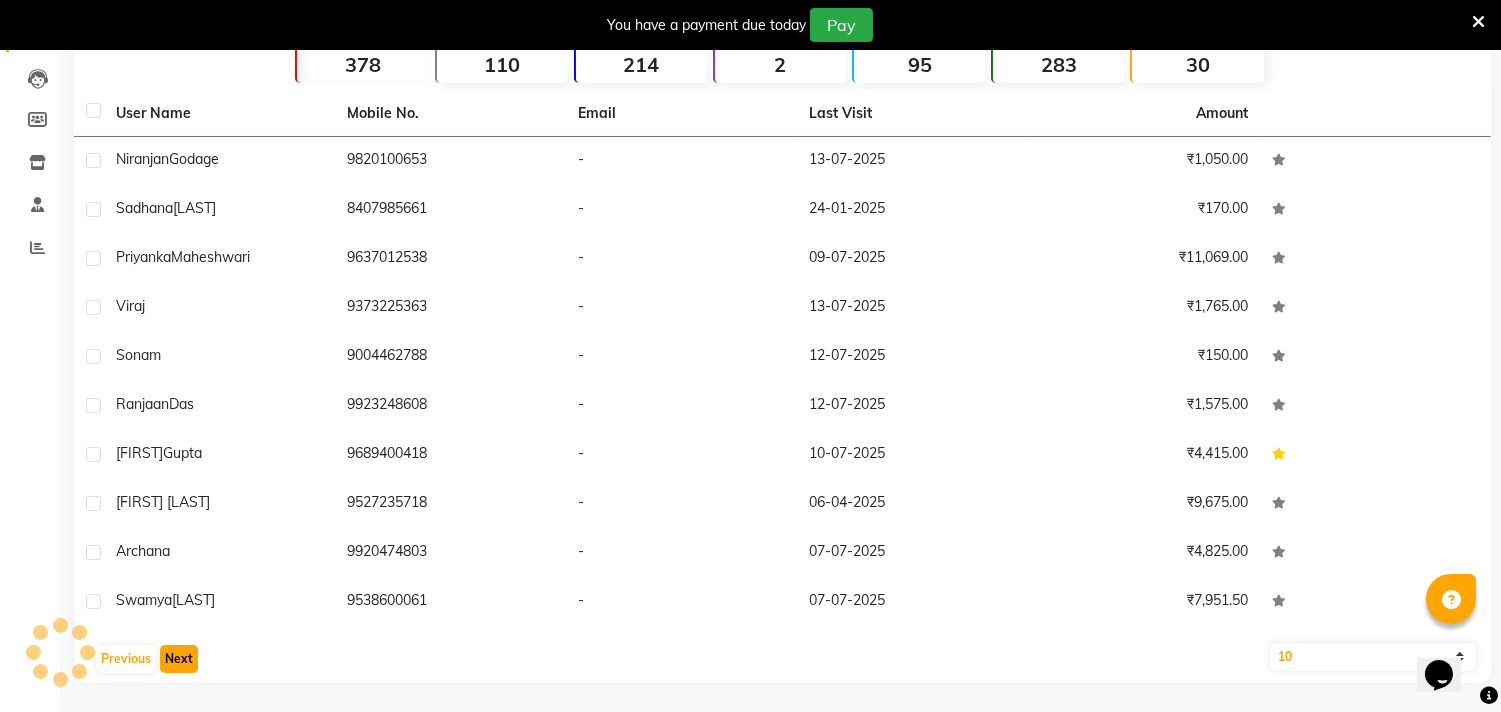 click on "Next" 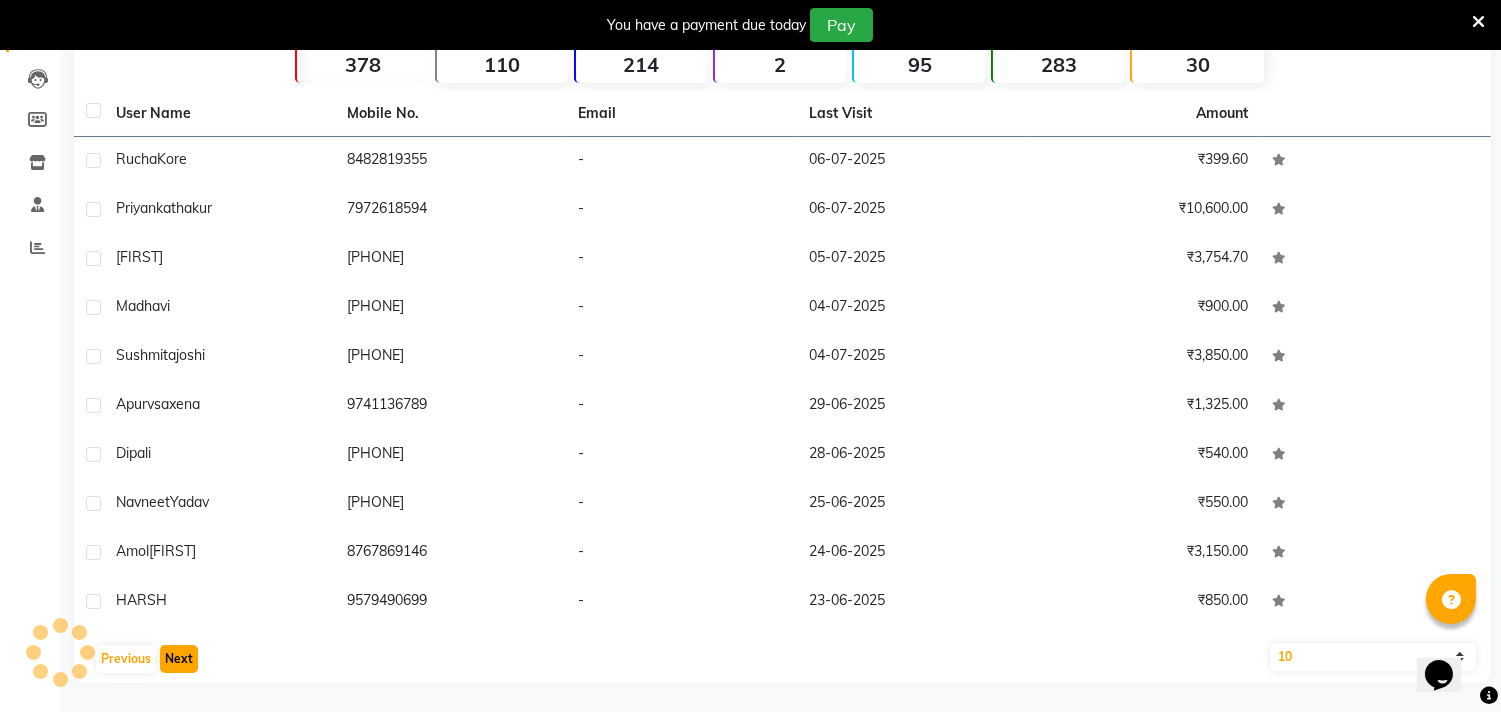 click on "Next" 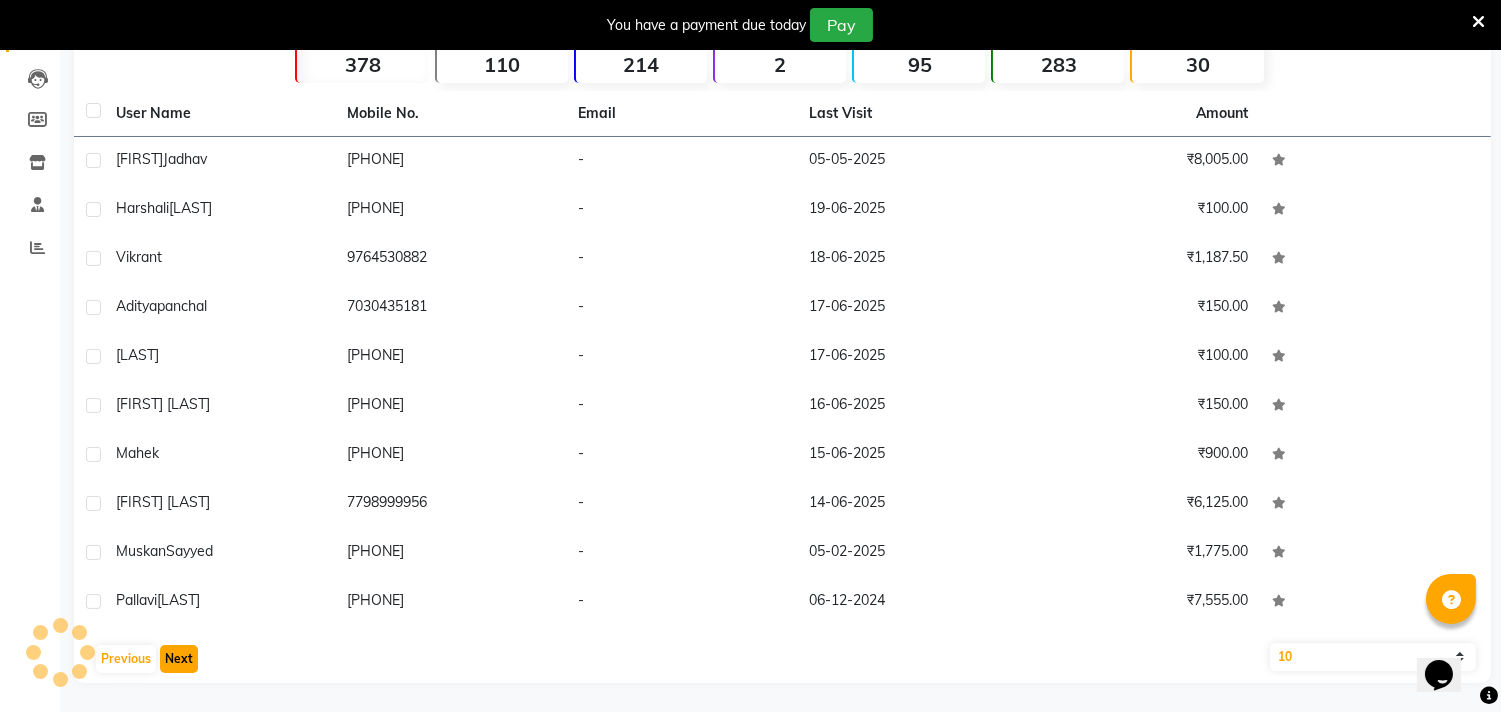 click on "Next" 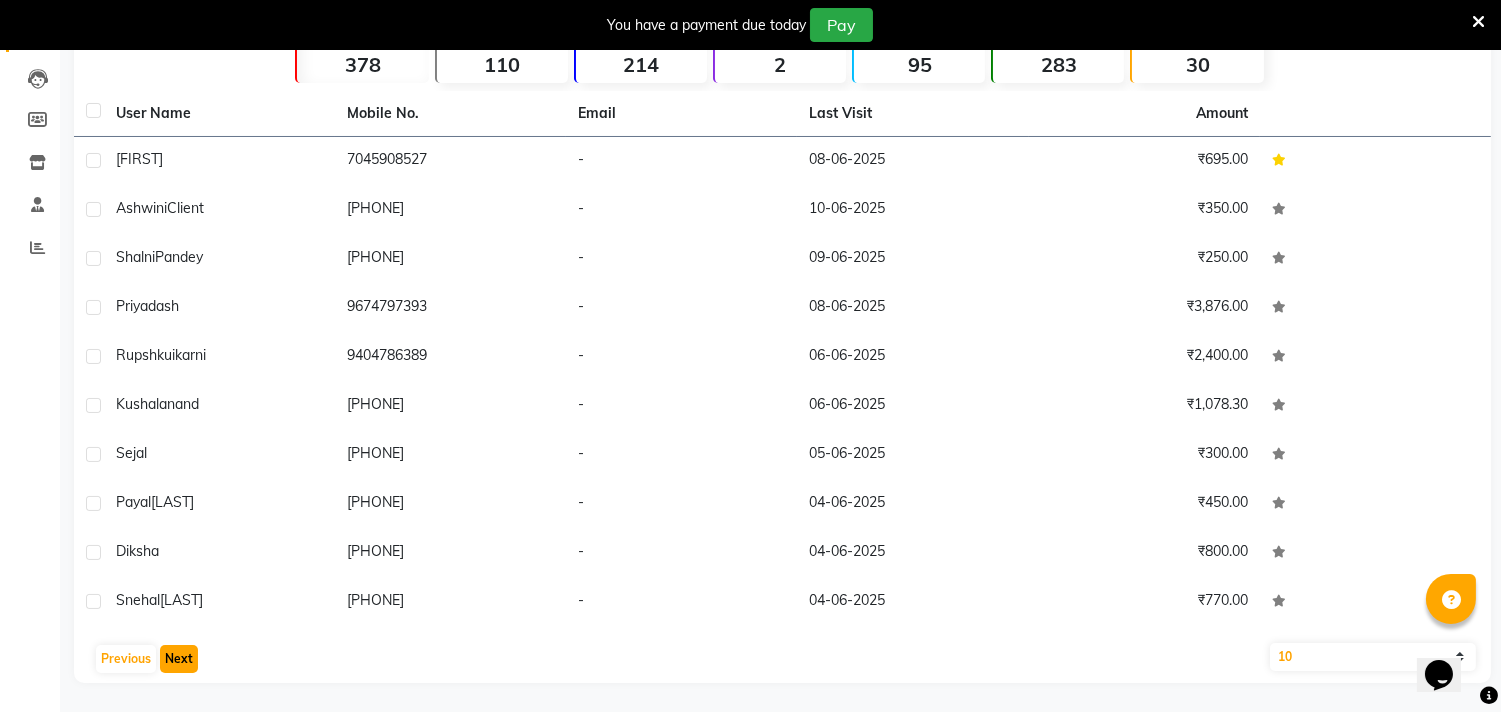 click on "Next" 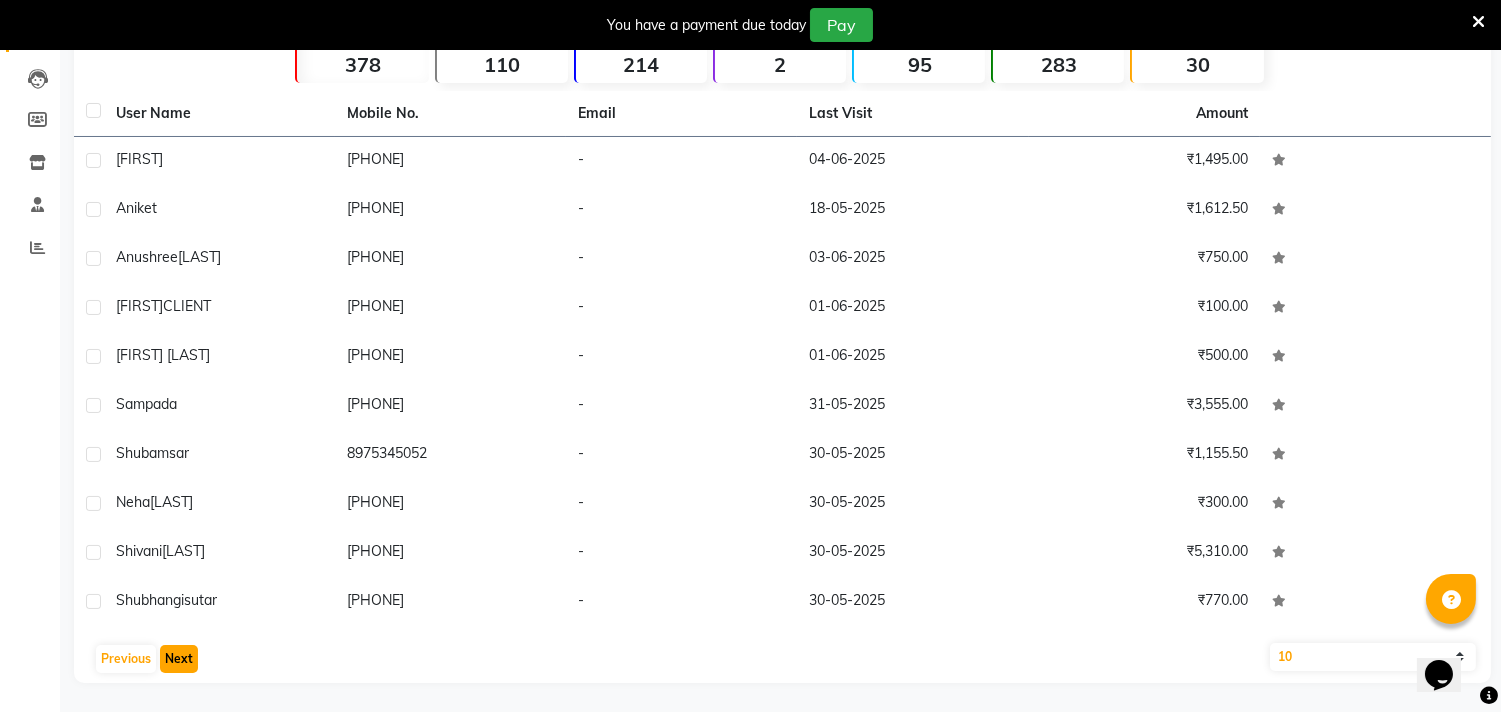 click on "Next" 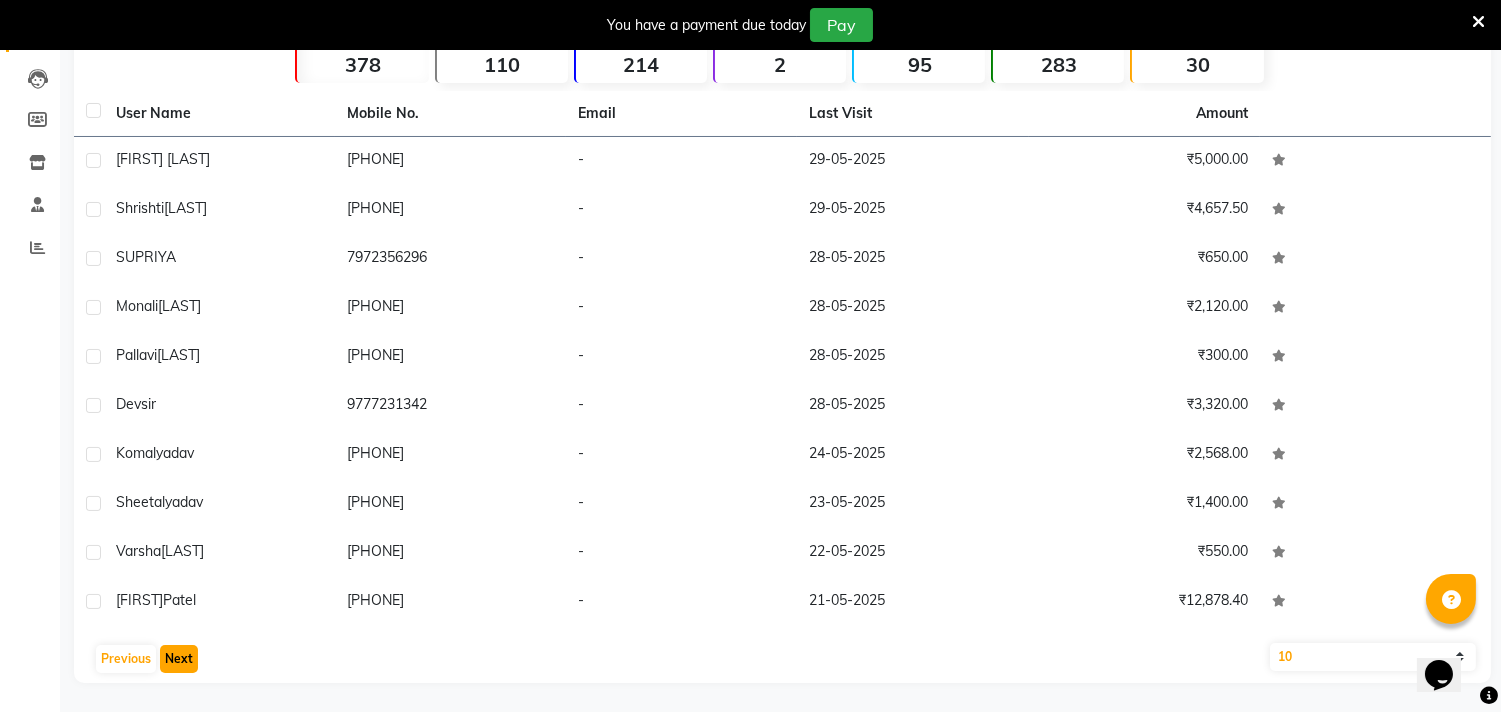 click on "Next" 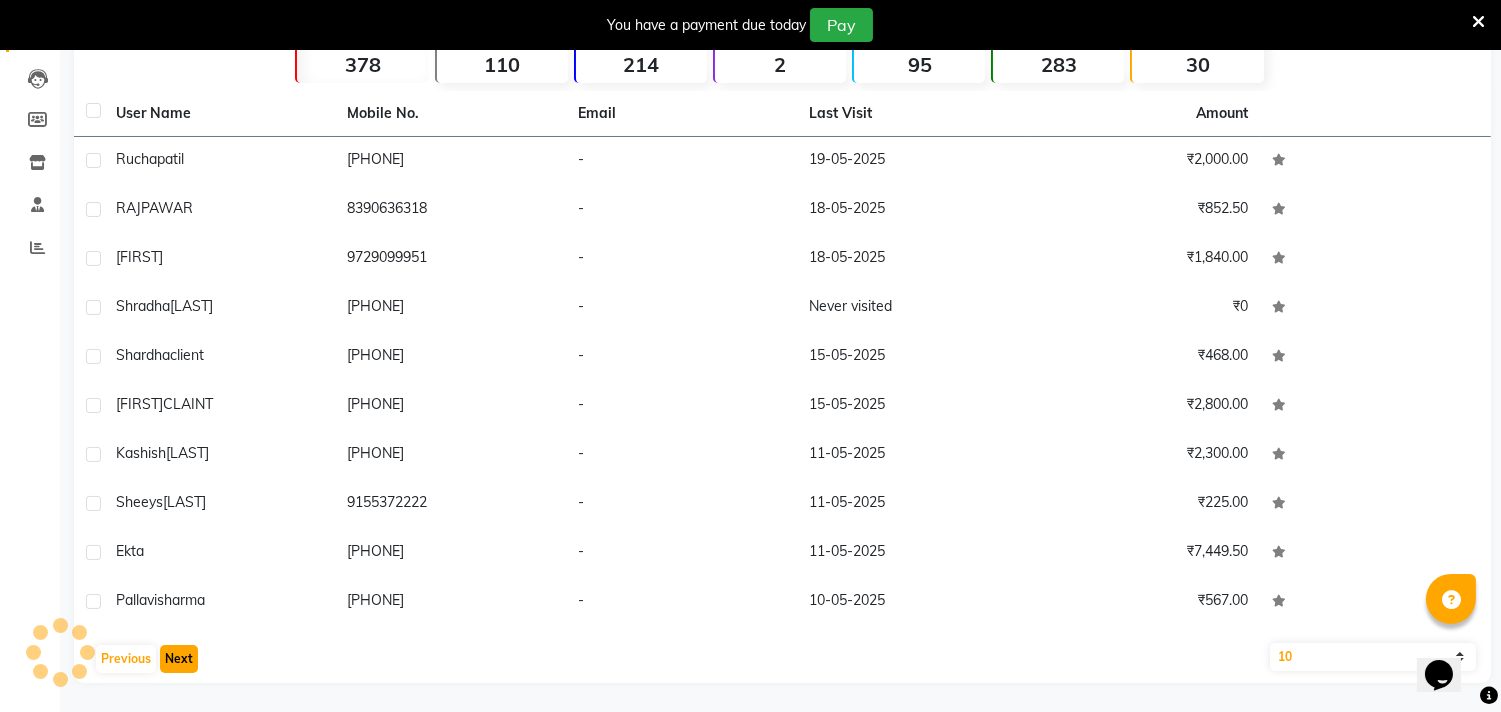 click on "Next" 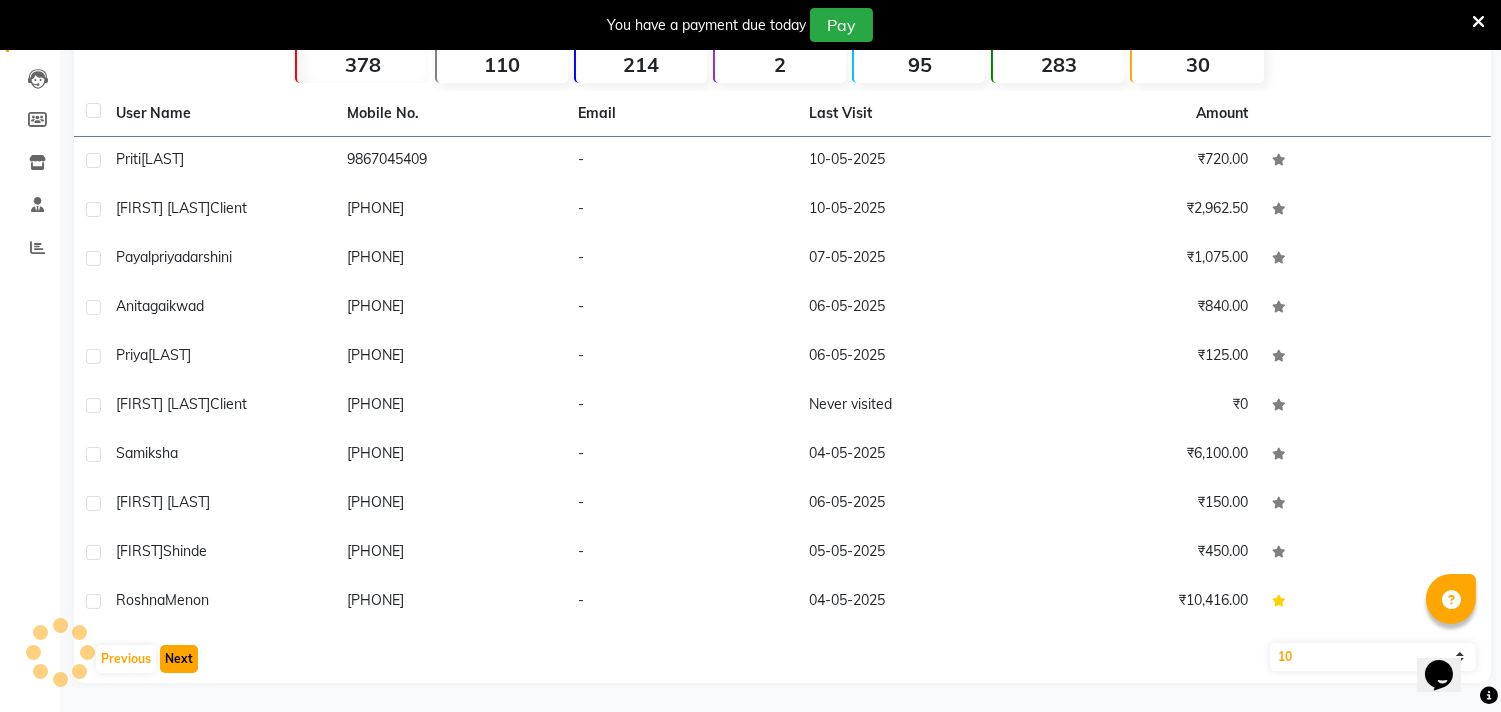 click on "Next" 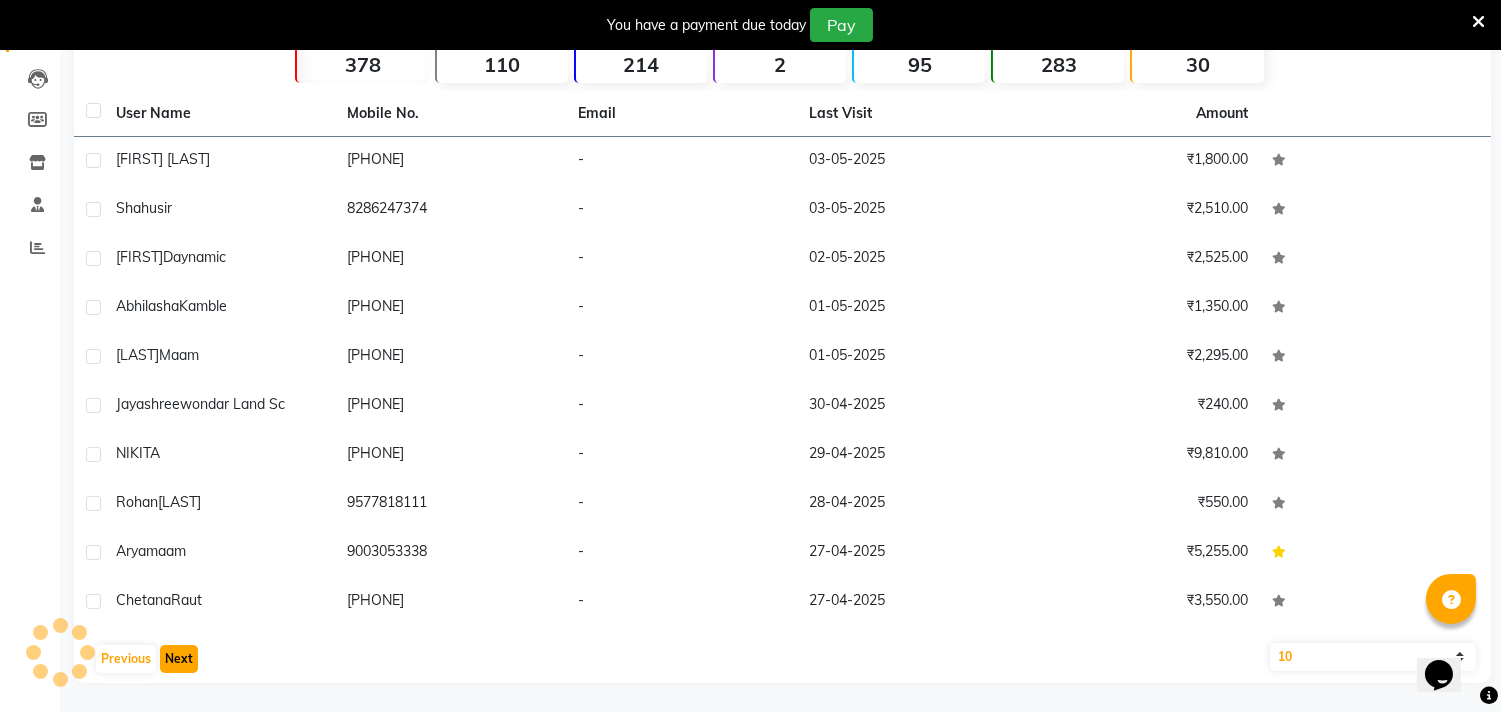 click on "Next" 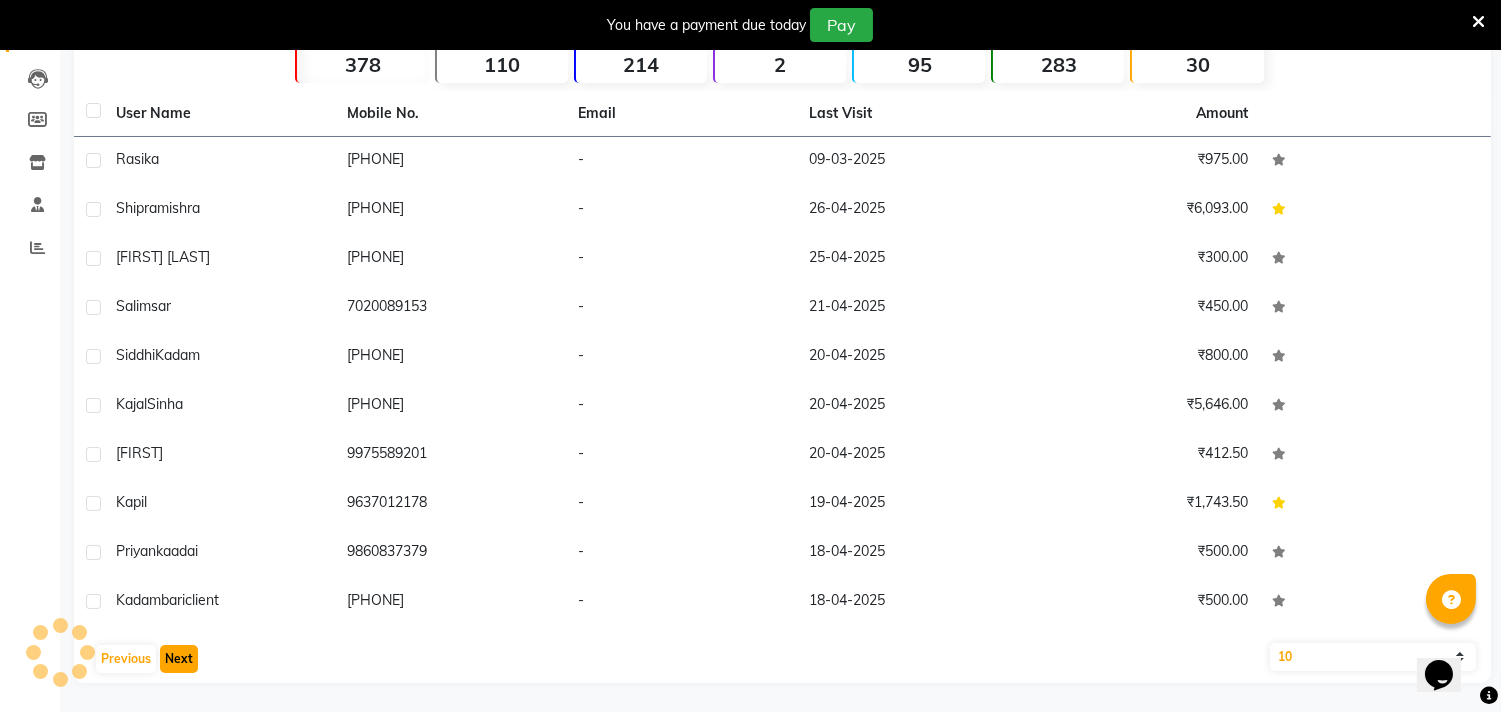 click on "Next" 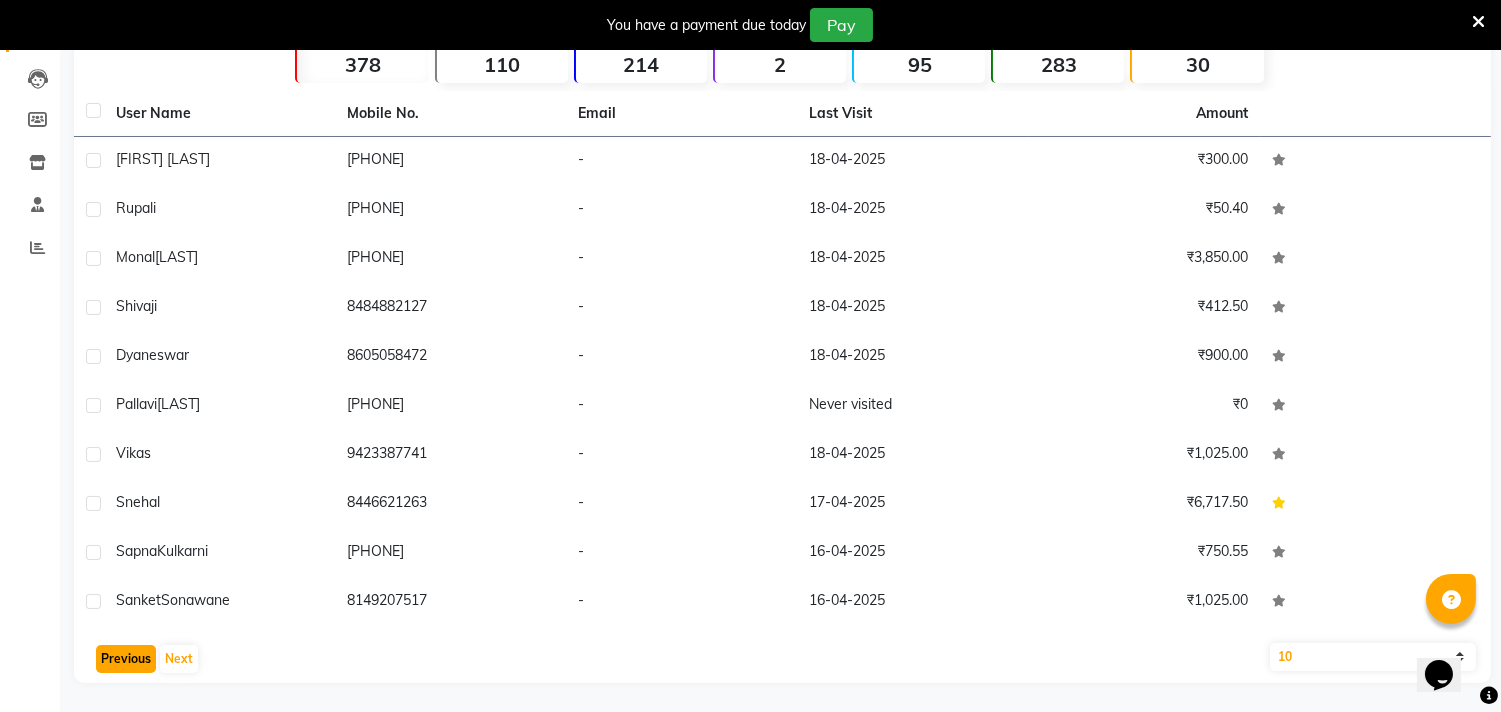 click on "Previous" 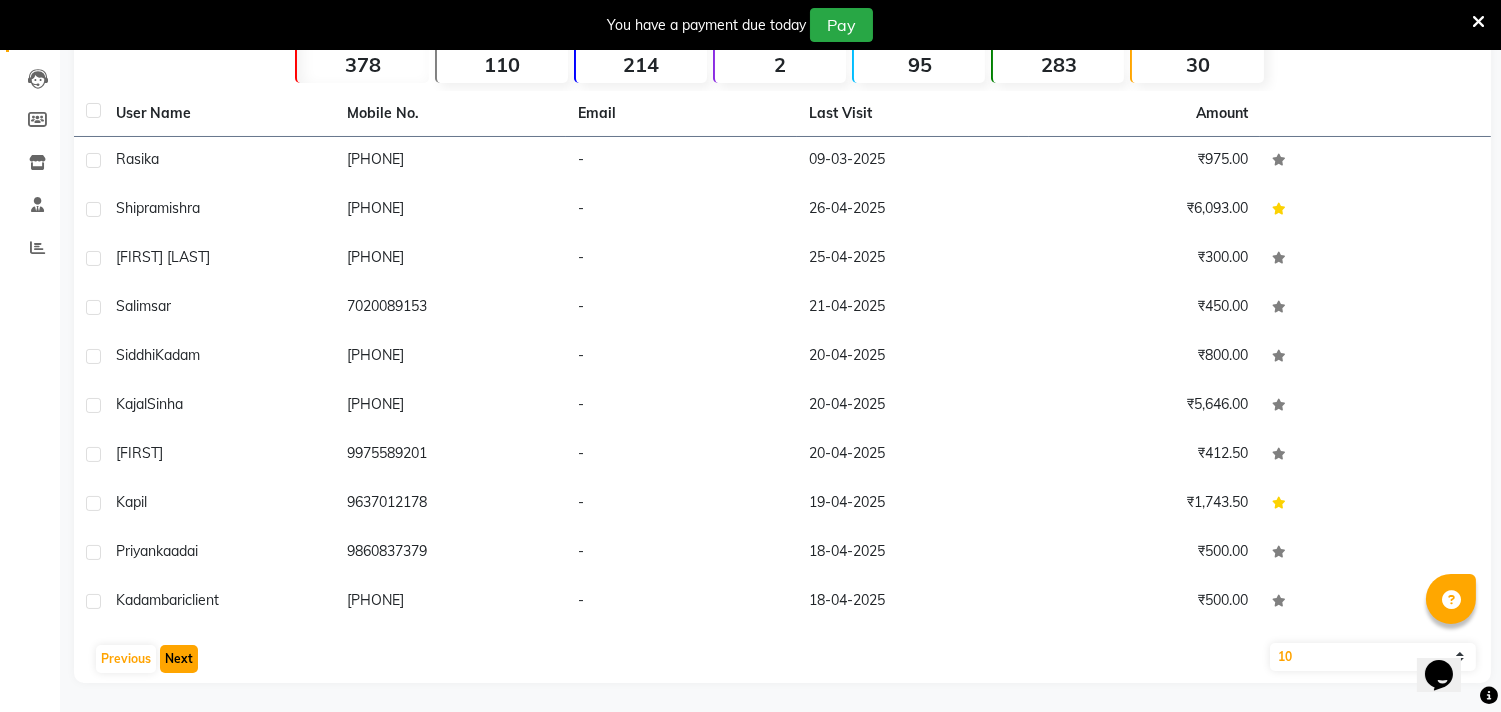 click on "Next" 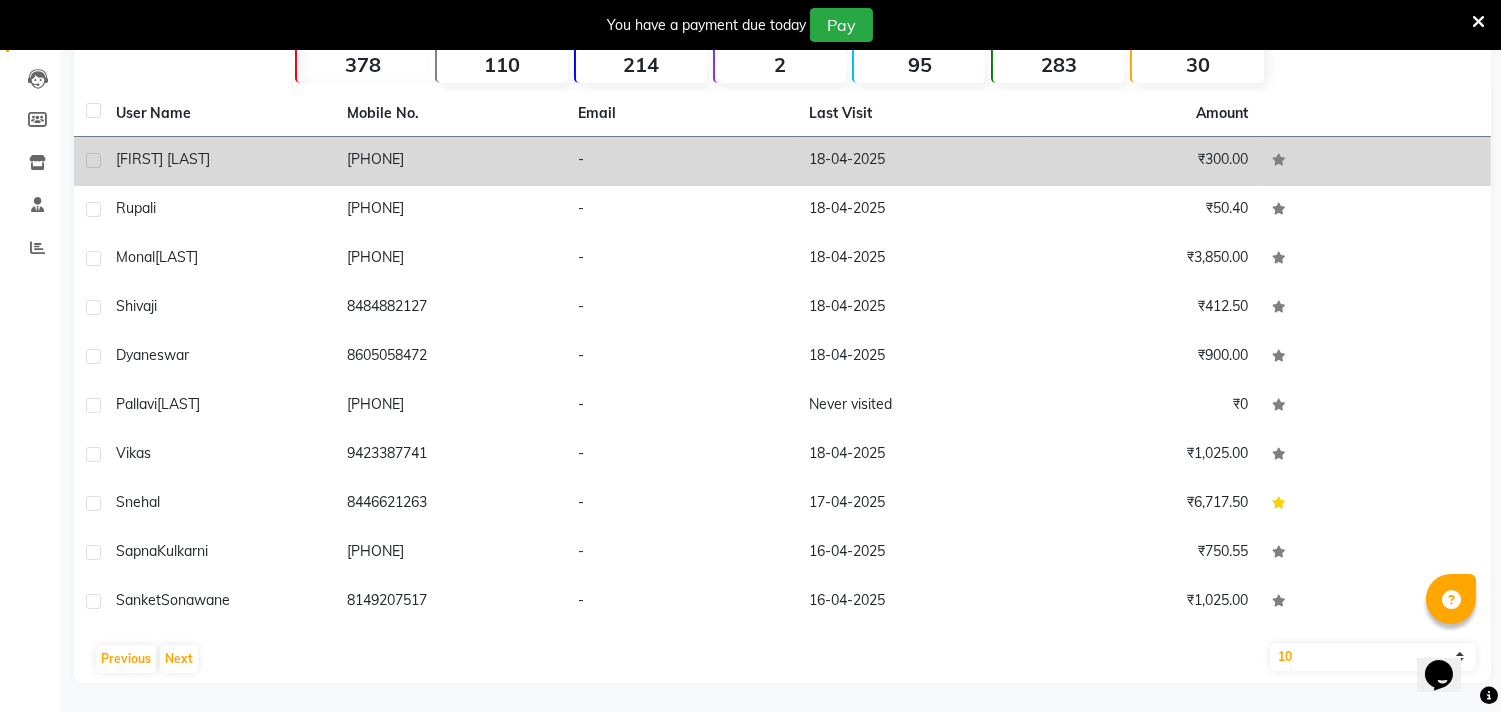 drag, startPoint x: 115, startPoint y: 153, endPoint x: 456, endPoint y: 160, distance: 341.07184 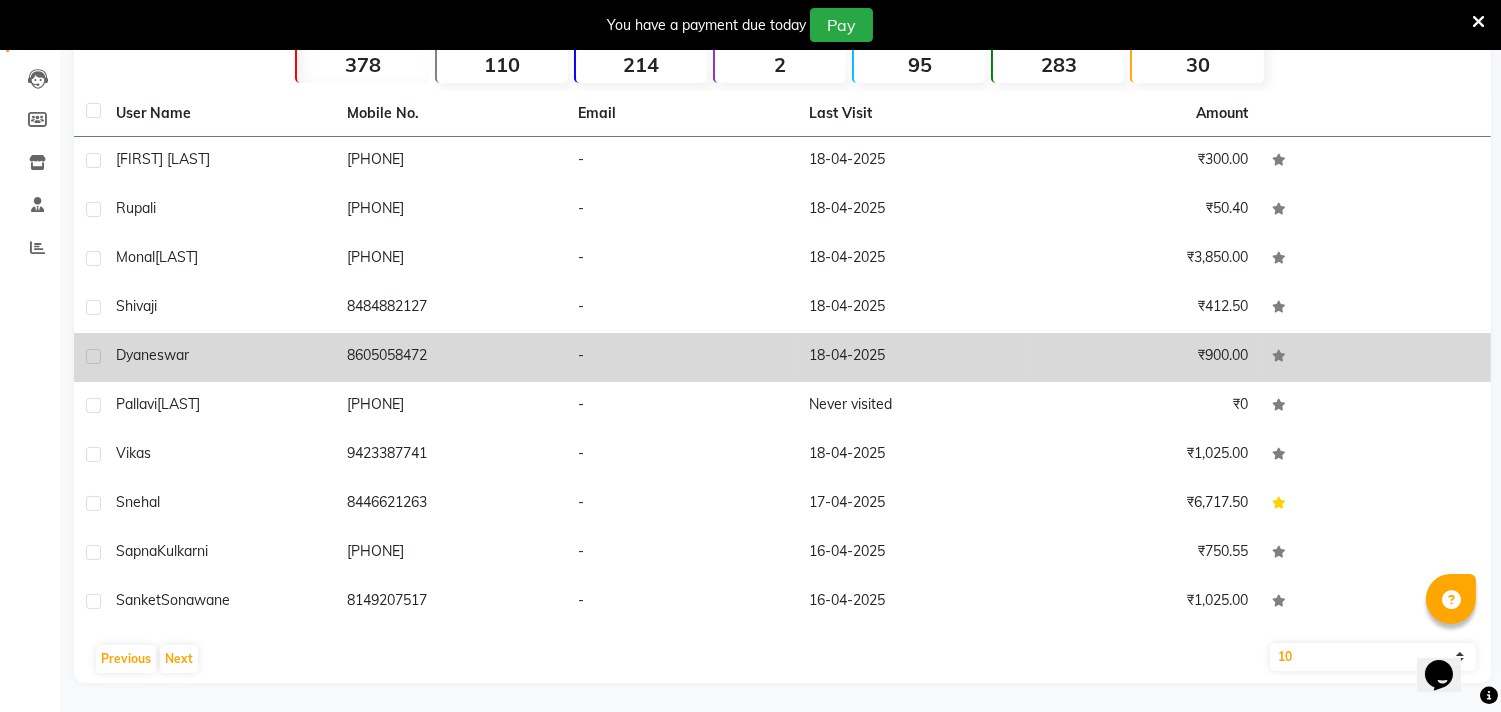 click on "8605058472" 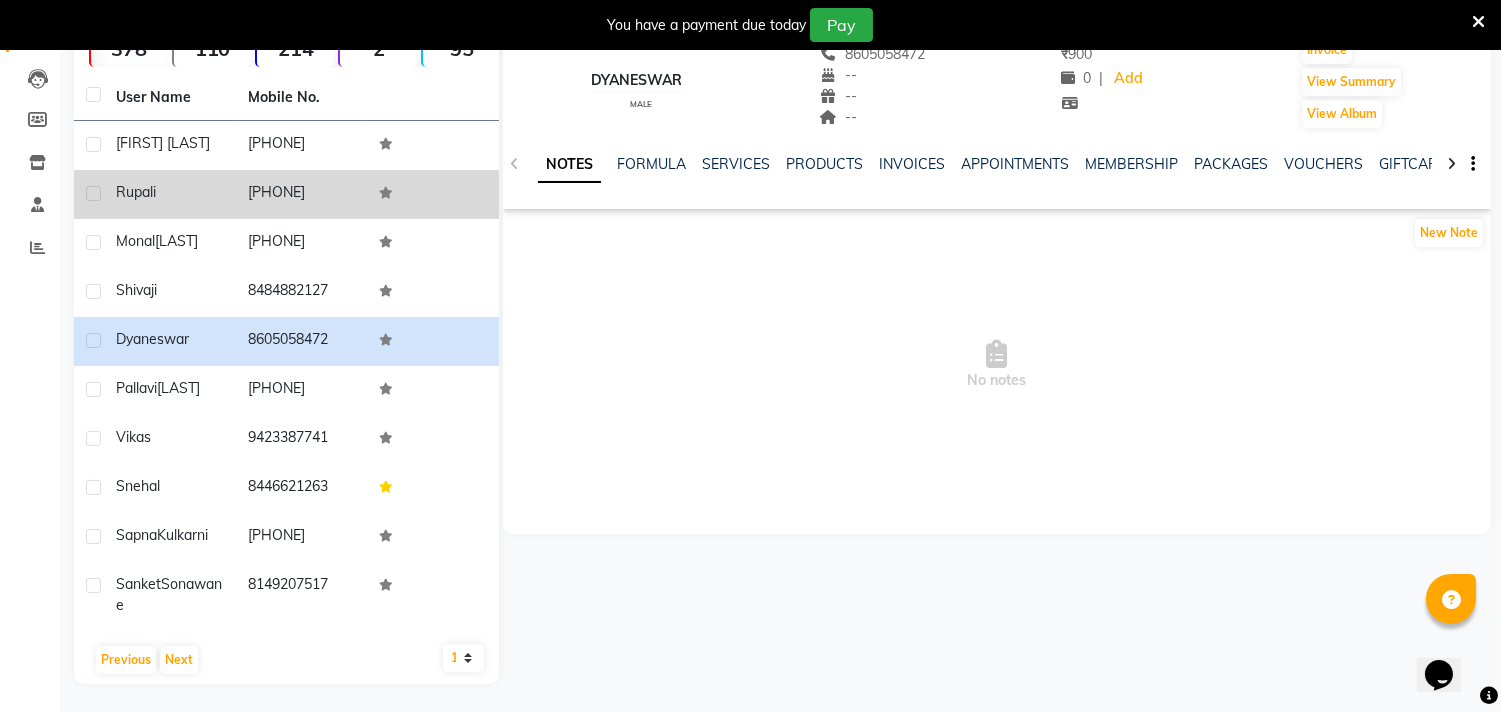 click on "[PHONE]" 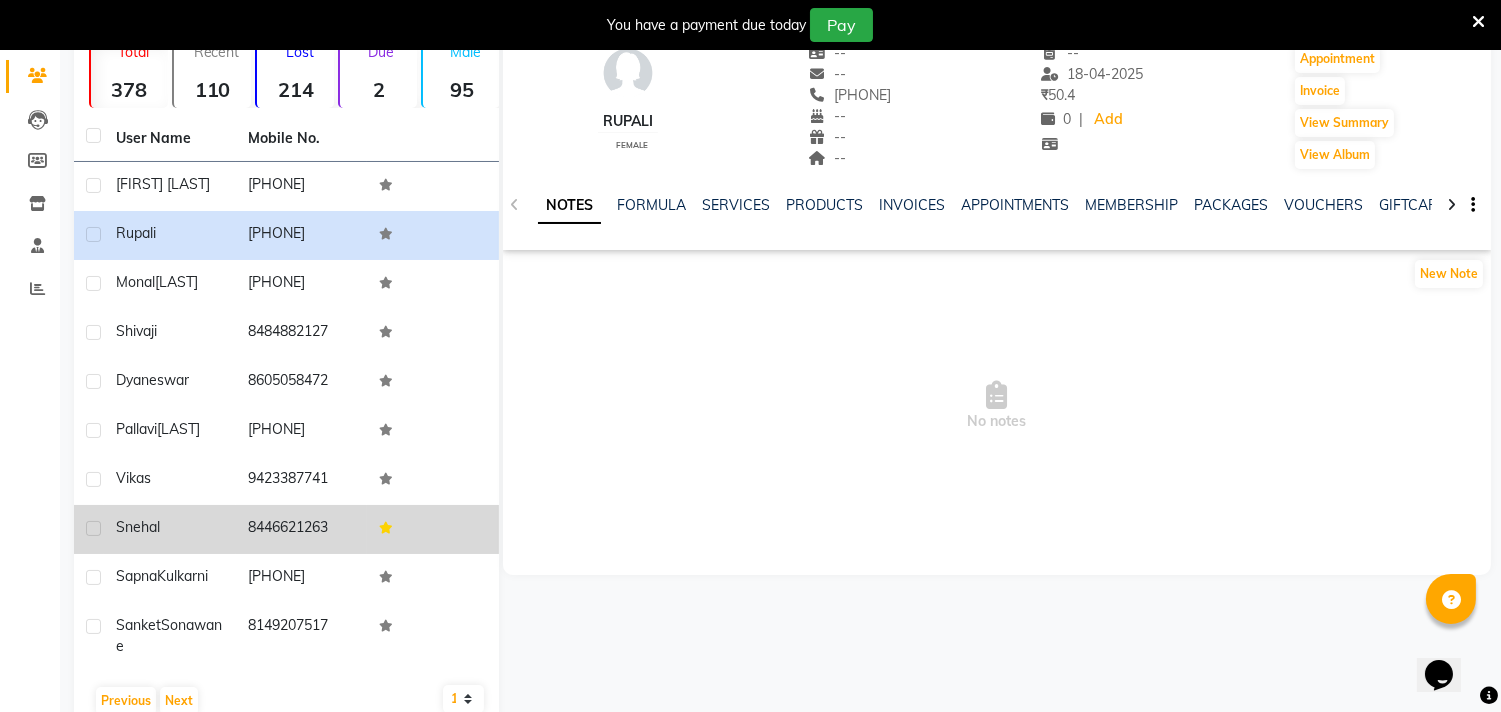 scroll, scrollTop: 204, scrollLeft: 0, axis: vertical 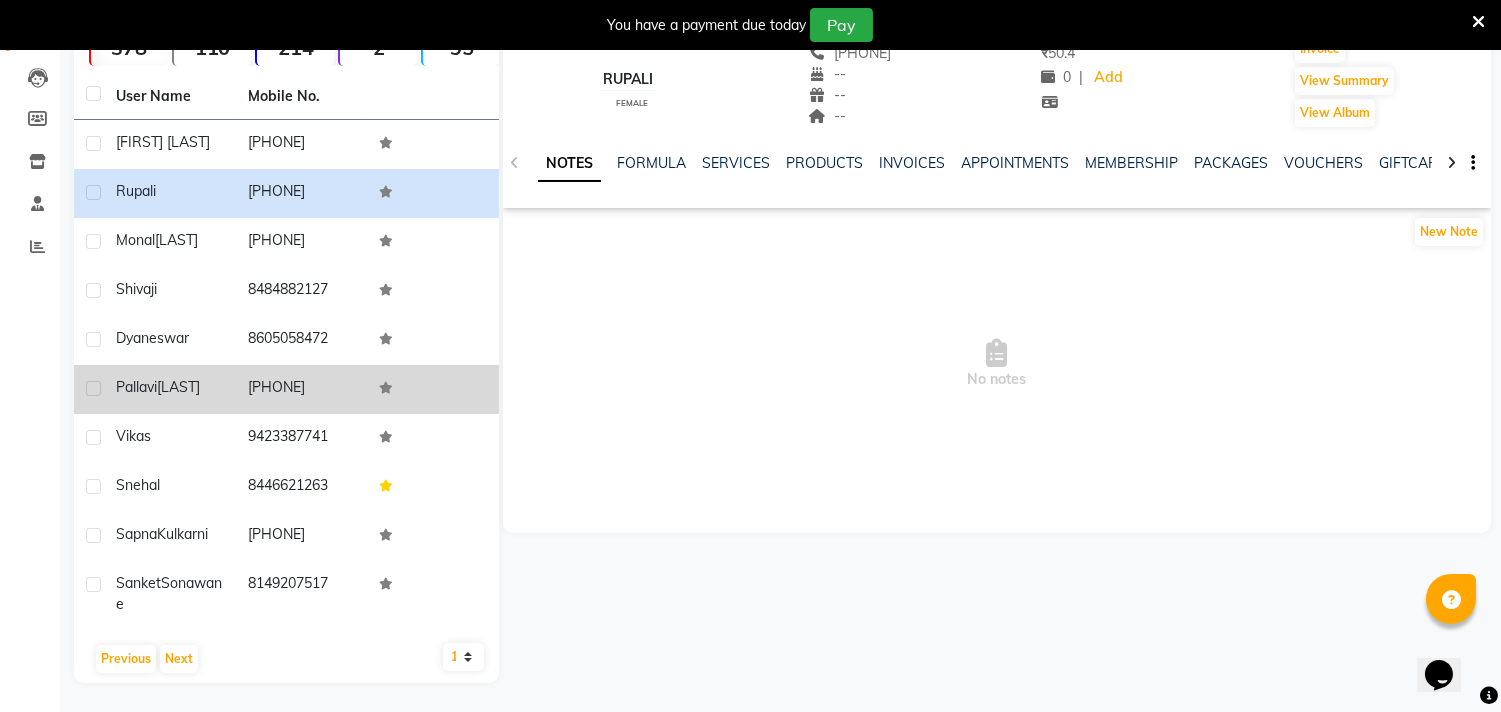 drag, startPoint x: 114, startPoint y: 384, endPoint x: 342, endPoint y: 380, distance: 228.03508 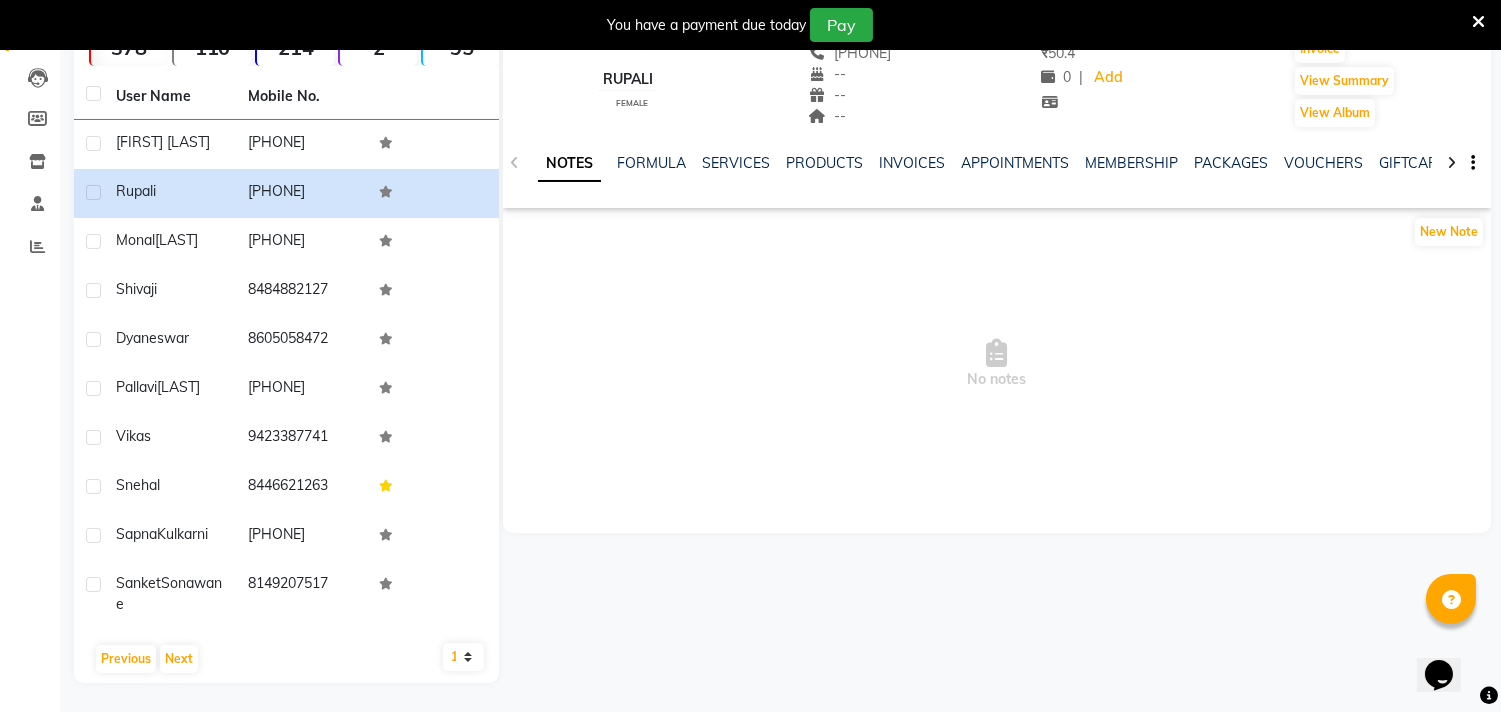 drag, startPoint x: 856, startPoint y: 546, endPoint x: 324, endPoint y: 541, distance: 532.0235 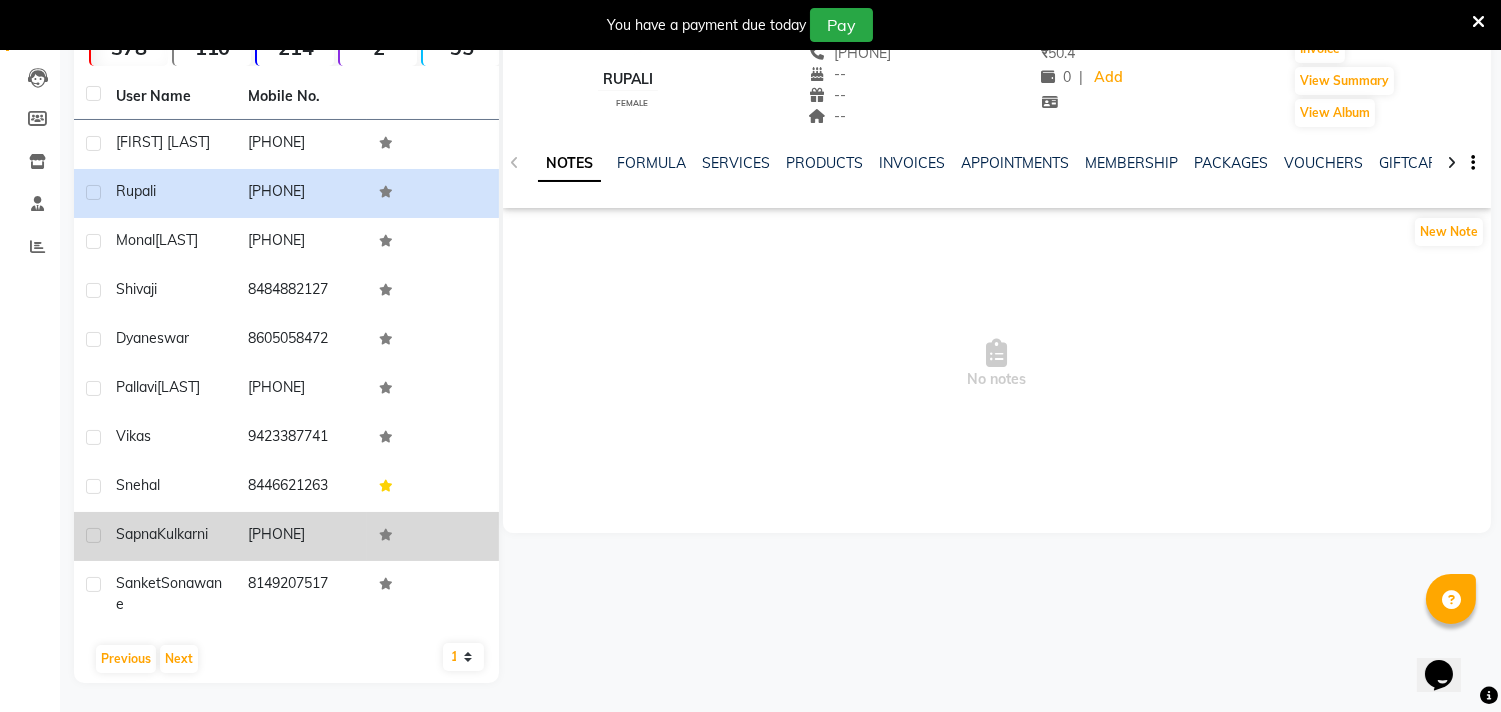 drag, startPoint x: 113, startPoint y: 532, endPoint x: 354, endPoint y: 523, distance: 241.16798 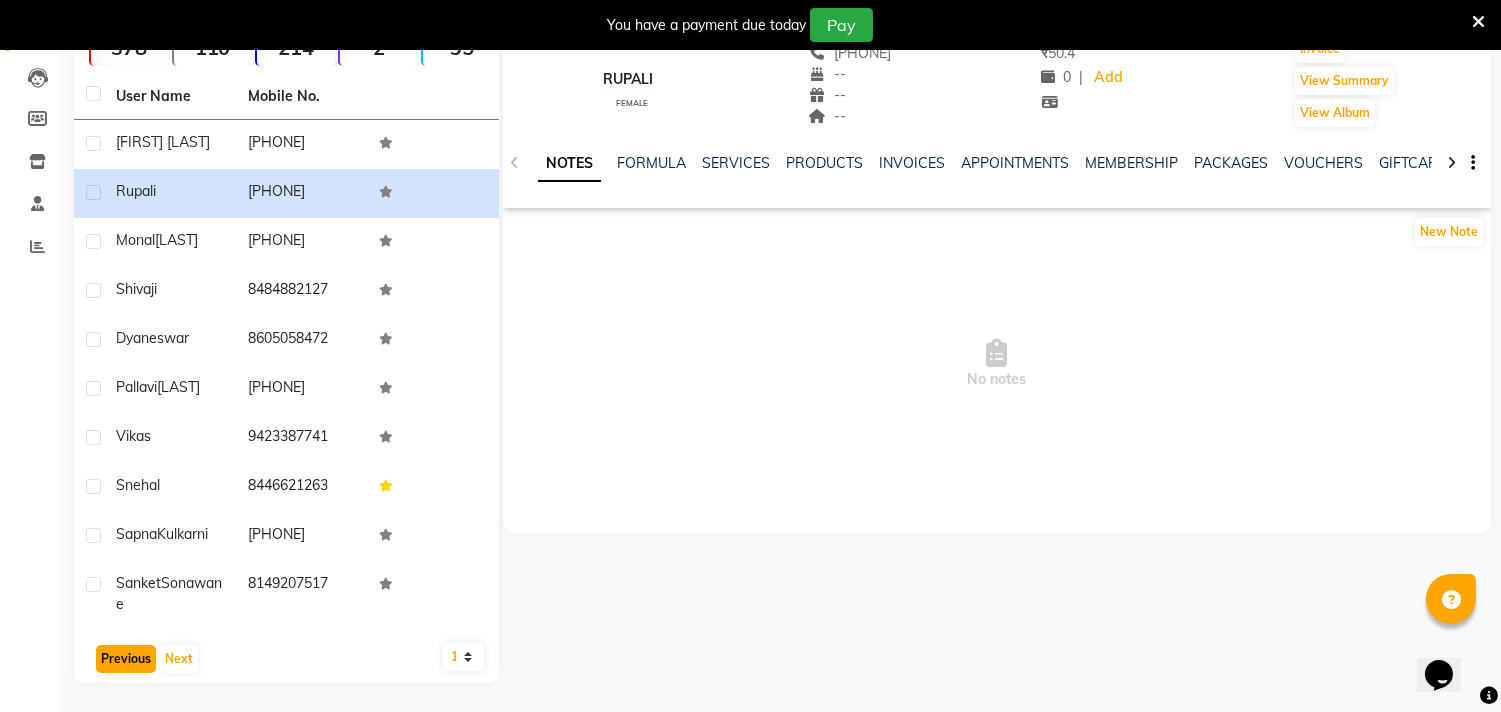 click on "Previous" 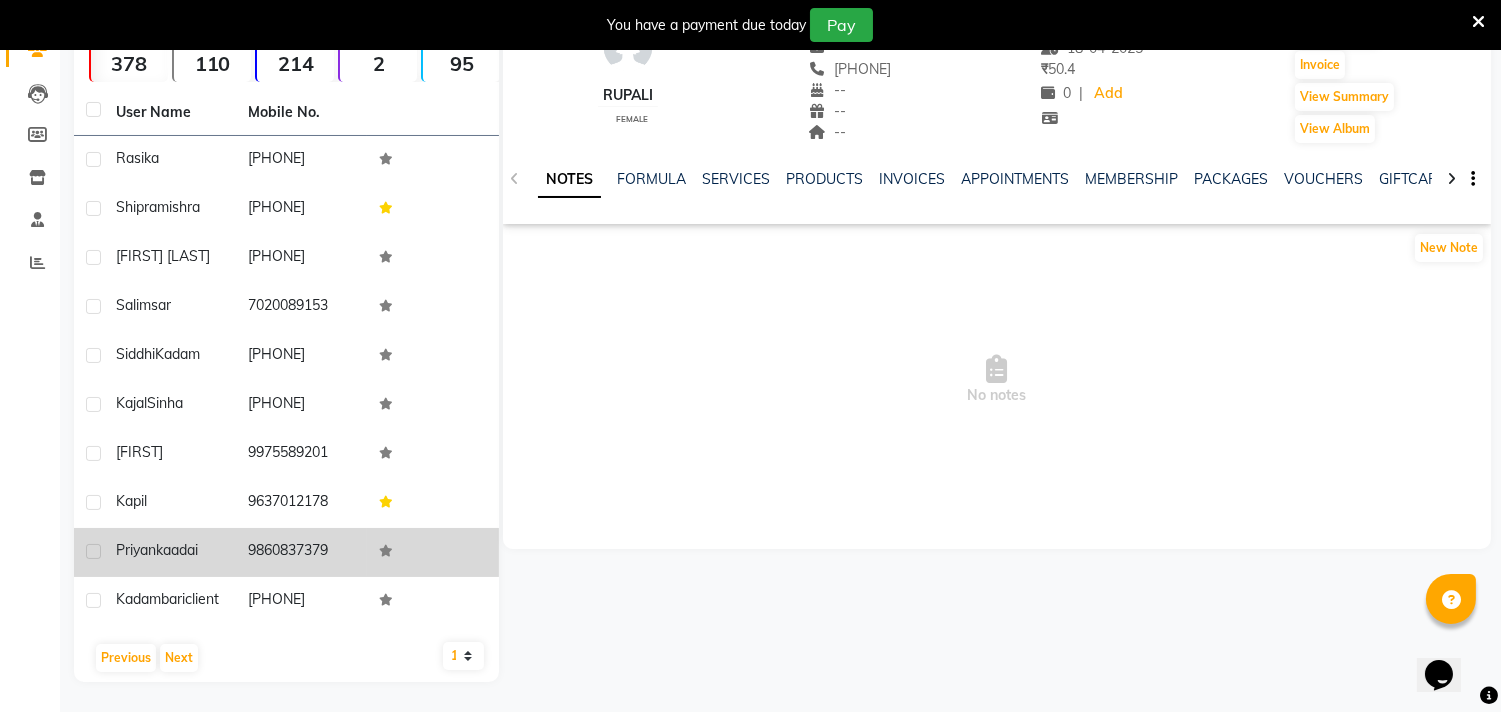 click on "priyanka" 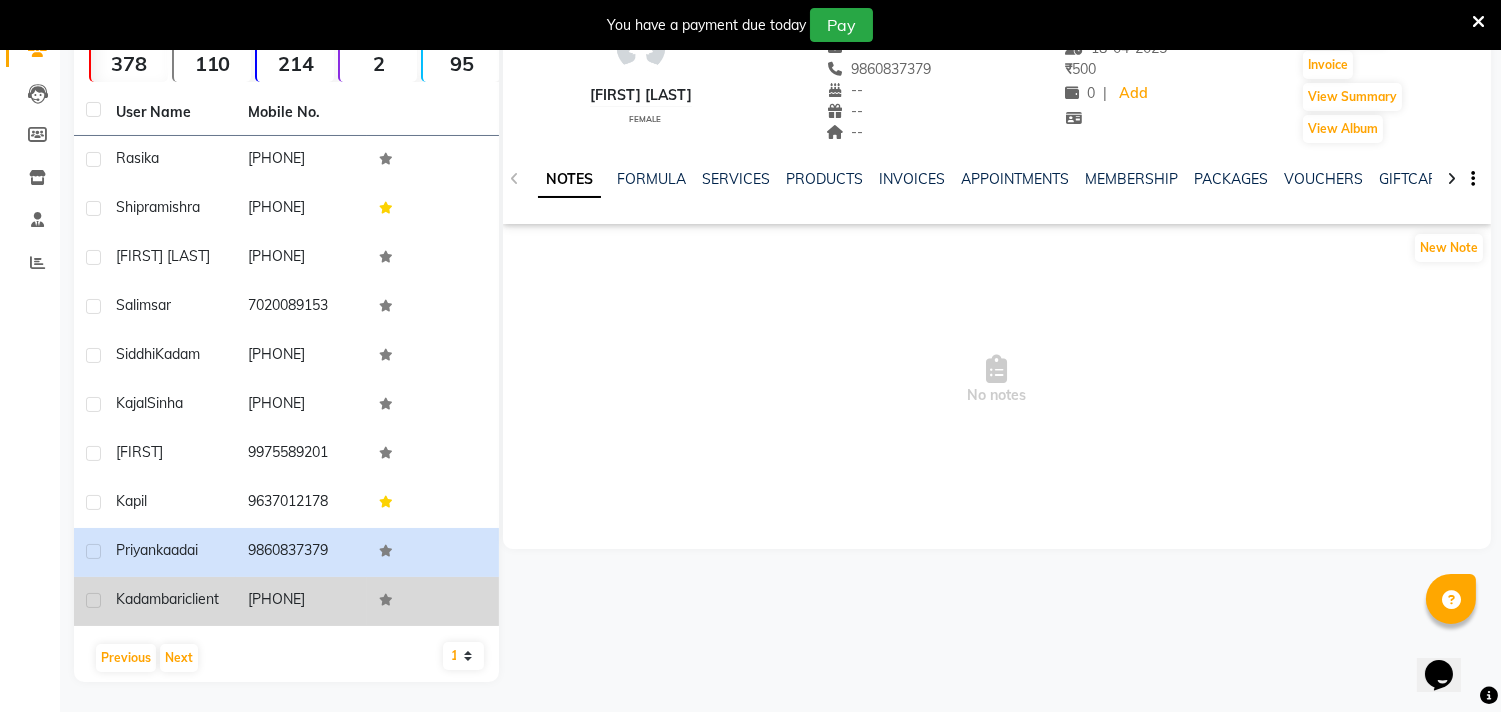 scroll, scrollTop: 204, scrollLeft: 0, axis: vertical 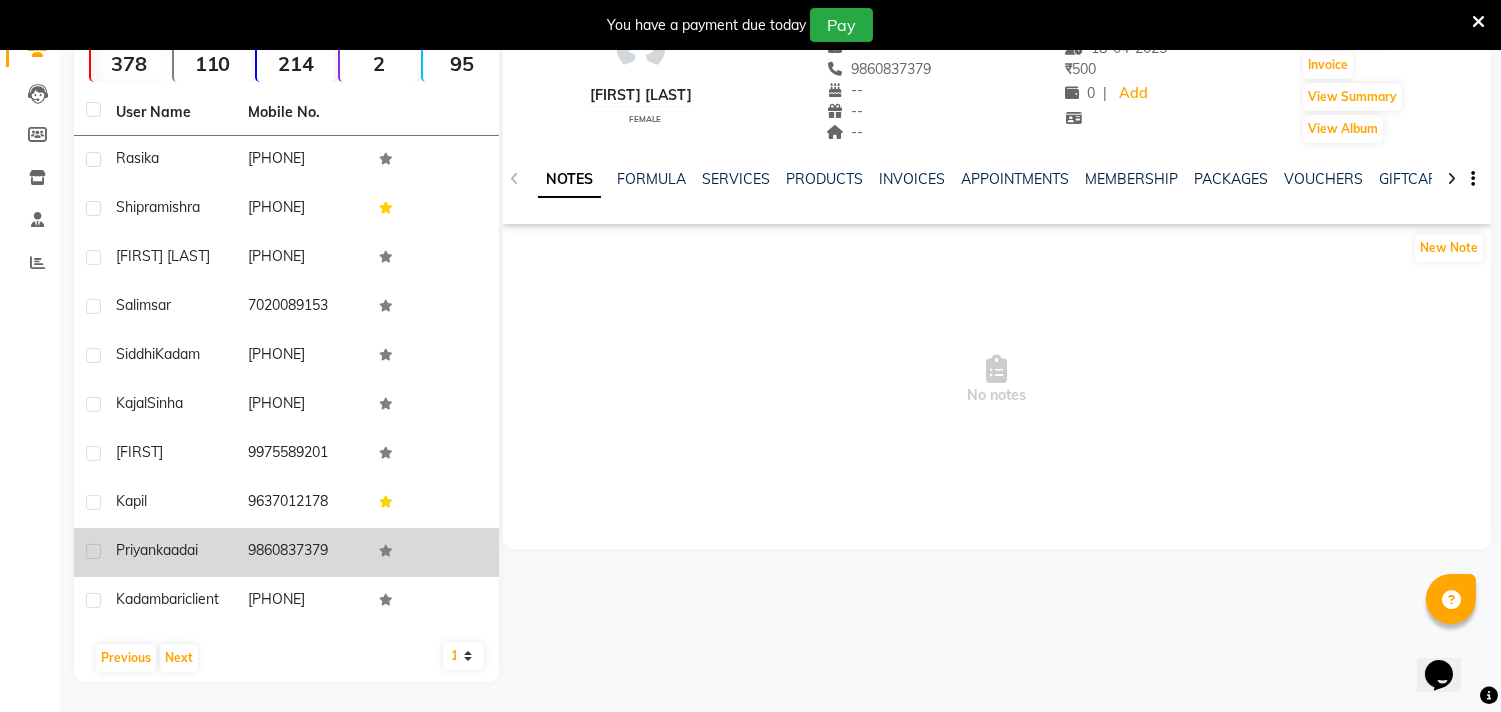 drag, startPoint x: 111, startPoint y: 520, endPoint x: 344, endPoint y: 520, distance: 233 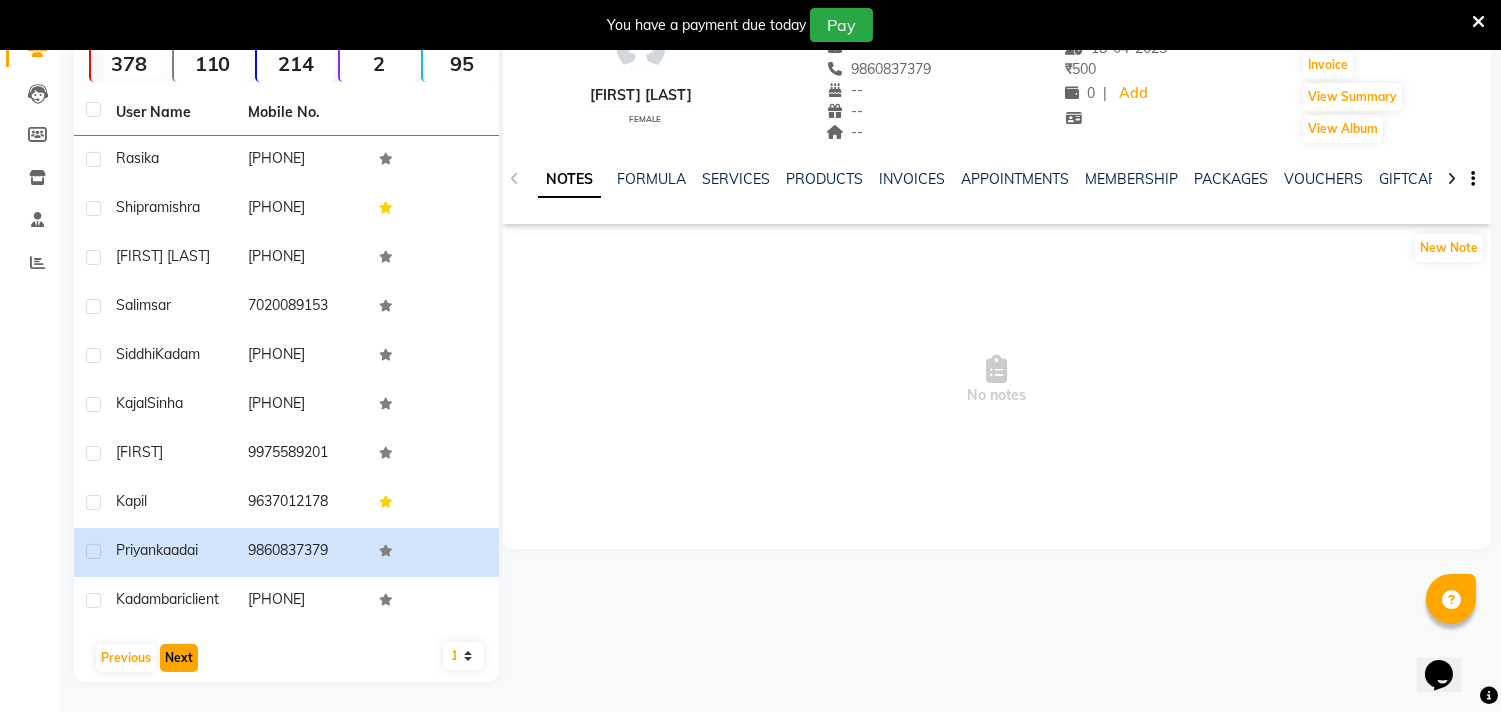click on "Next" 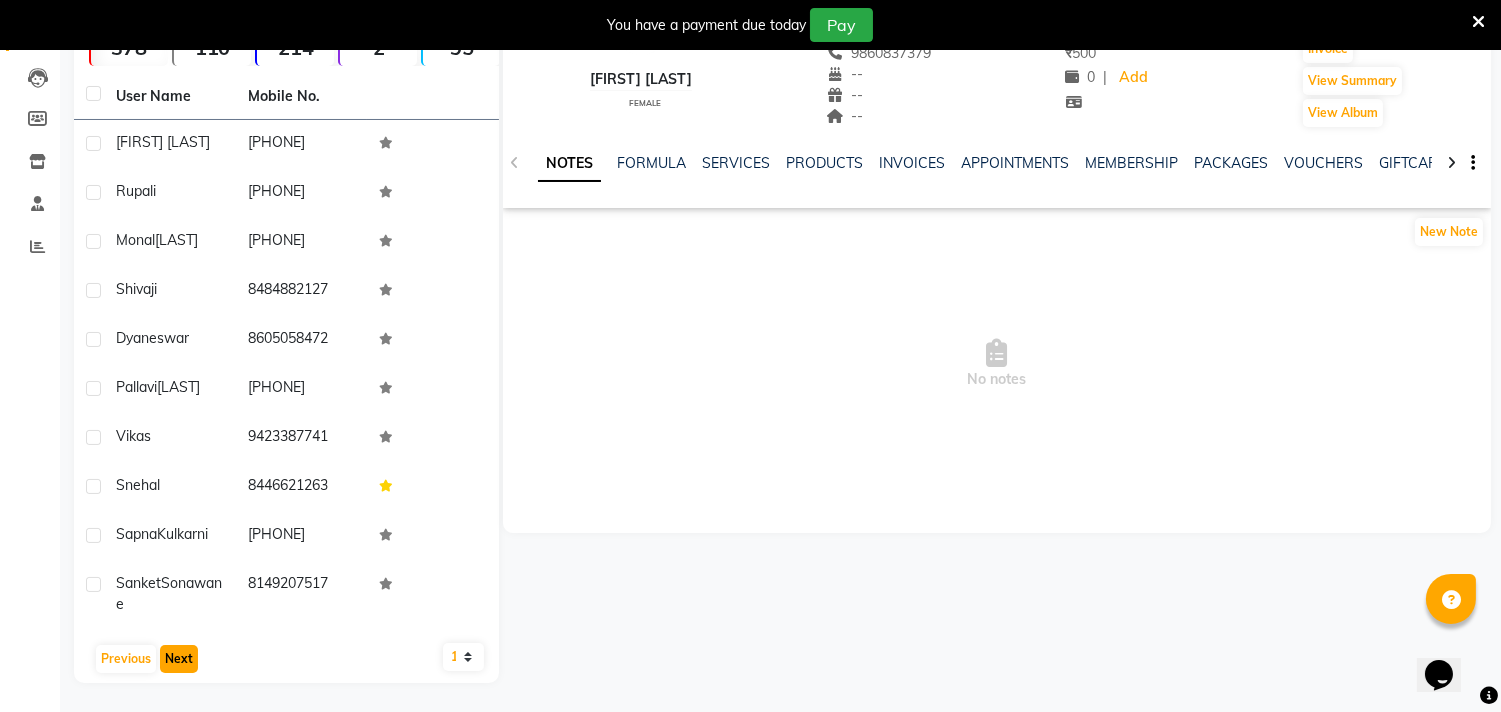 click on "Next" 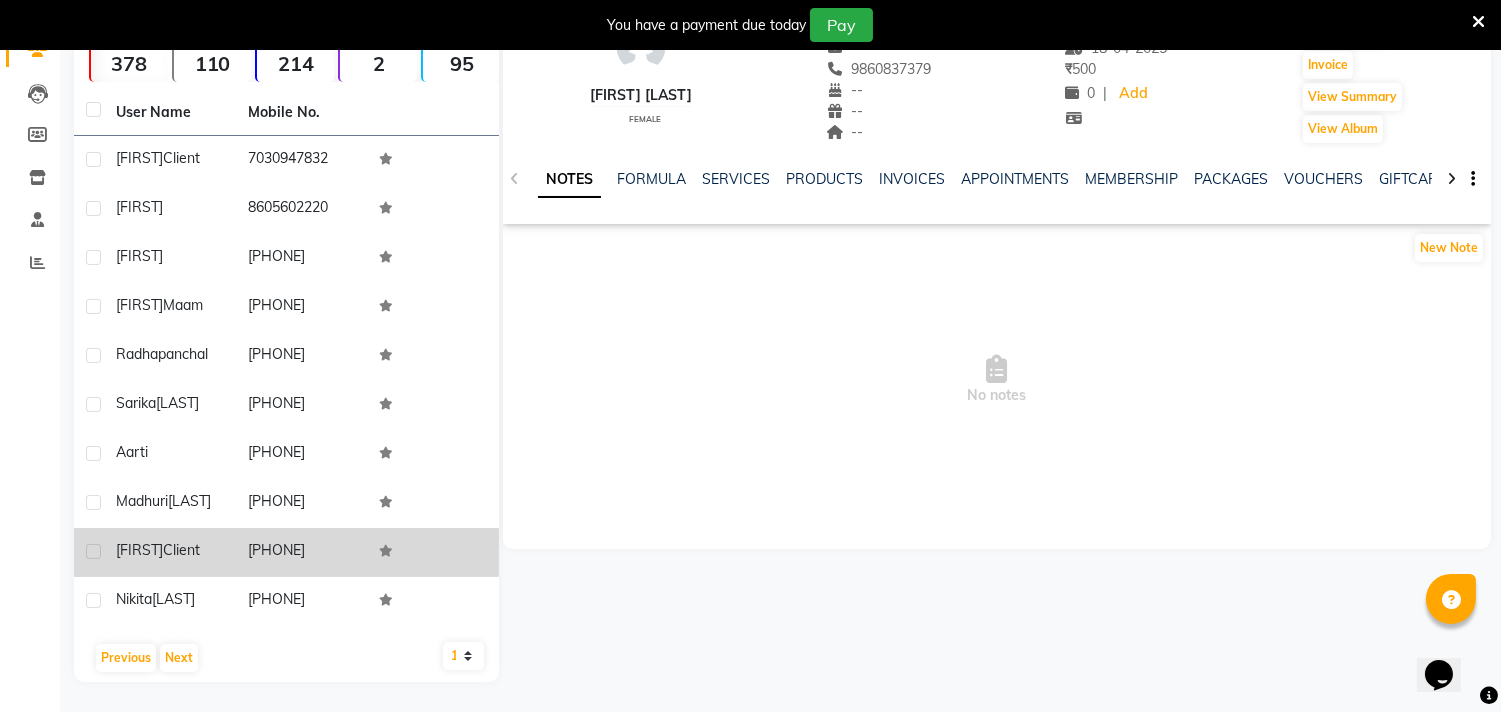 drag, startPoint x: 156, startPoint y: 552, endPoint x: 361, endPoint y: 547, distance: 205.06097 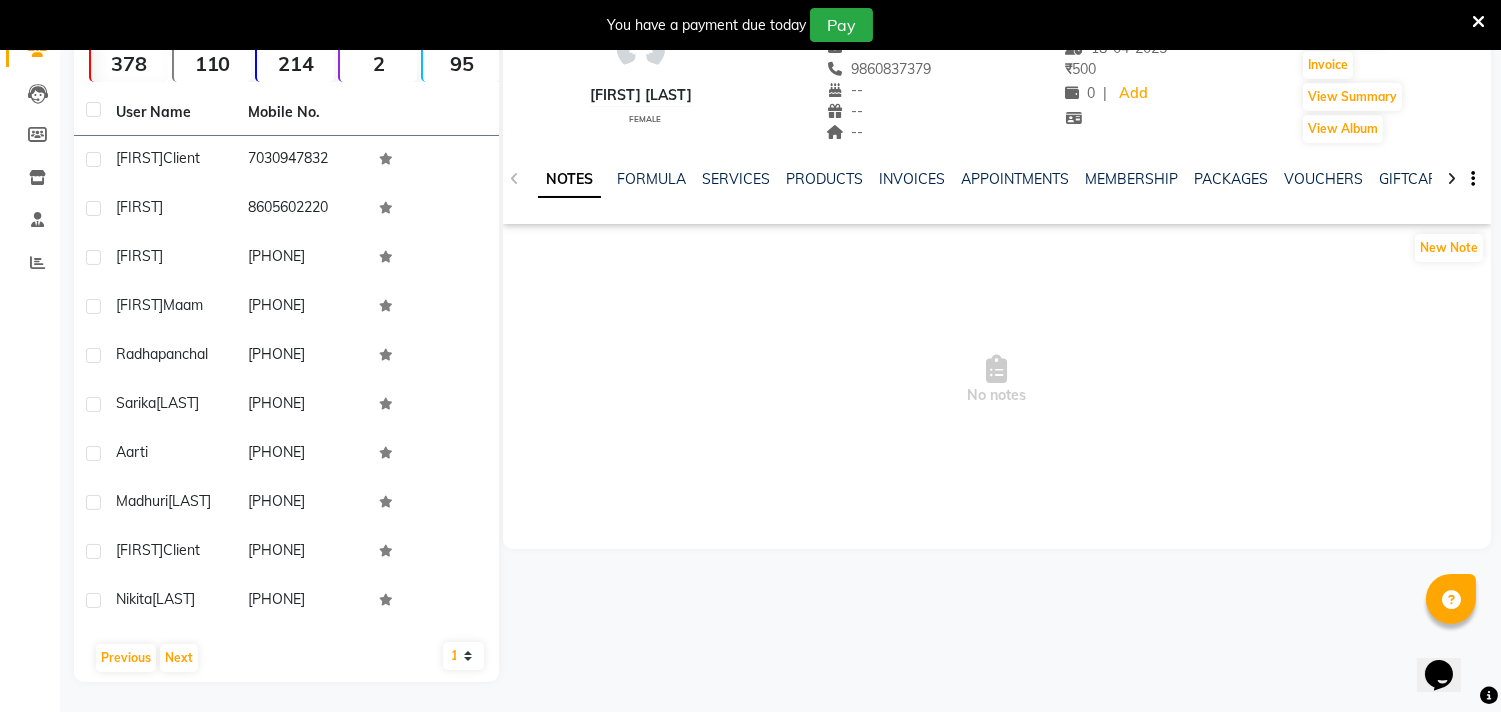 click on "[FIRST] [LAST]  female  --   --   [PHONE]  --  --  --  -- 18-04-2025 ₹    500 0 |  Add   Appointment   Invoice  View Summary  View Album  NOTES FORMULA SERVICES PRODUCTS INVOICES APPOINTMENTS MEMBERSHIP PACKAGES VOUCHERS GIFTCARDS POINTS FORMS FAMILY CARDS WALLET New Note  No notes" 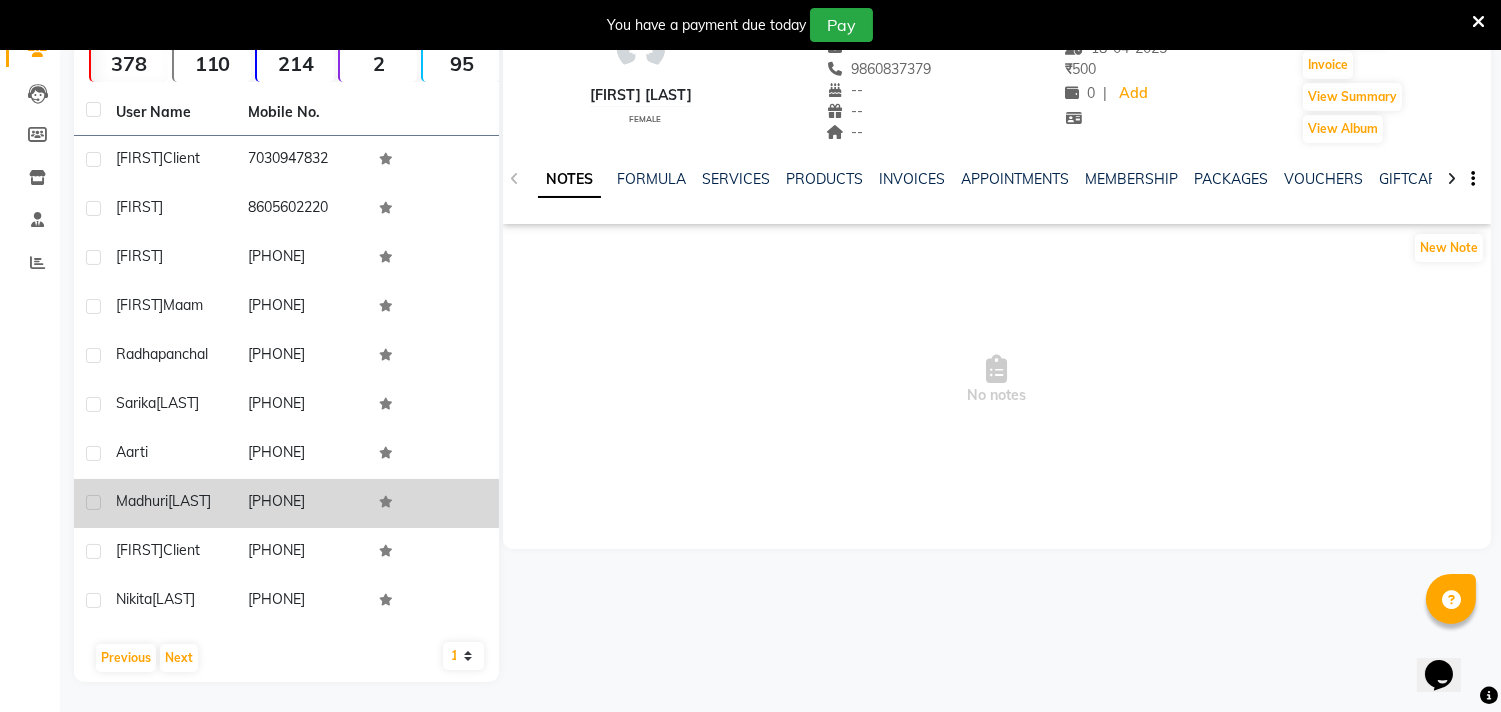 drag, startPoint x: 103, startPoint y: 500, endPoint x: 351, endPoint y: 511, distance: 248.24384 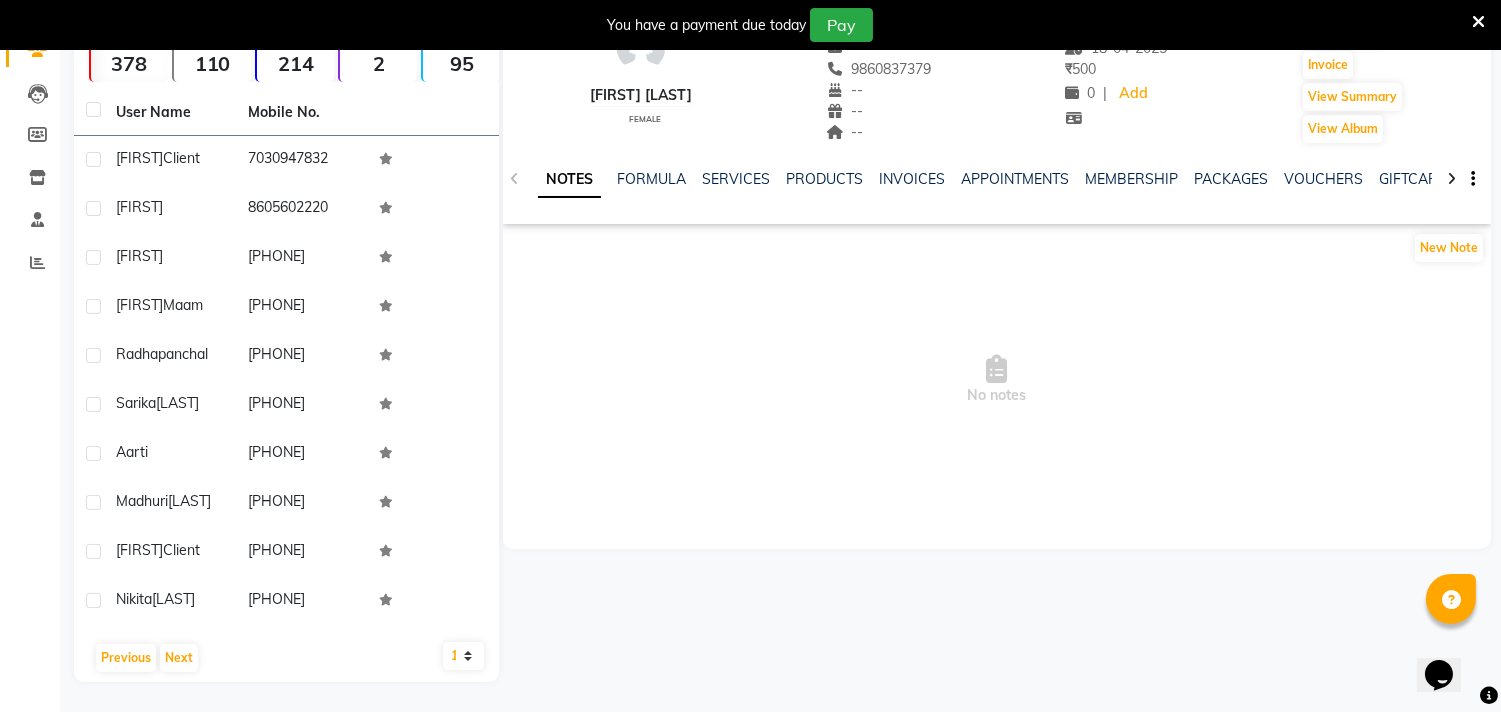 click on "[FIRST] [LAST]  female  --   --   [PHONE]  --  --  --  -- 18-04-2025 ₹    500 0 |  Add   Appointment   Invoice  View Summary  View Album  NOTES FORMULA SERVICES PRODUCTS INVOICES APPOINTMENTS MEMBERSHIP PACKAGES VOUCHERS GIFTCARDS POINTS FORMS FAMILY CARDS WALLET New Note  No notes" 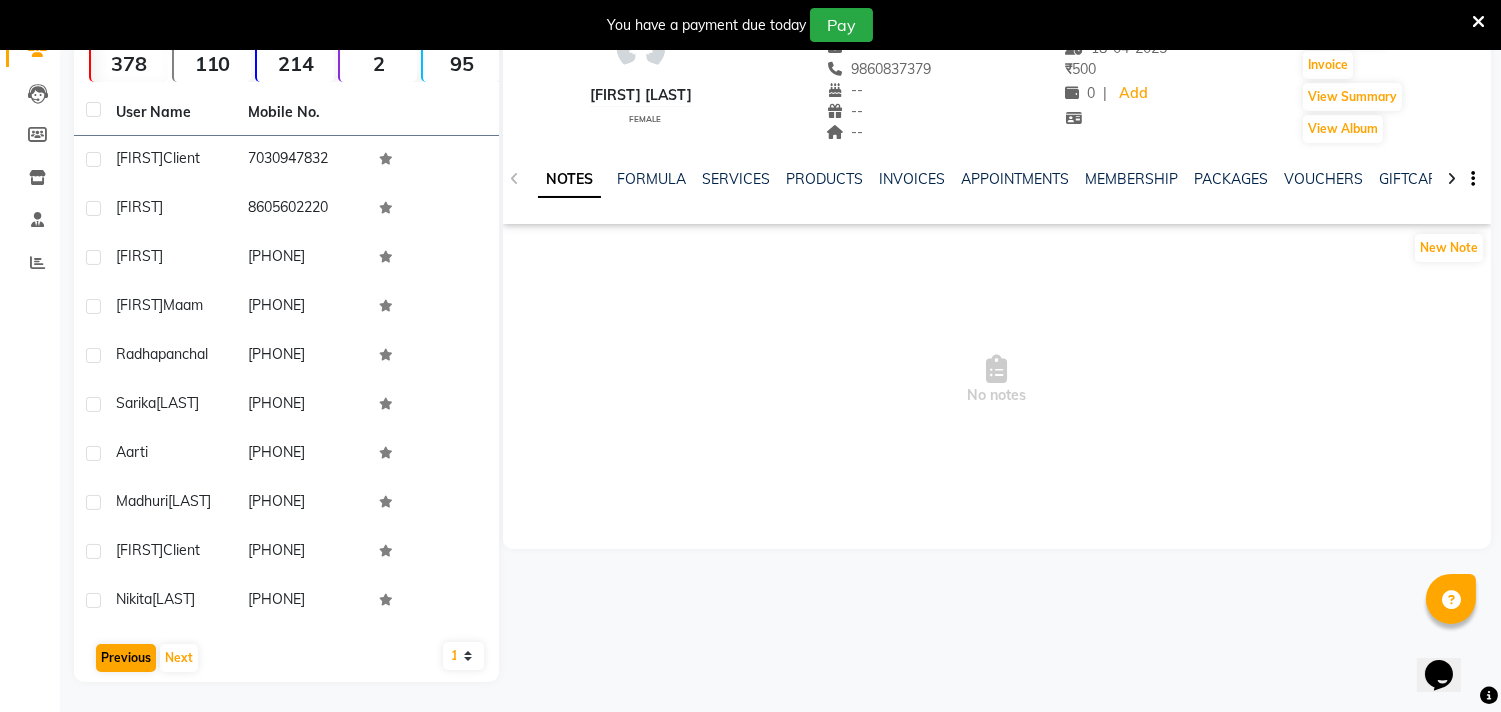 scroll, scrollTop: 238, scrollLeft: 0, axis: vertical 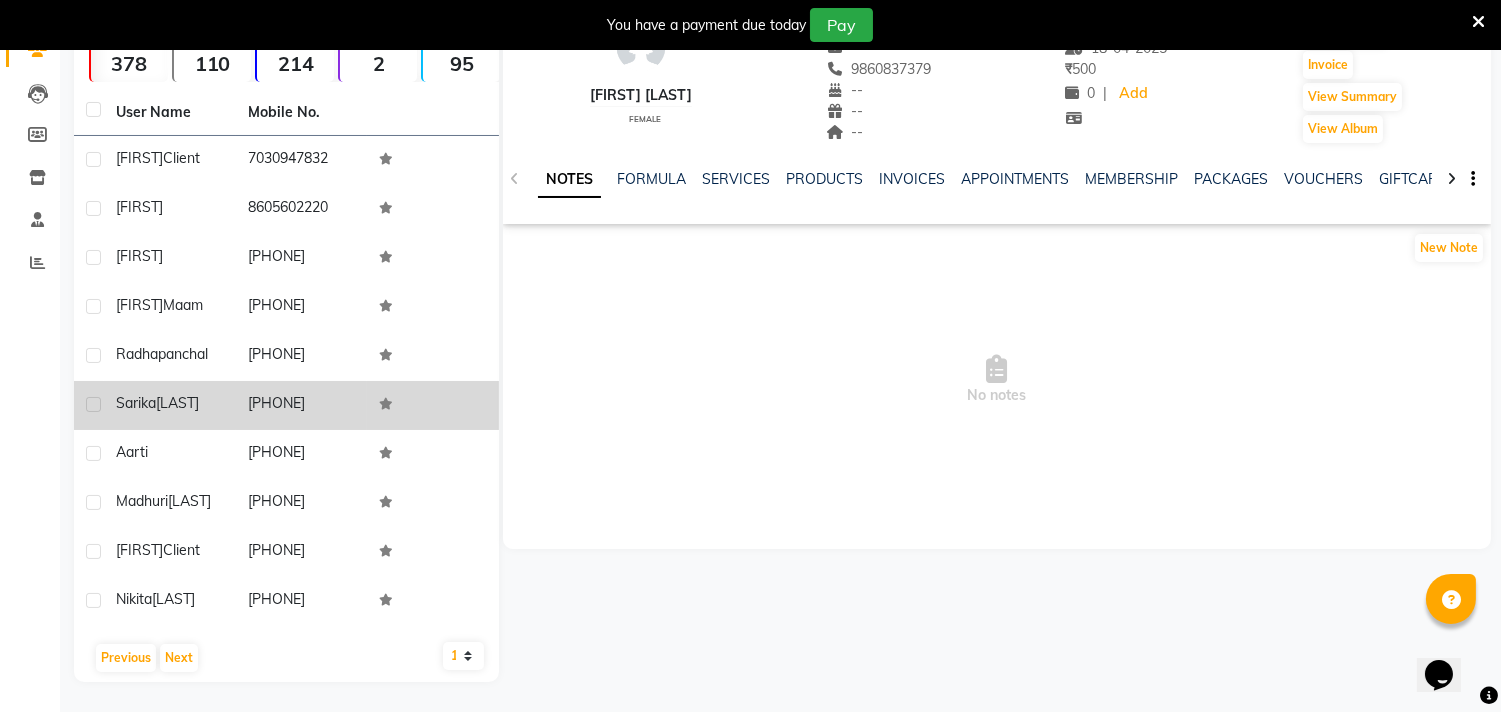 drag, startPoint x: 106, startPoint y: 364, endPoint x: 336, endPoint y: 357, distance: 230.10649 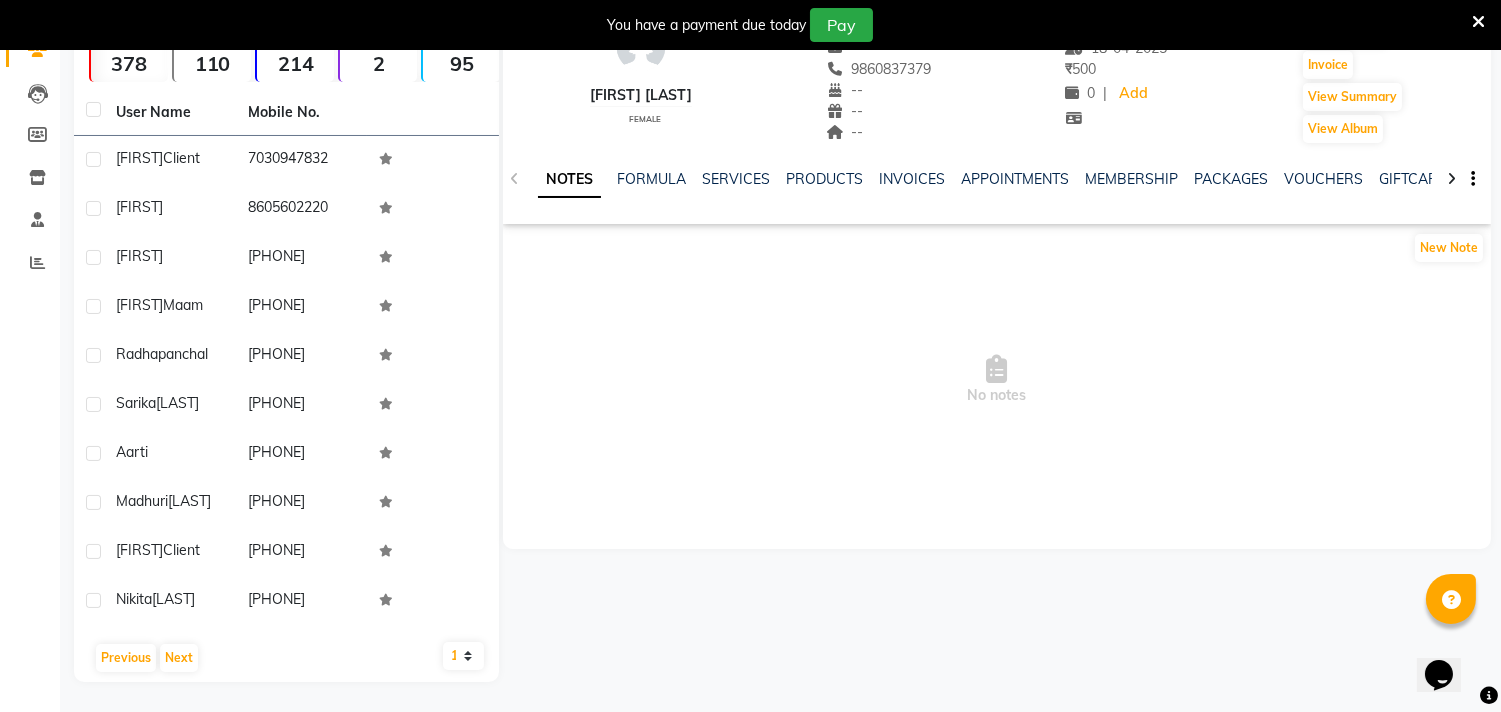 drag, startPoint x: 812, startPoint y: 465, endPoint x: 752, endPoint y: 465, distance: 60 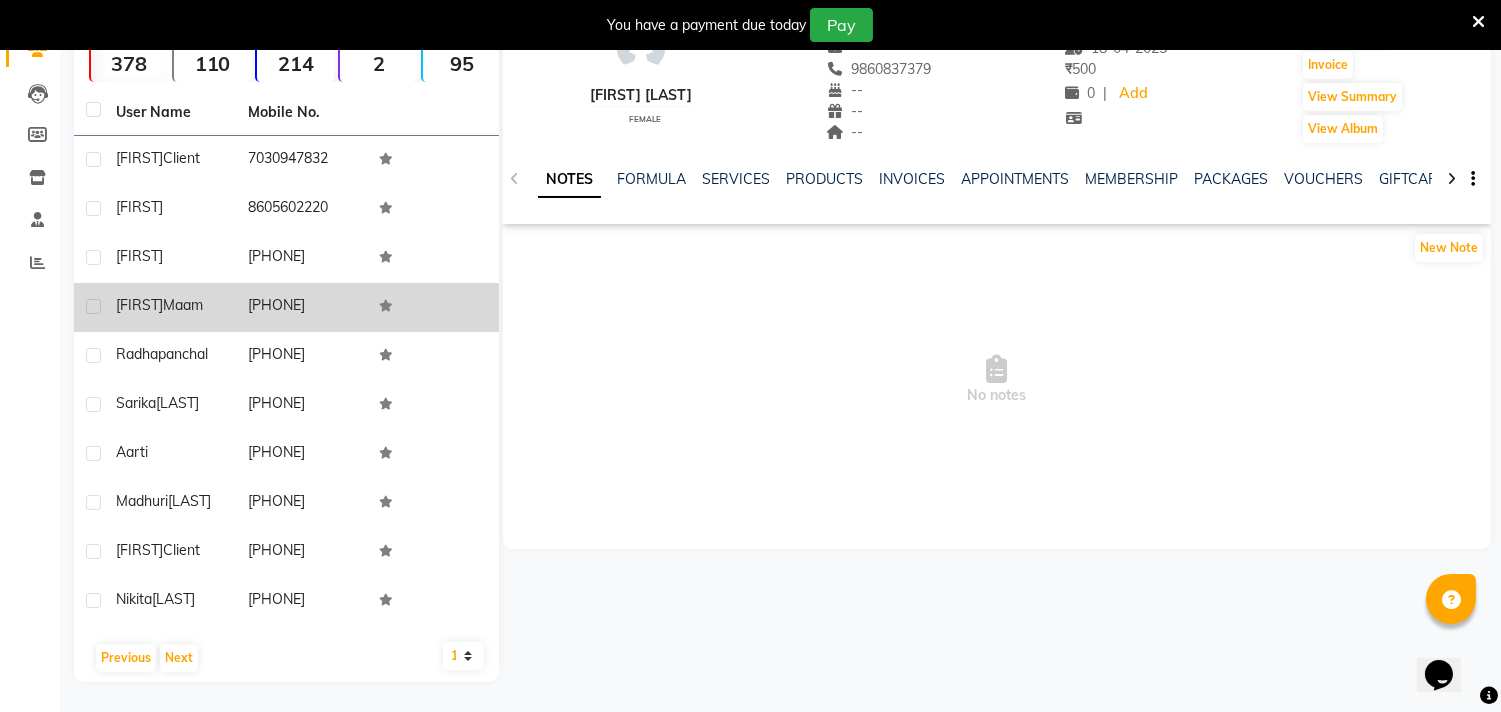 drag, startPoint x: 115, startPoint y: 251, endPoint x: 354, endPoint y: 251, distance: 239 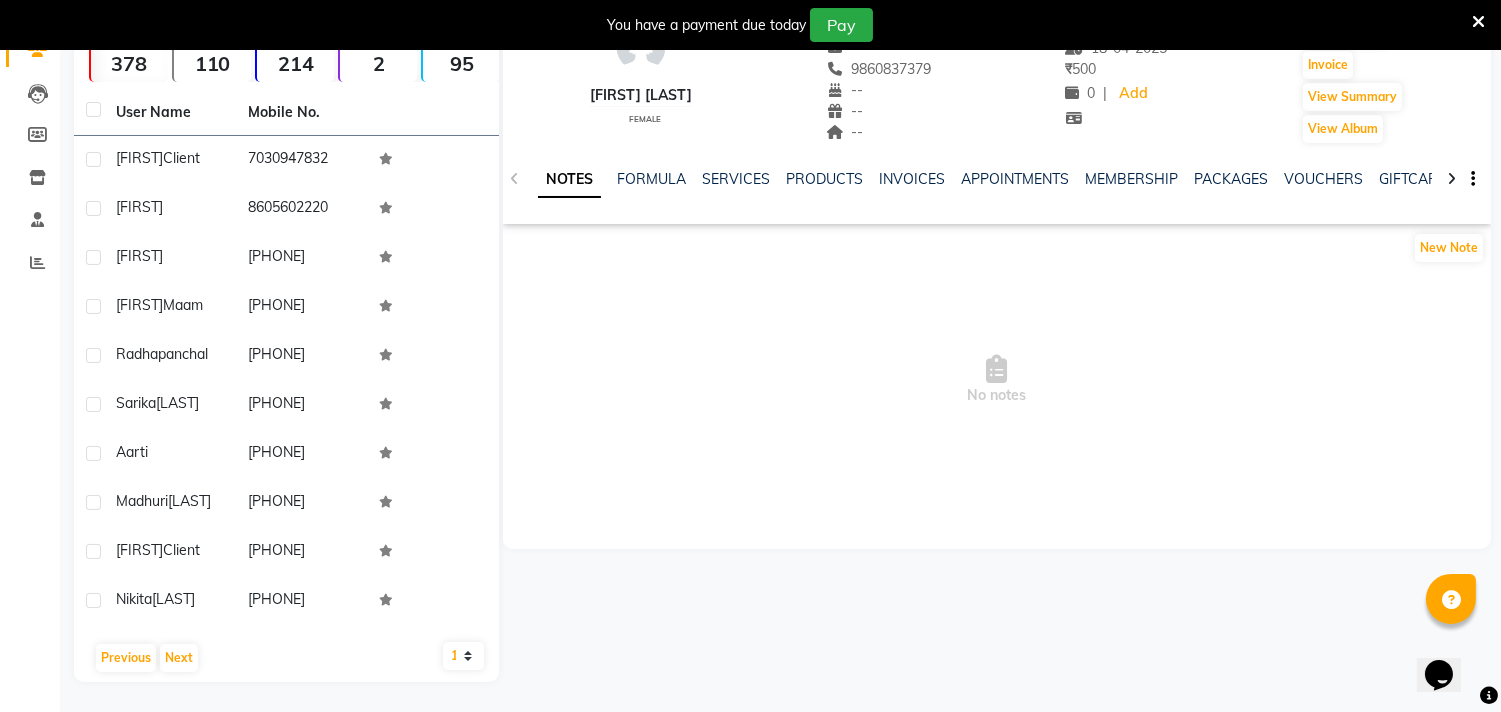 drag, startPoint x: 611, startPoint y: 403, endPoint x: 0, endPoint y: 432, distance: 611.6878 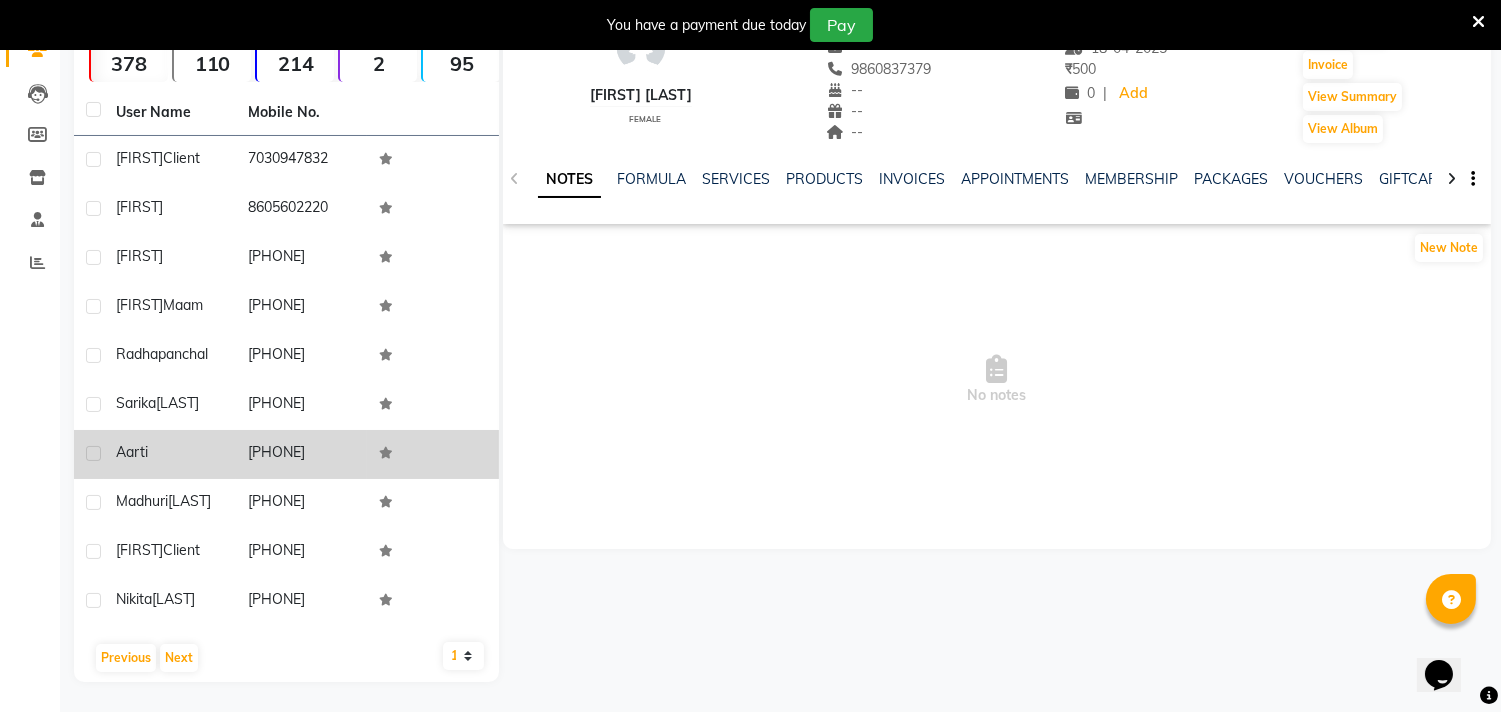 drag, startPoint x: 113, startPoint y: 421, endPoint x: 361, endPoint y: 425, distance: 248.03226 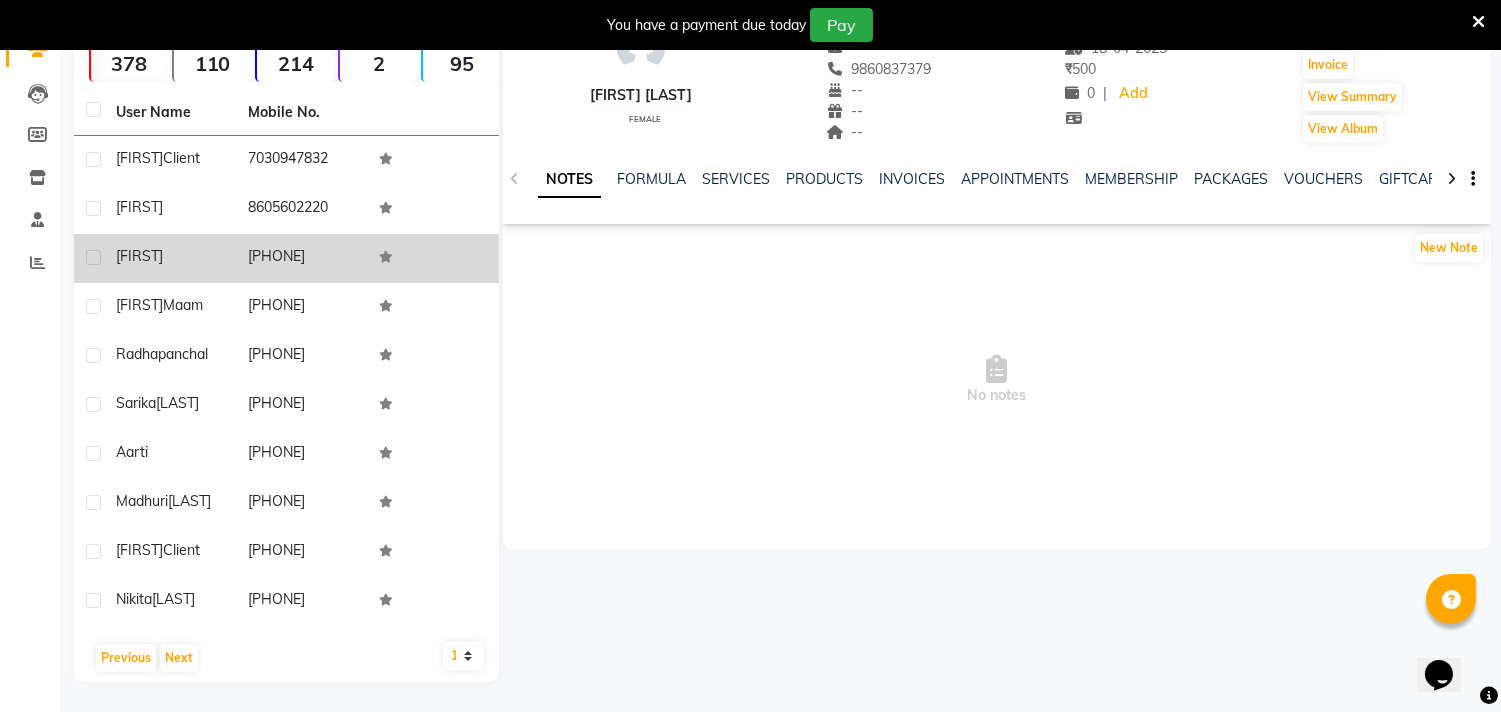 drag, startPoint x: 108, startPoint y: 201, endPoint x: 347, endPoint y: 198, distance: 239.01883 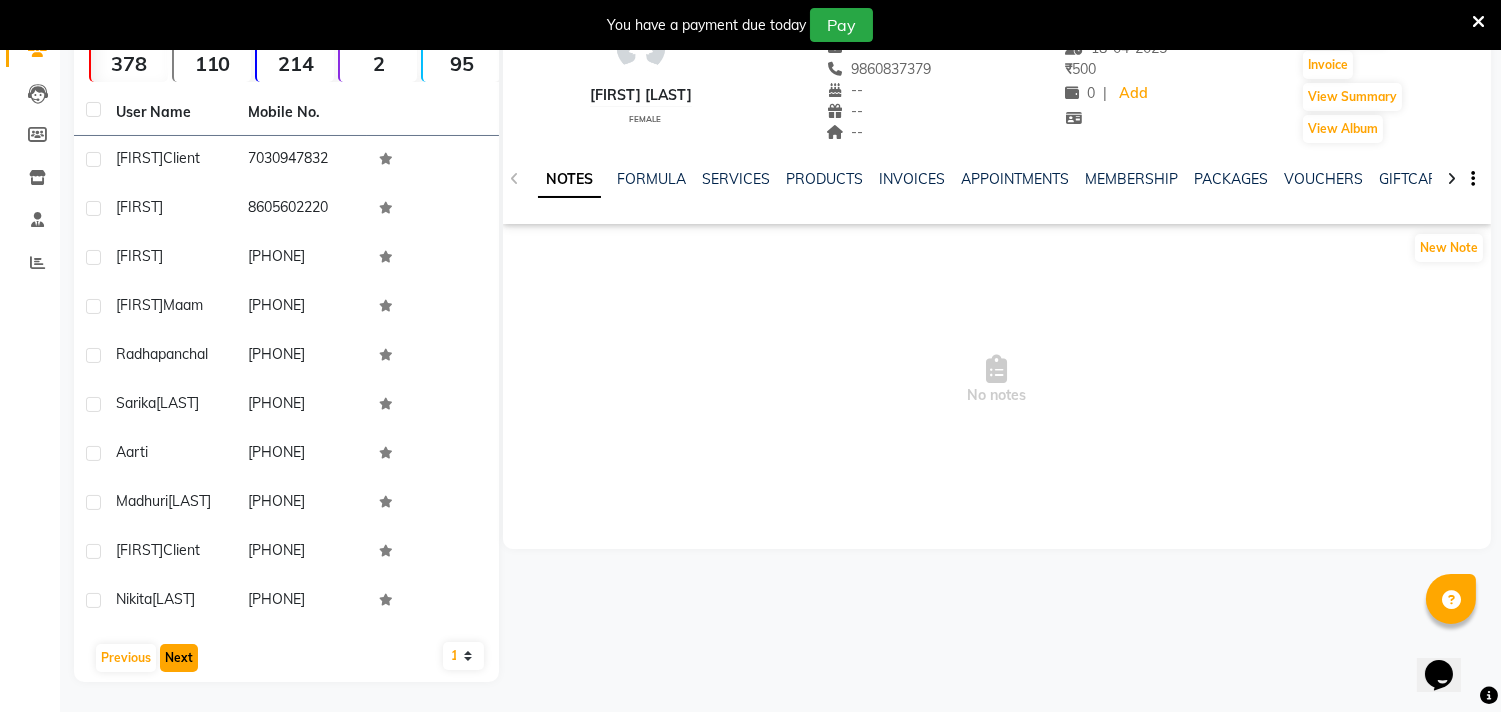 click on "Next" 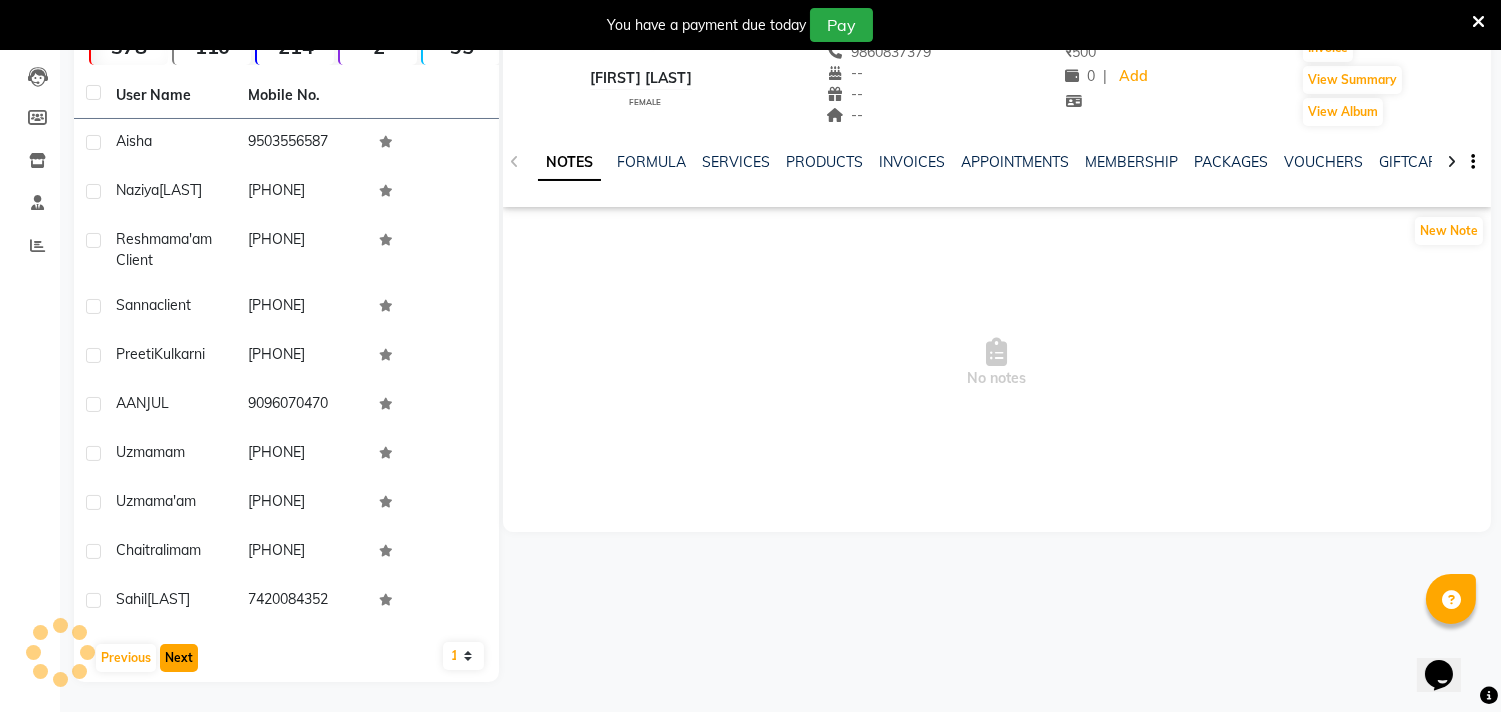 scroll, scrollTop: 204, scrollLeft: 0, axis: vertical 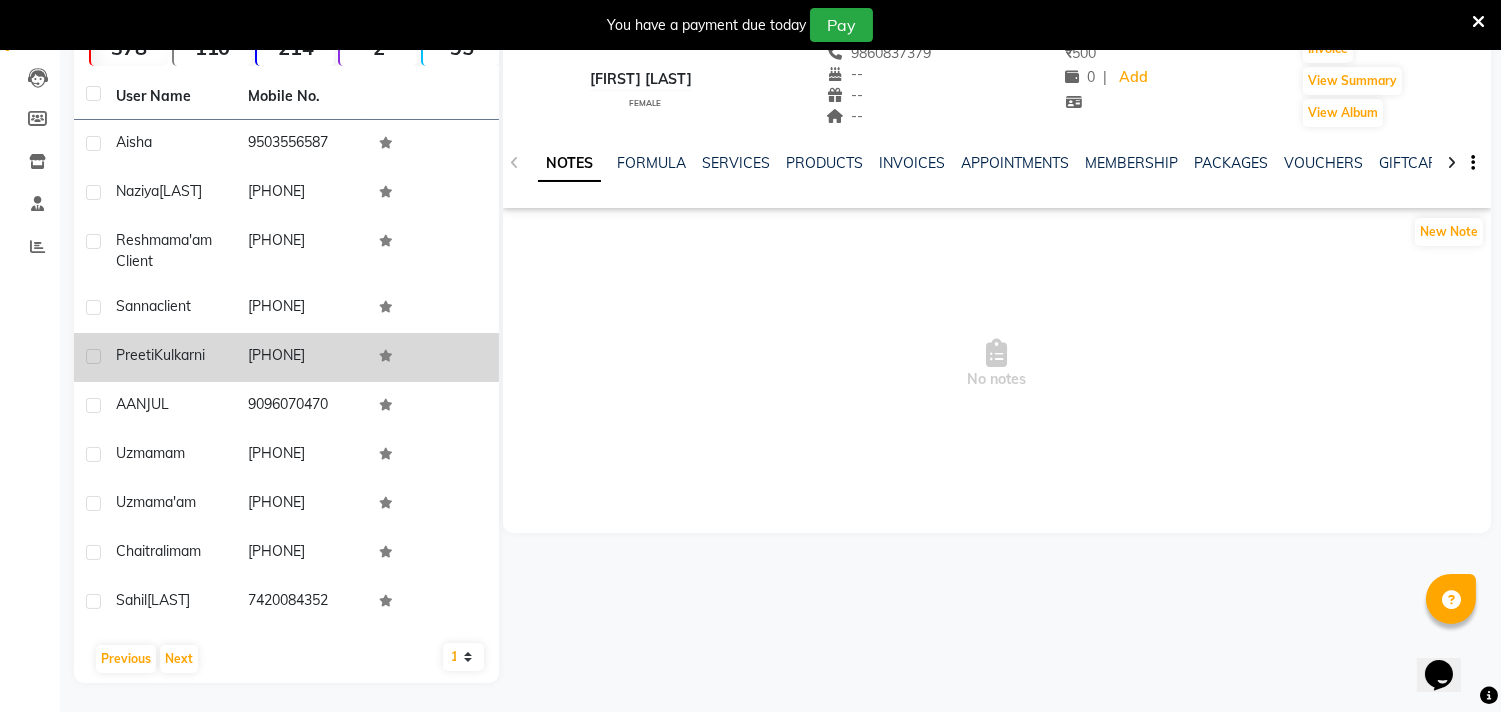 drag, startPoint x: 108, startPoint y: 346, endPoint x: 363, endPoint y: 370, distance: 256.12692 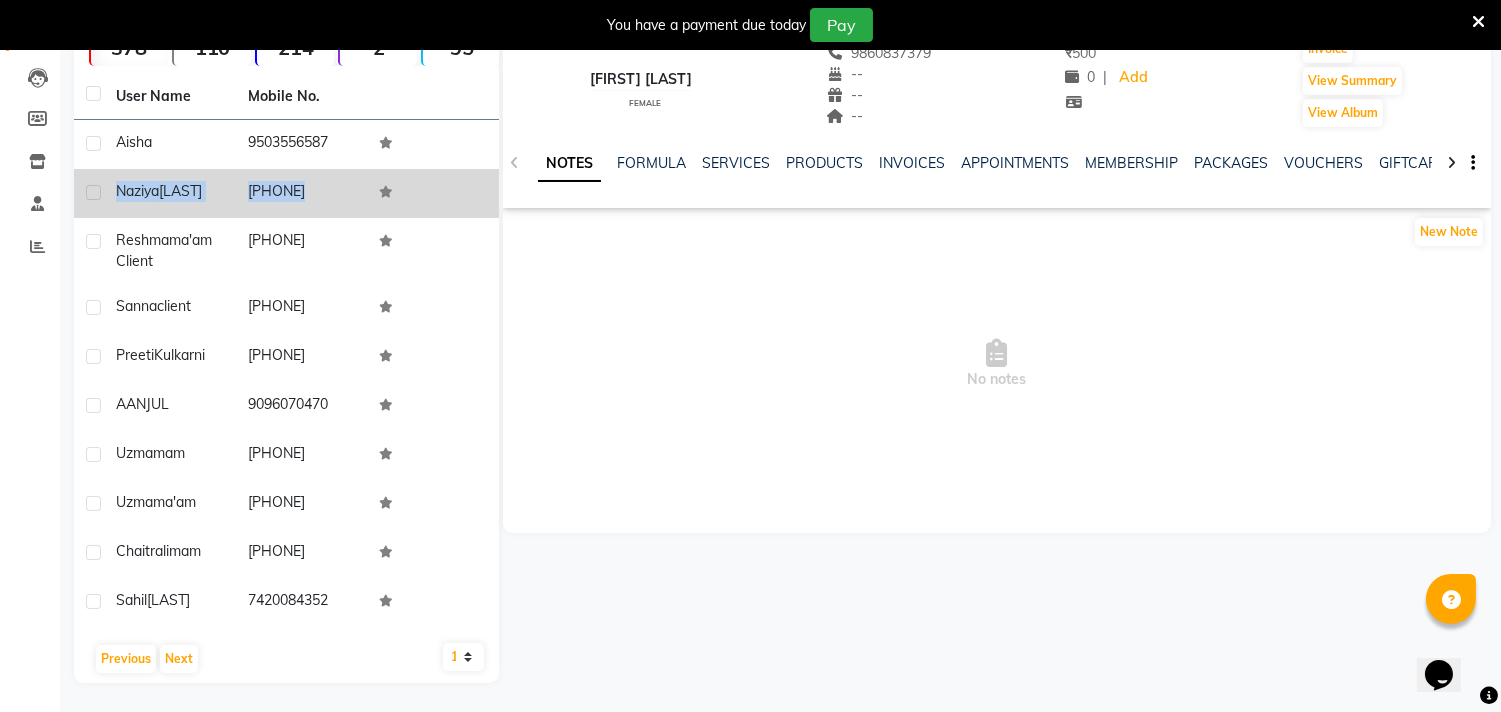 drag, startPoint x: 114, startPoint y: 183, endPoint x: 400, endPoint y: 177, distance: 286.06293 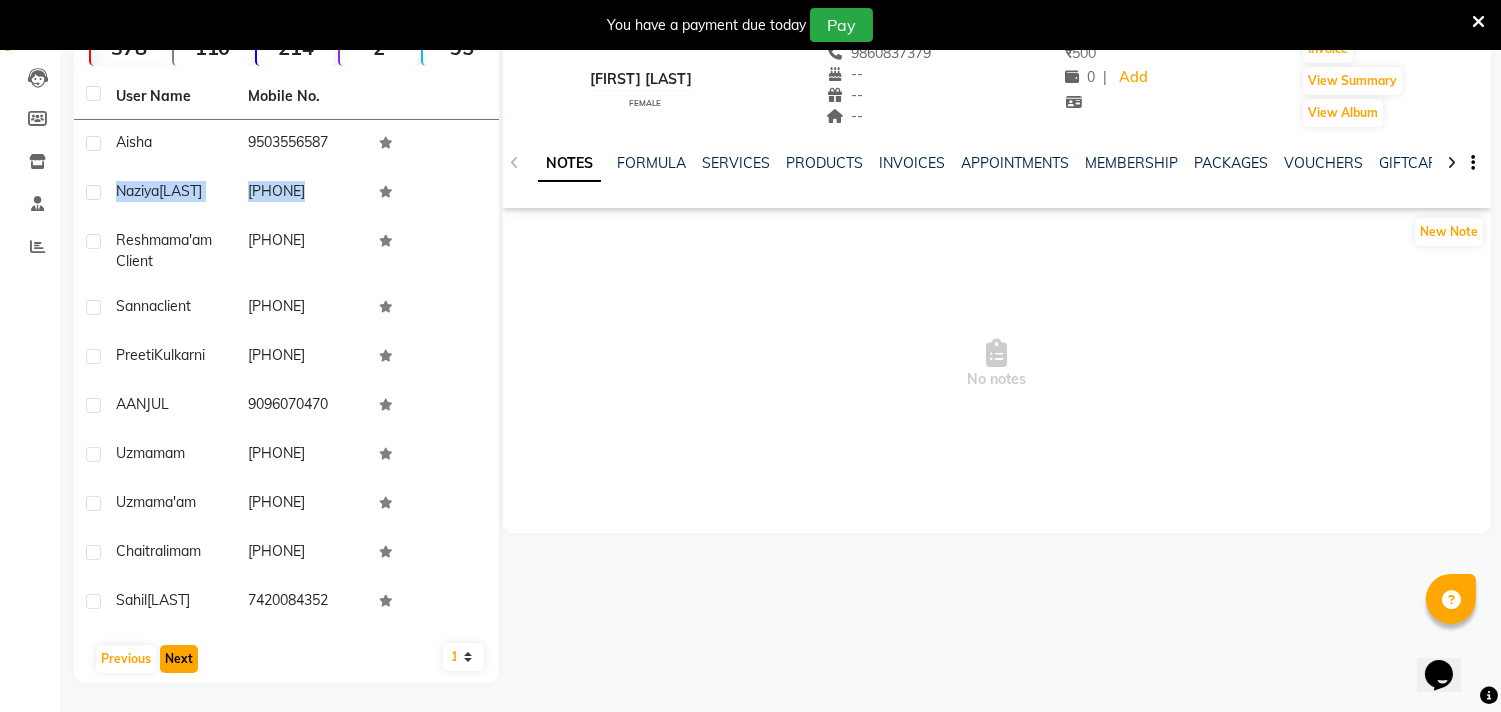 click on "Next" 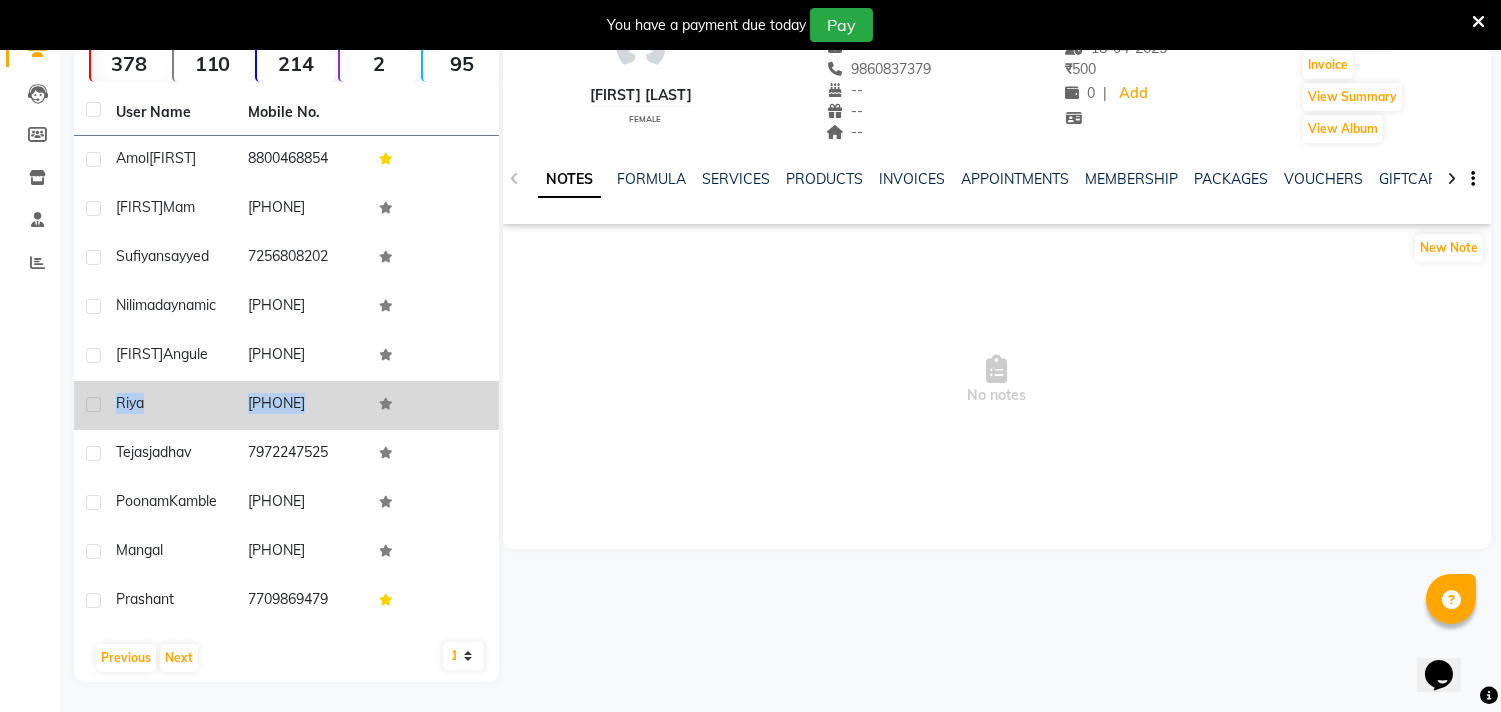 drag, startPoint x: 108, startPoint y: 391, endPoint x: 383, endPoint y: 390, distance: 275.00183 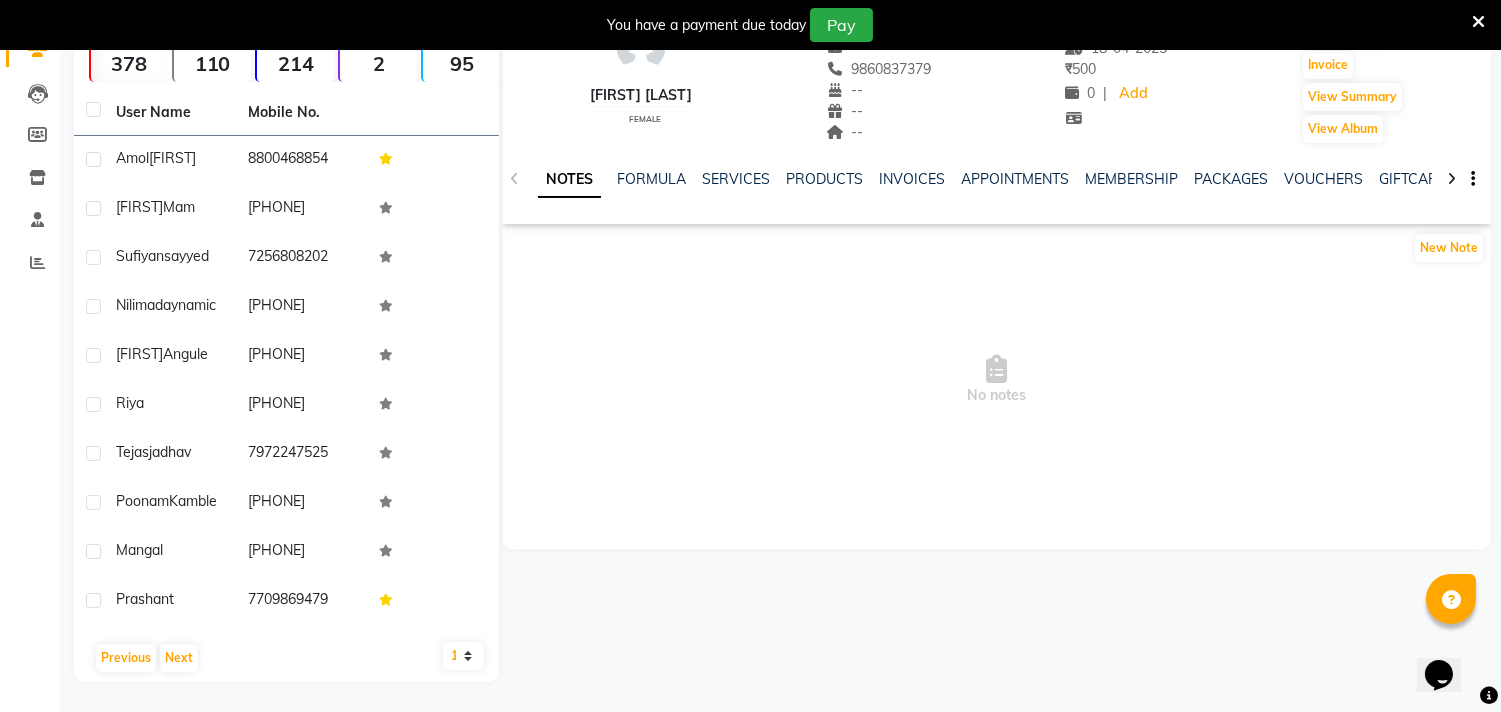 drag, startPoint x: 684, startPoint y: 418, endPoint x: 318, endPoint y: 368, distance: 369.3995 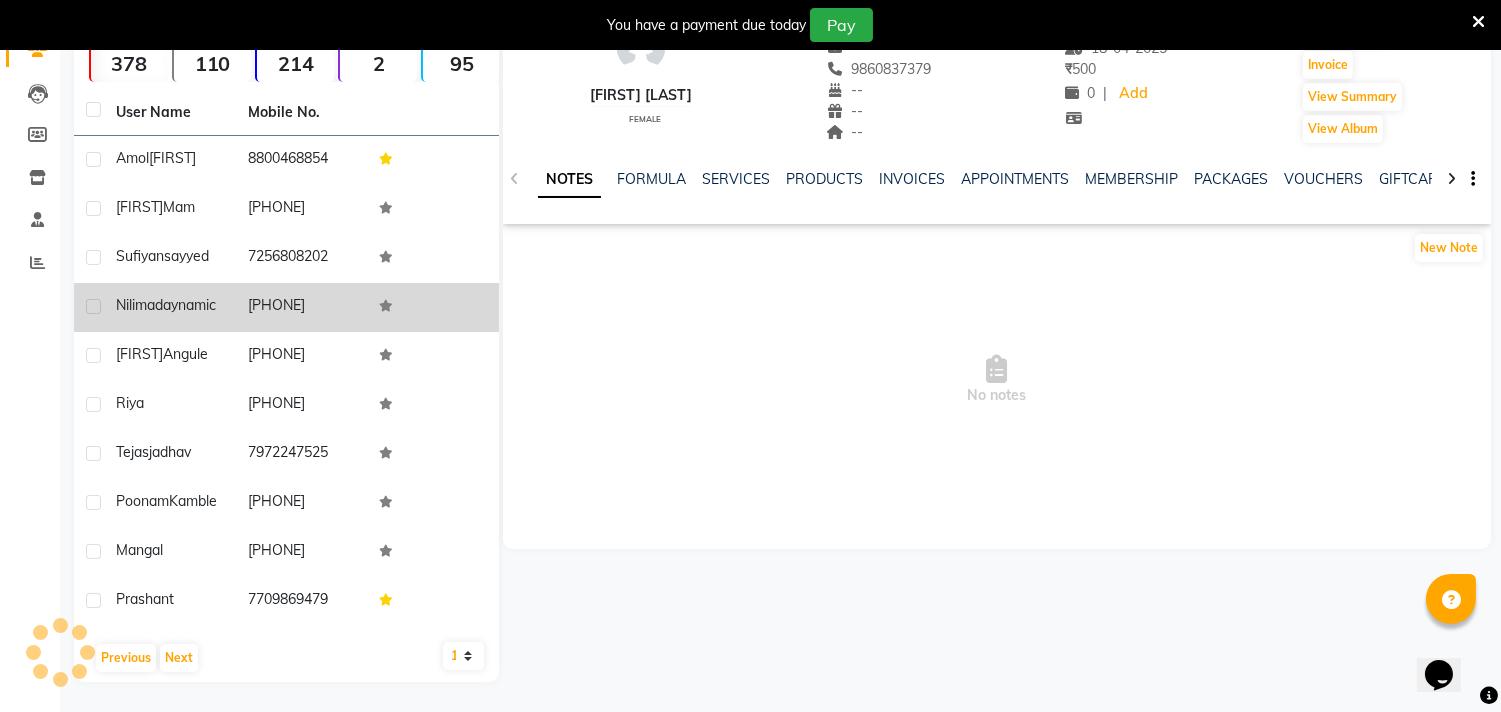 drag, startPoint x: 114, startPoint y: 283, endPoint x: 348, endPoint y: 290, distance: 234.10468 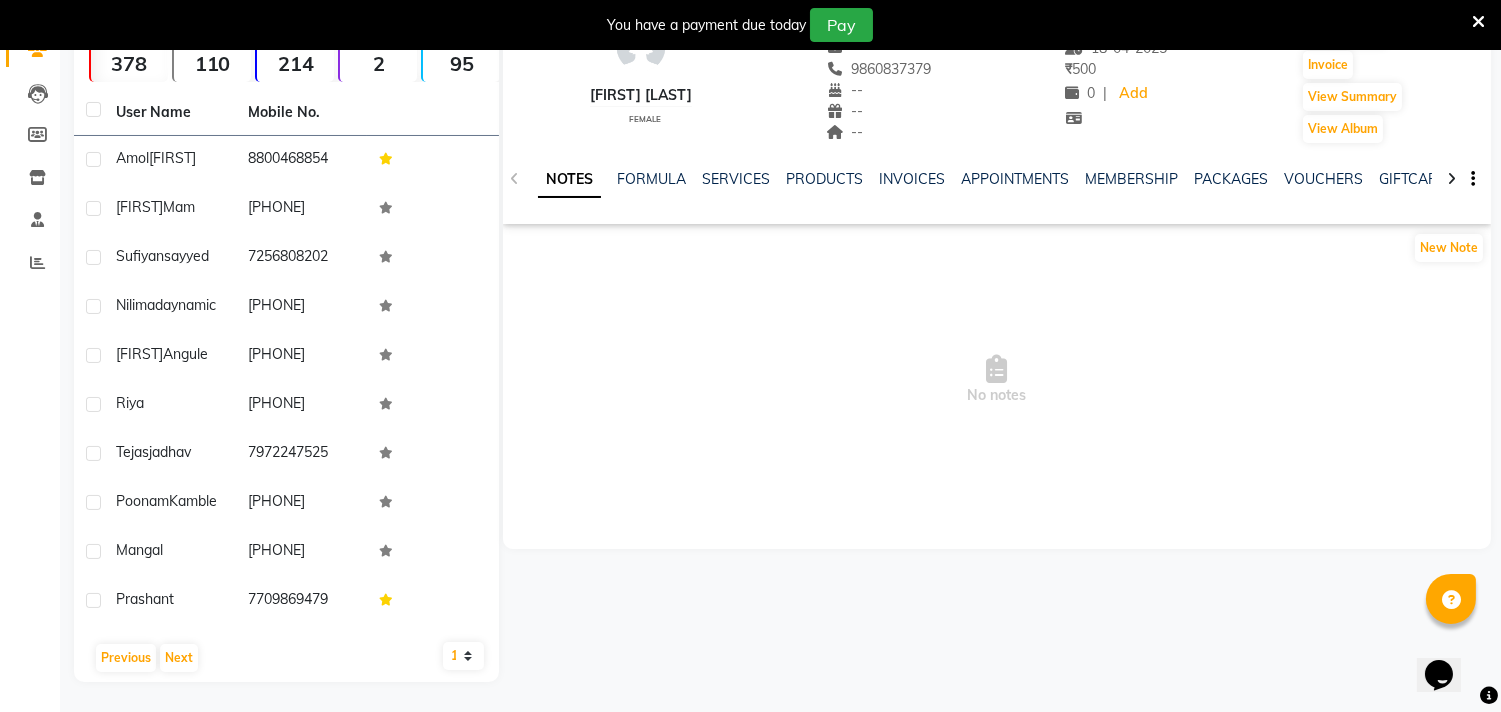 drag, startPoint x: 622, startPoint y: 467, endPoint x: 194, endPoint y: 428, distance: 429.7732 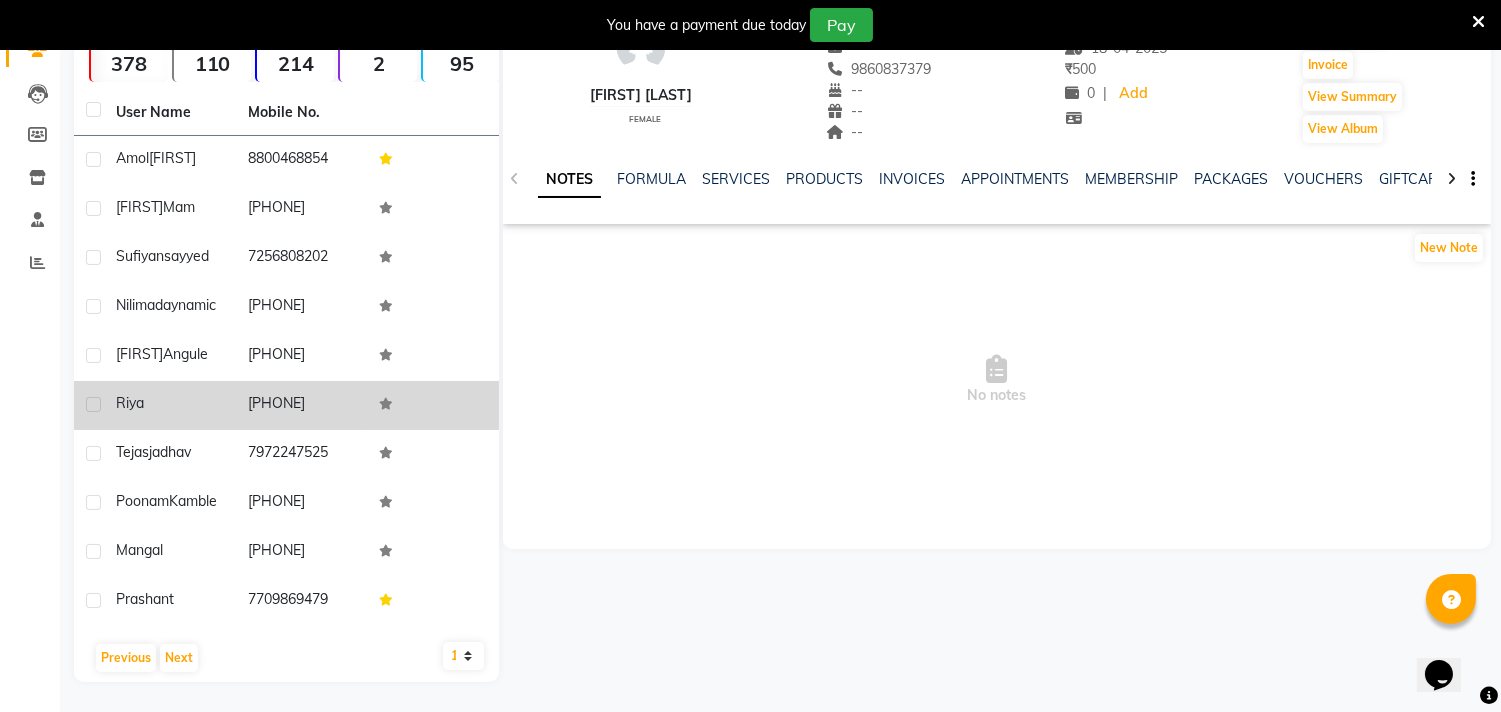 click on "[FIRST] [LAST]  female  --   --   [PHONE]  --  --  --  -- 18-04-2025 ₹    500 0 |  Add   Appointment   Invoice  View Summary  View Album  NOTES FORMULA SERVICES PRODUCTS INVOICES APPOINTMENTS MEMBERSHIP PACKAGES VOUCHERS GIFTCARDS POINTS FORMS FAMILY CARDS WALLET New Note  No notes" 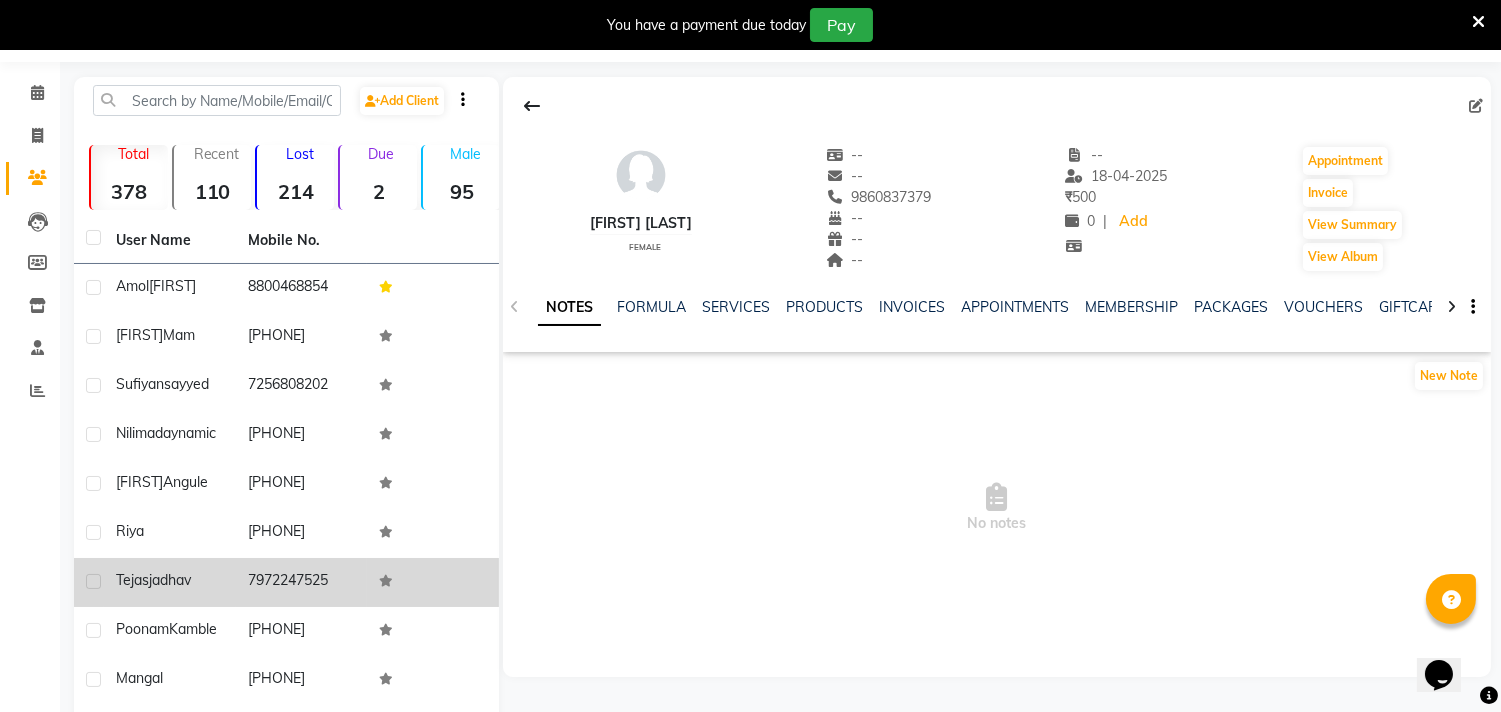 scroll, scrollTop: 0, scrollLeft: 0, axis: both 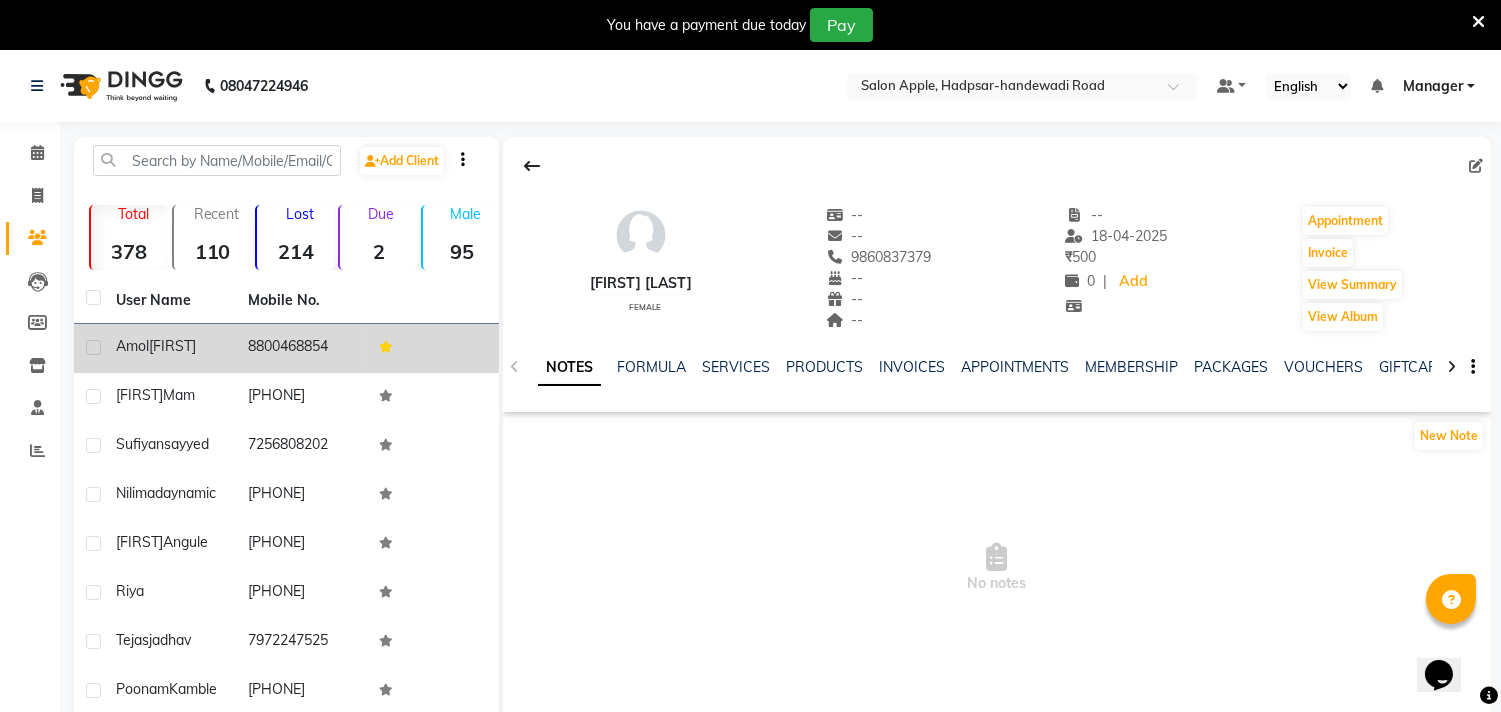 drag, startPoint x: 113, startPoint y: 338, endPoint x: 344, endPoint y: 335, distance: 231.01949 